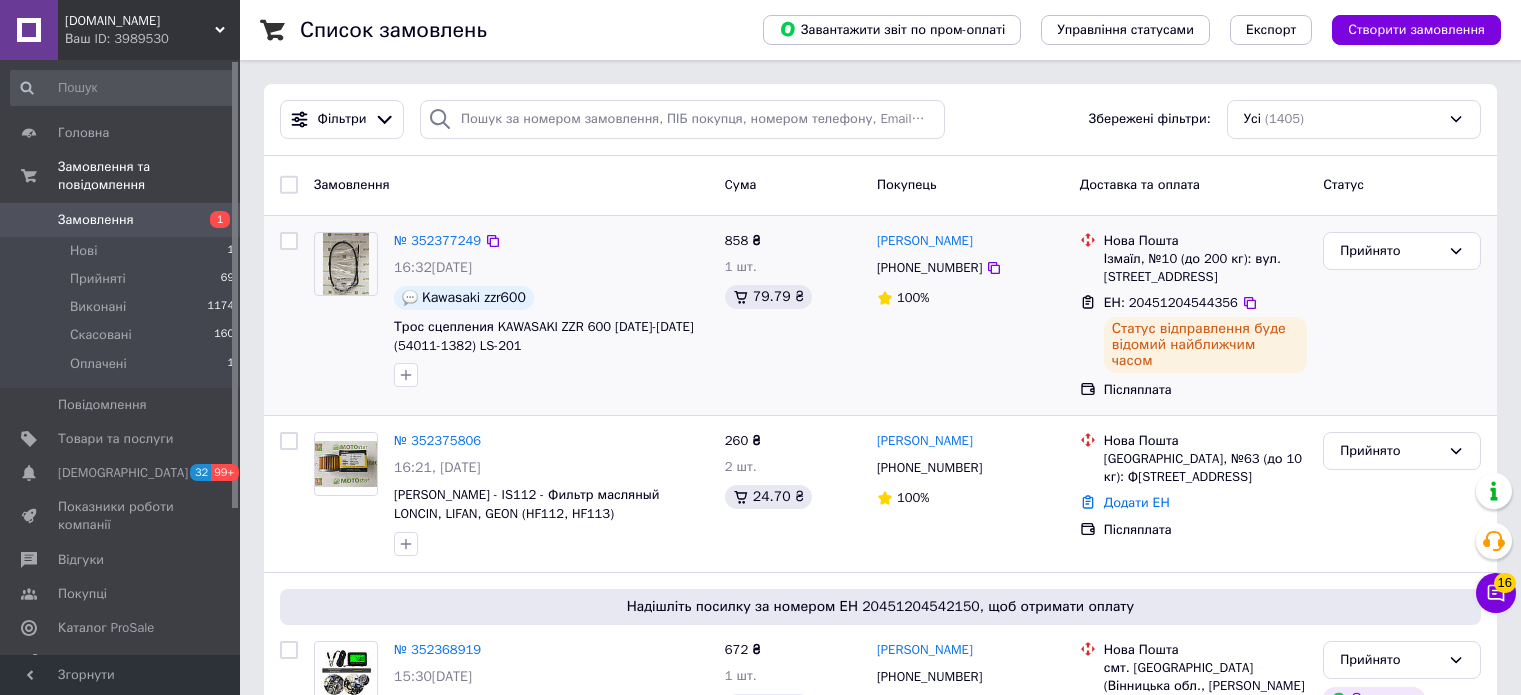 scroll, scrollTop: 0, scrollLeft: 0, axis: both 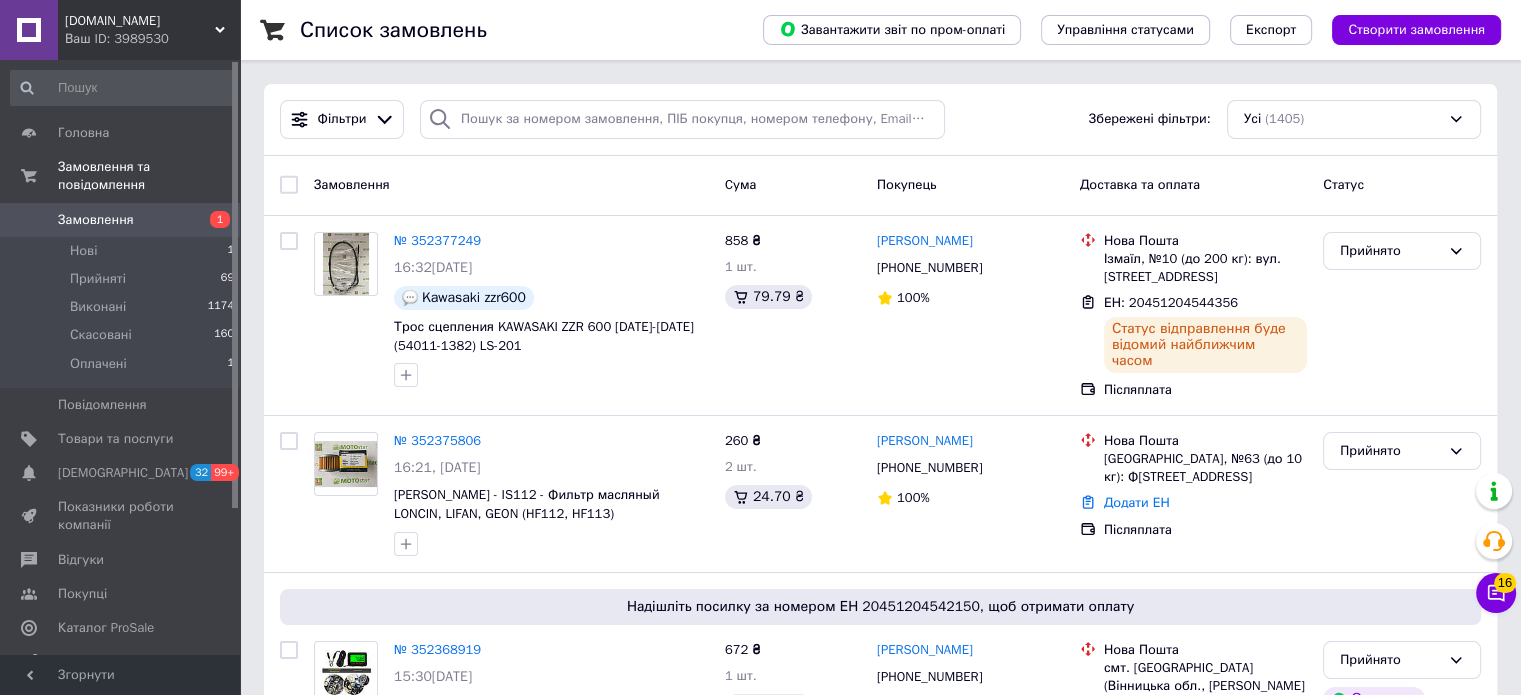 click on "Замовлення 1" at bounding box center [123, 220] 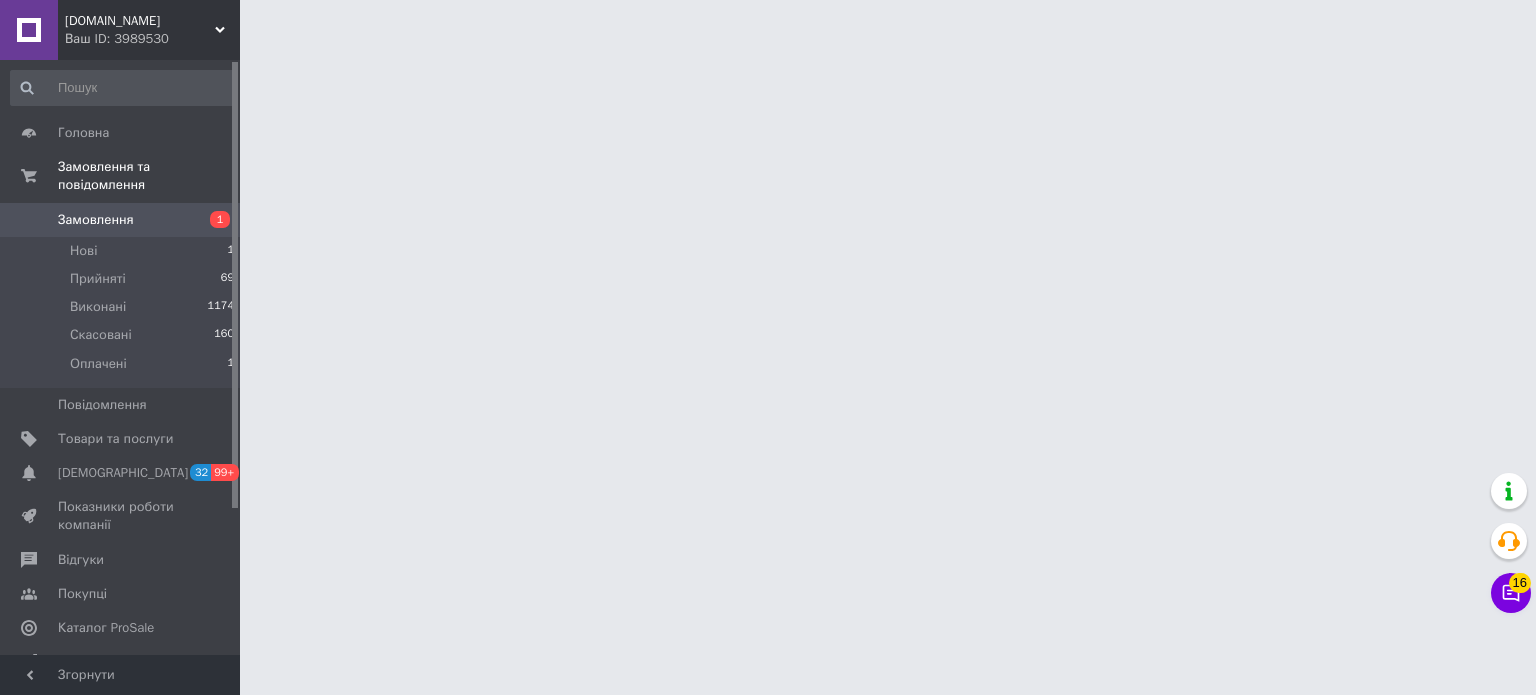 click on "Замовлення" at bounding box center (96, 220) 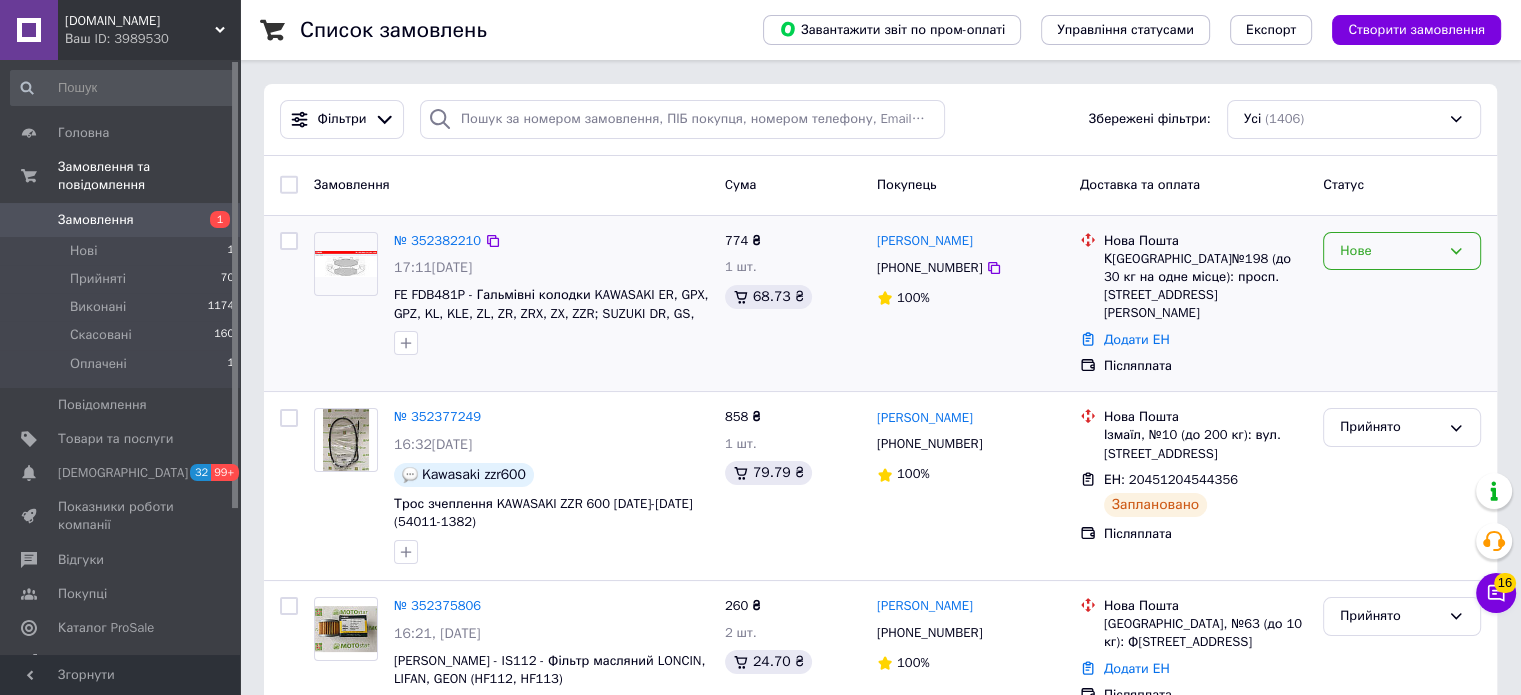 click on "Нове" at bounding box center (1390, 251) 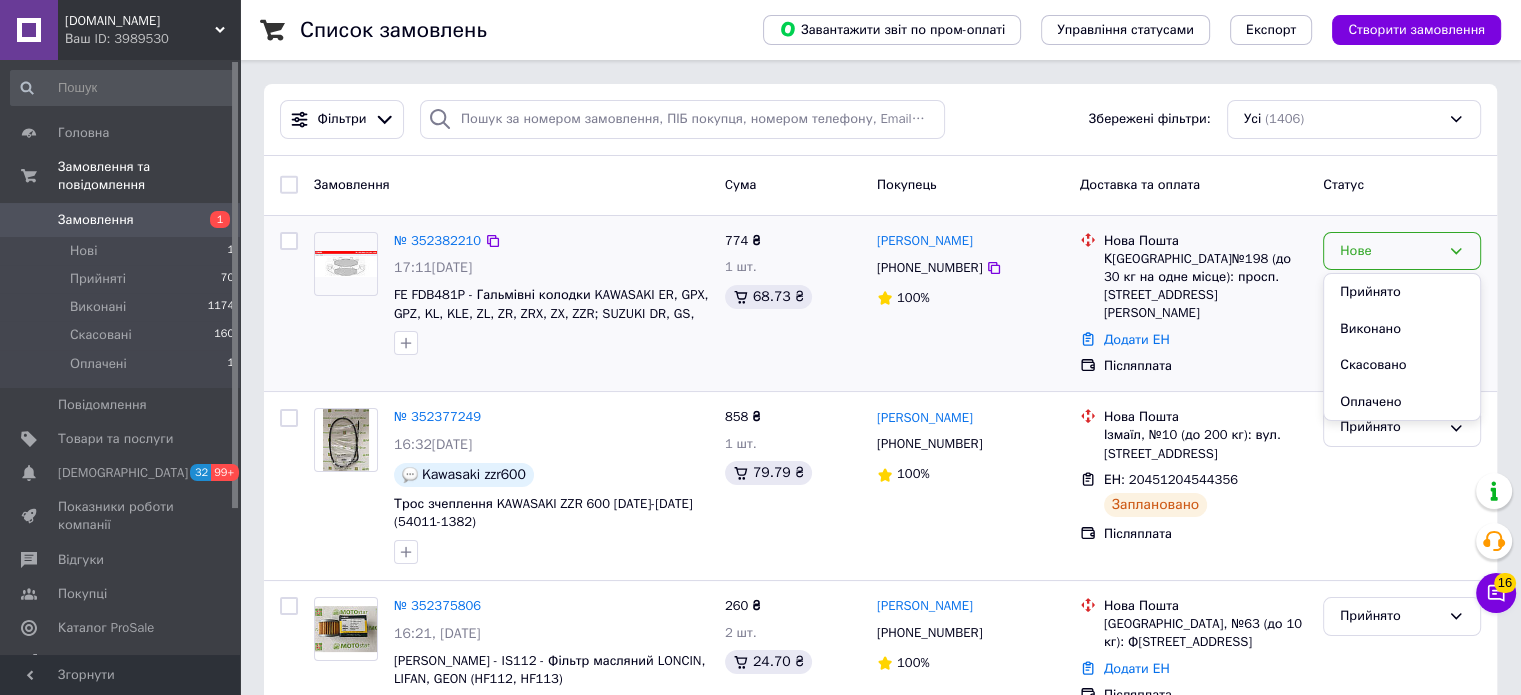 click on "Нове" at bounding box center (1390, 251) 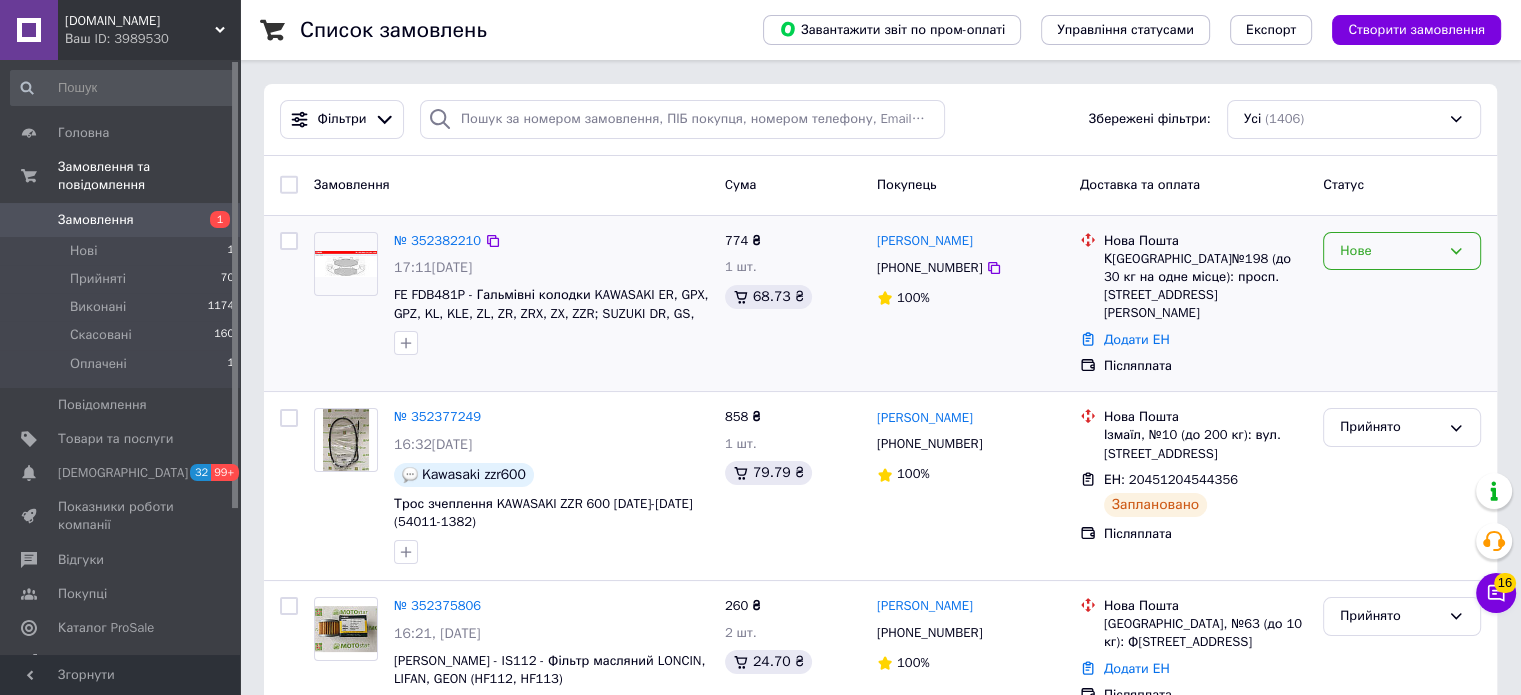 click on "Нове" at bounding box center (1402, 251) 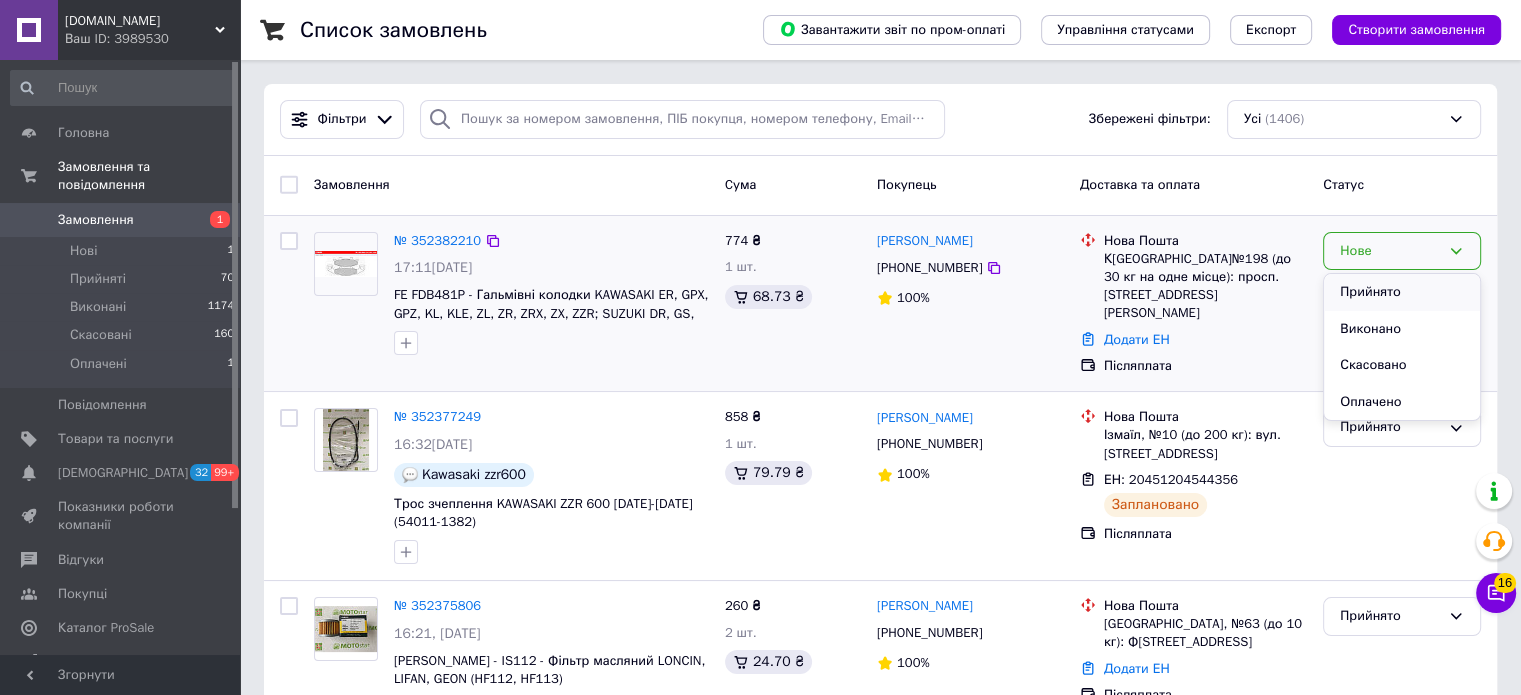 click on "Прийнято" at bounding box center [1402, 292] 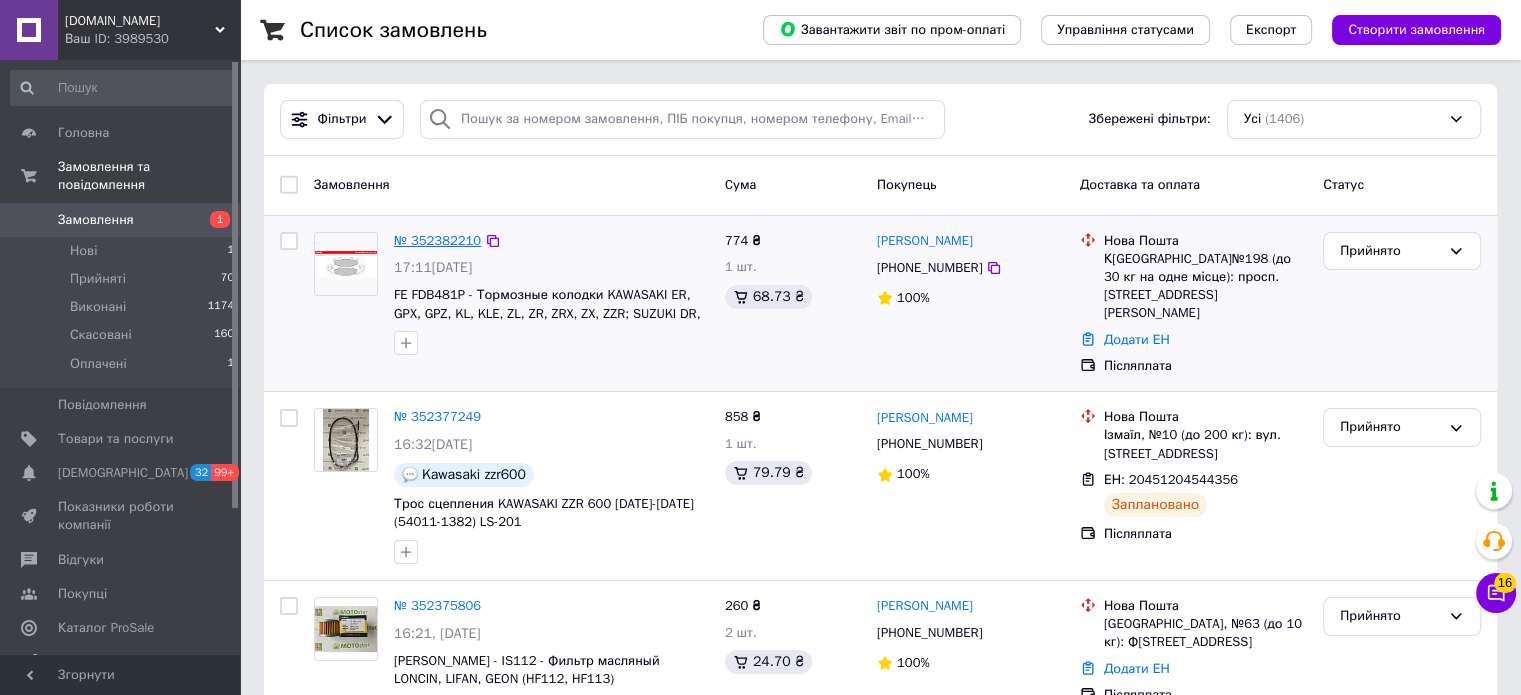 click on "№ 352382210" at bounding box center [437, 240] 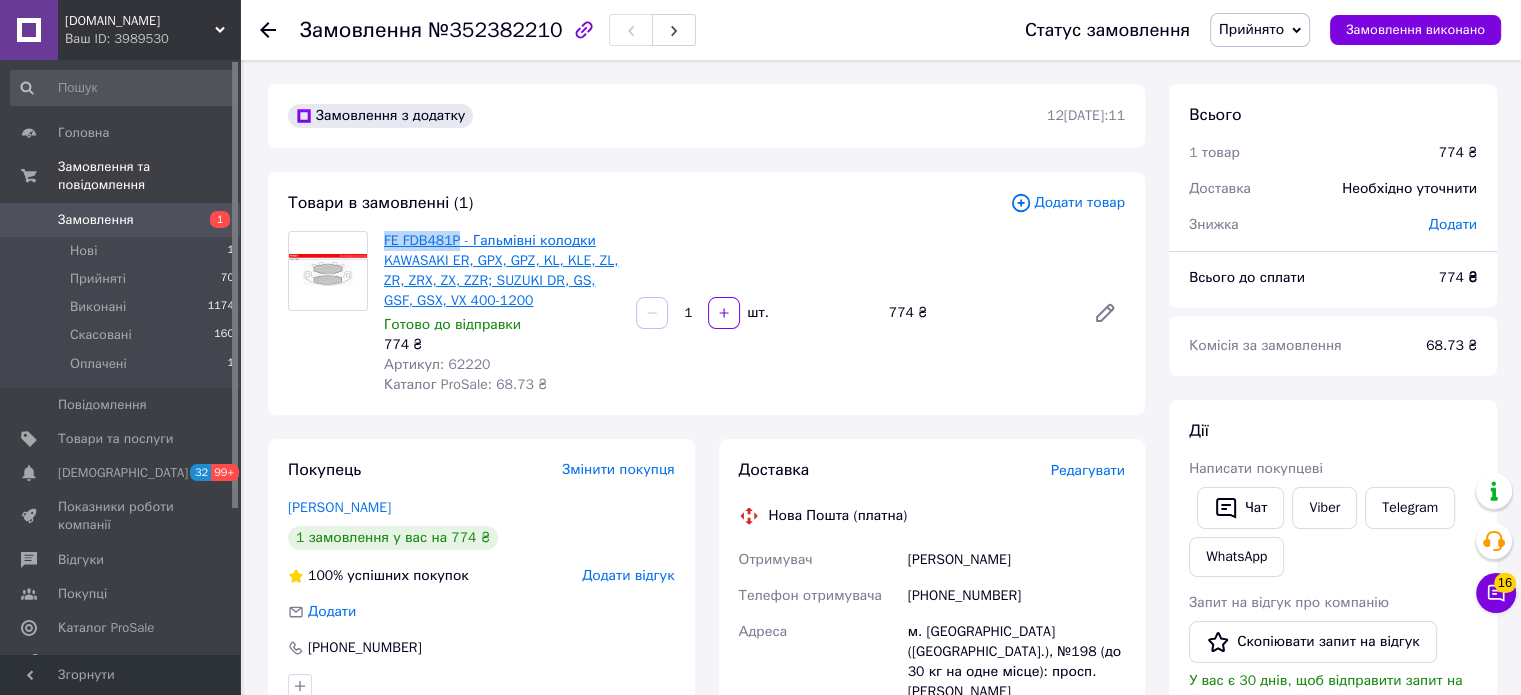 drag, startPoint x: 376, startPoint y: 226, endPoint x: 453, endPoint y: 243, distance: 78.854294 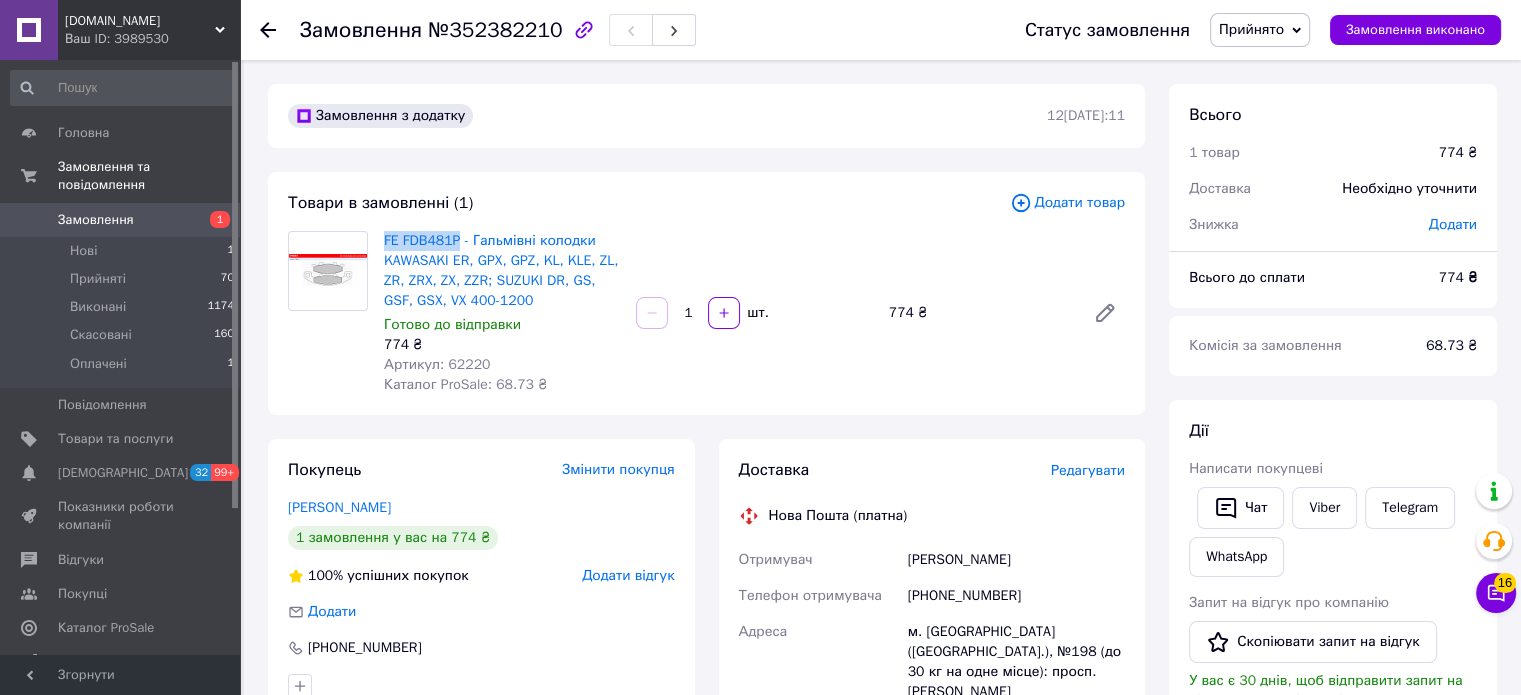 copy on "FE FDB481P" 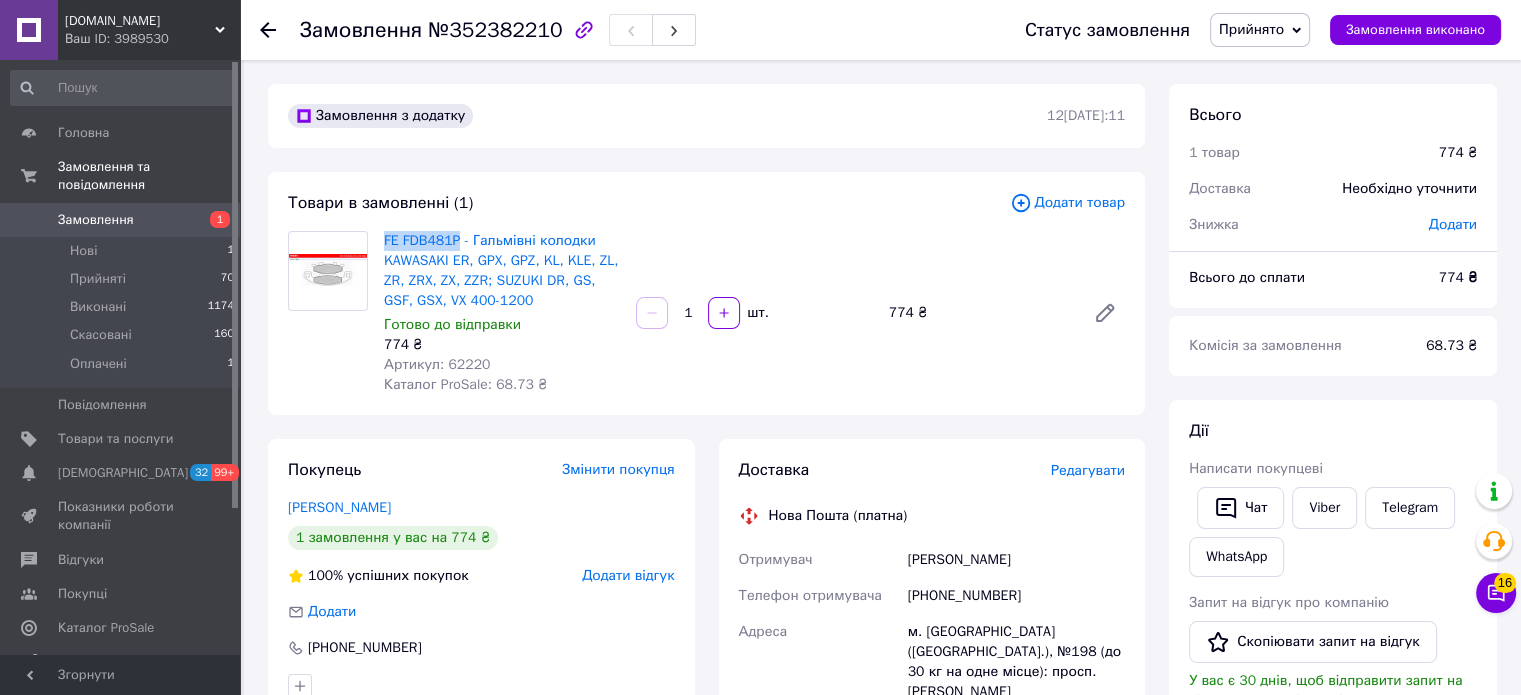 click on "Замовлення" at bounding box center (96, 220) 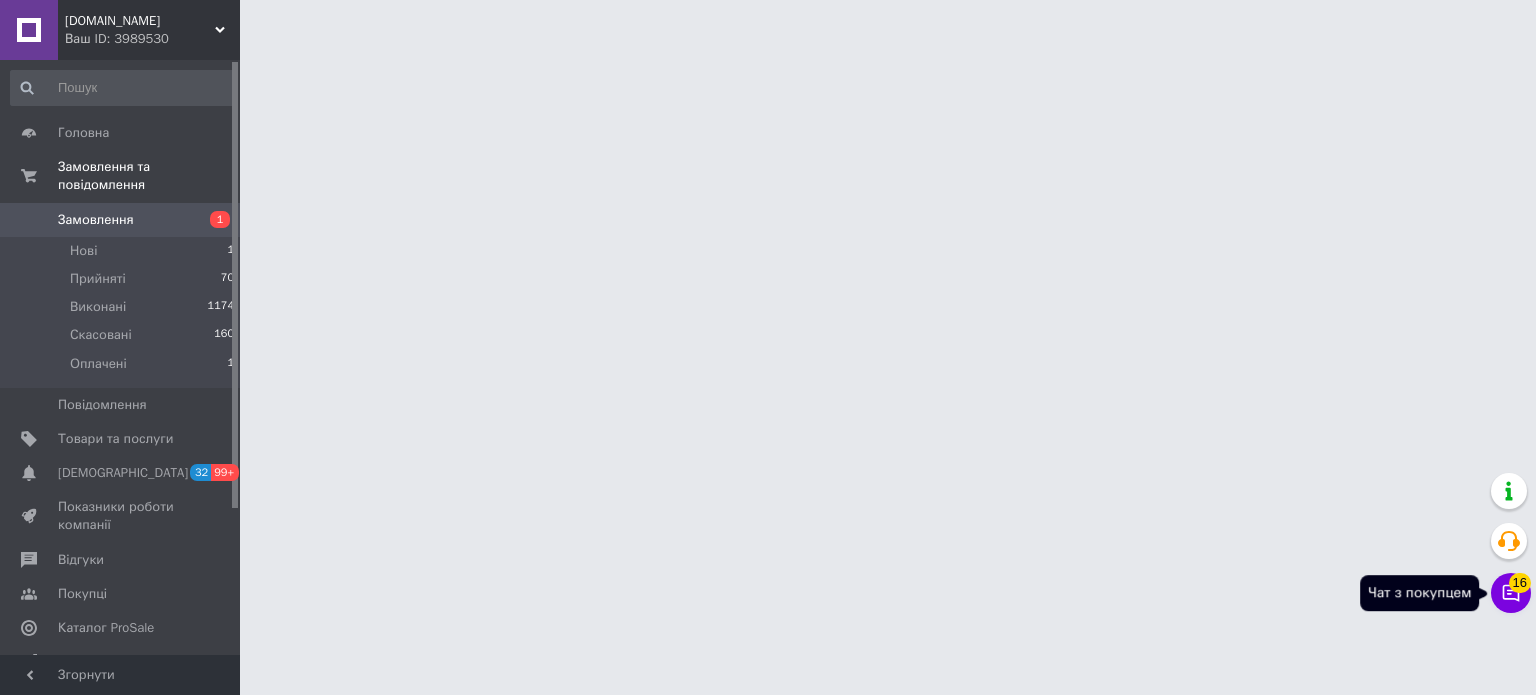 click on "16" at bounding box center (1520, 583) 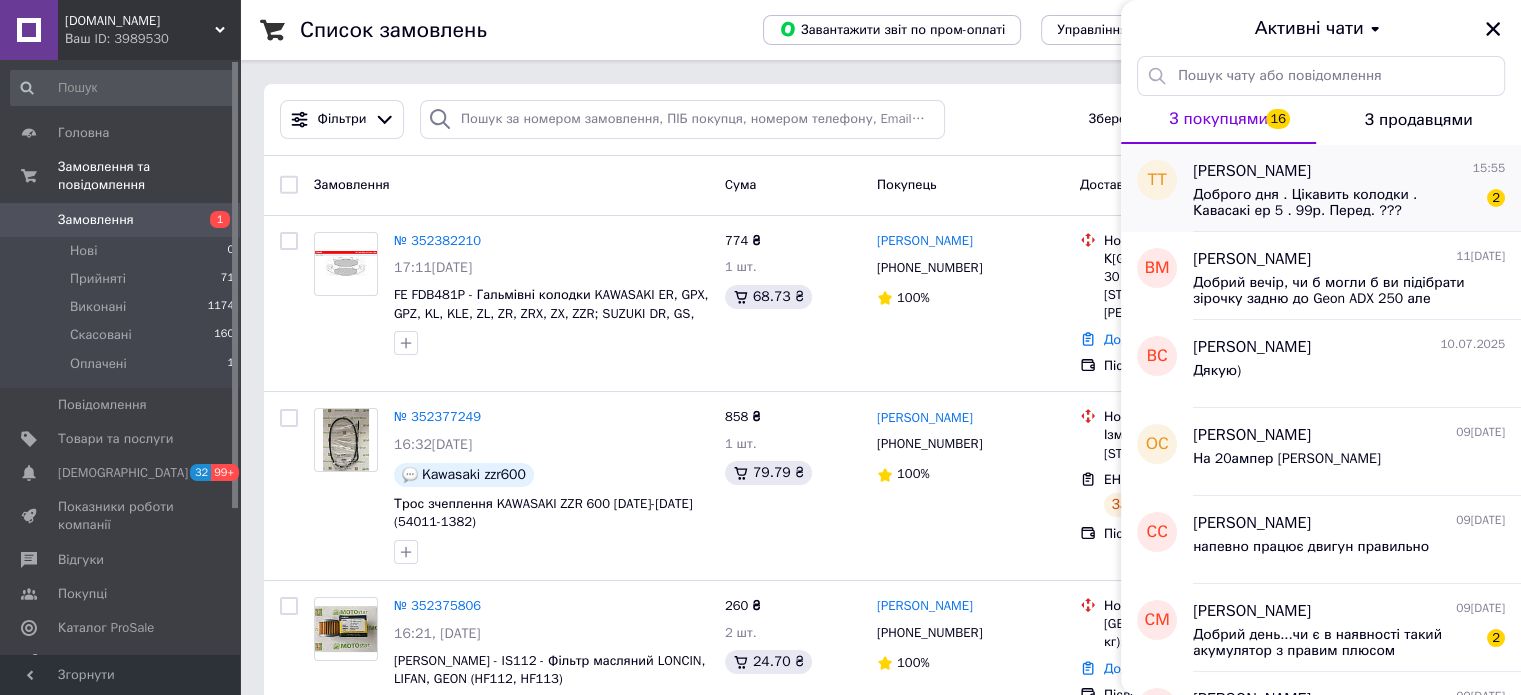 click on "Доброго дня . Цікавить колодки . Кавасакі ер 5 . 99р. Перед. ???" at bounding box center (1335, 203) 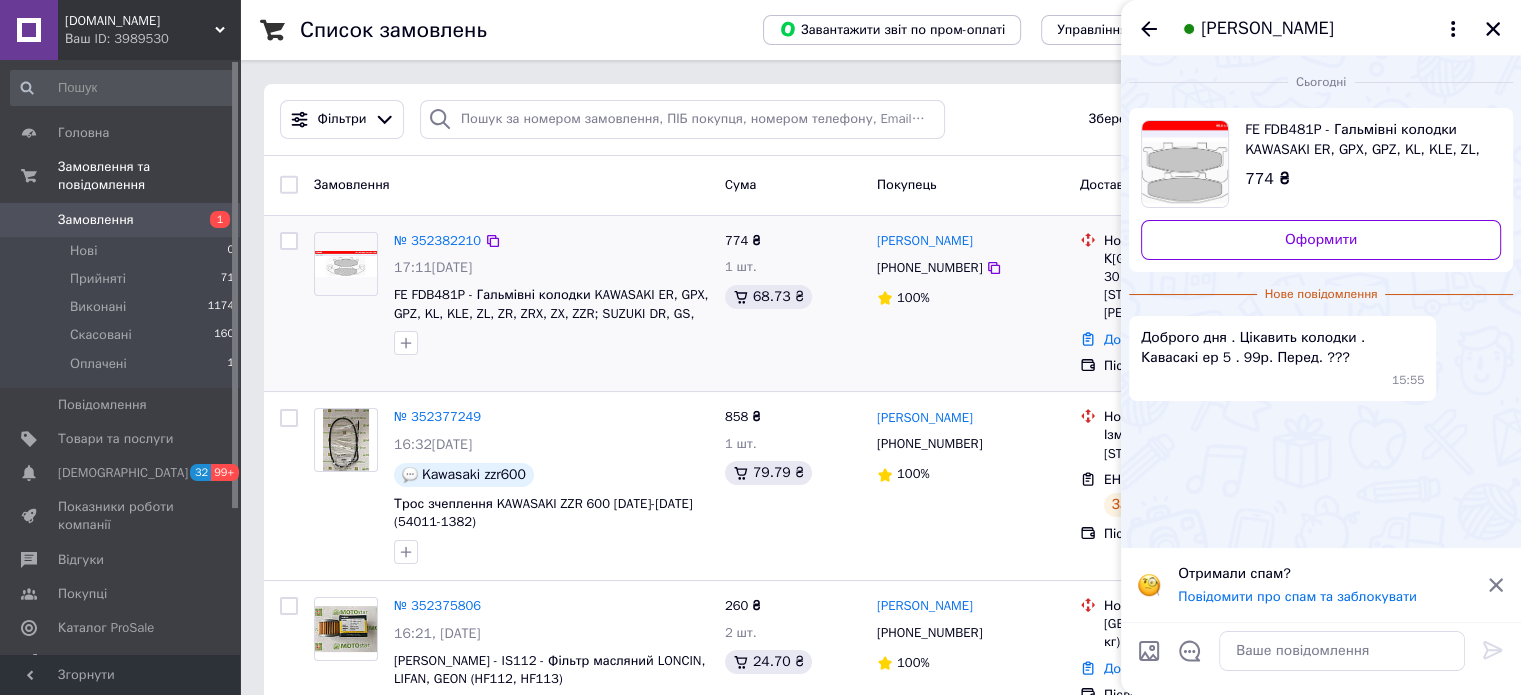 click at bounding box center [289, 304] 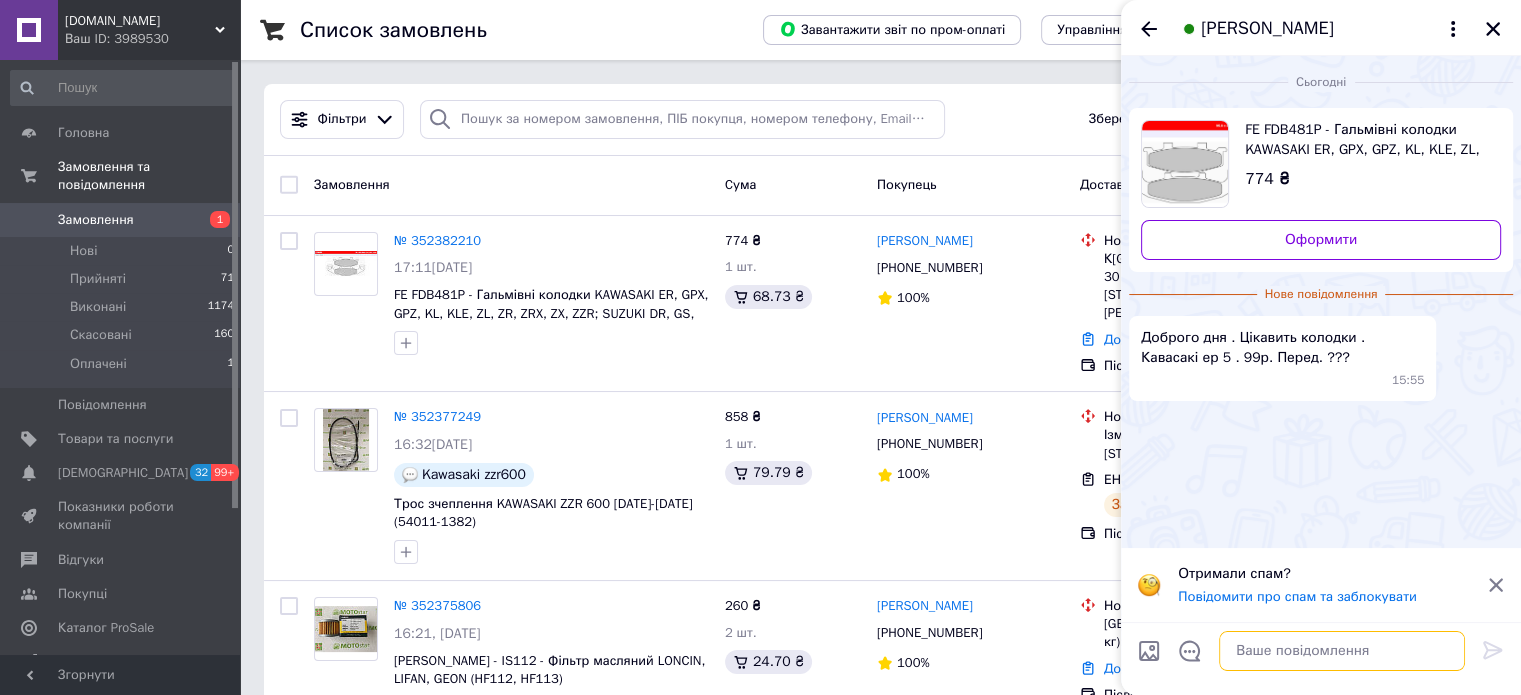 click at bounding box center [1342, 651] 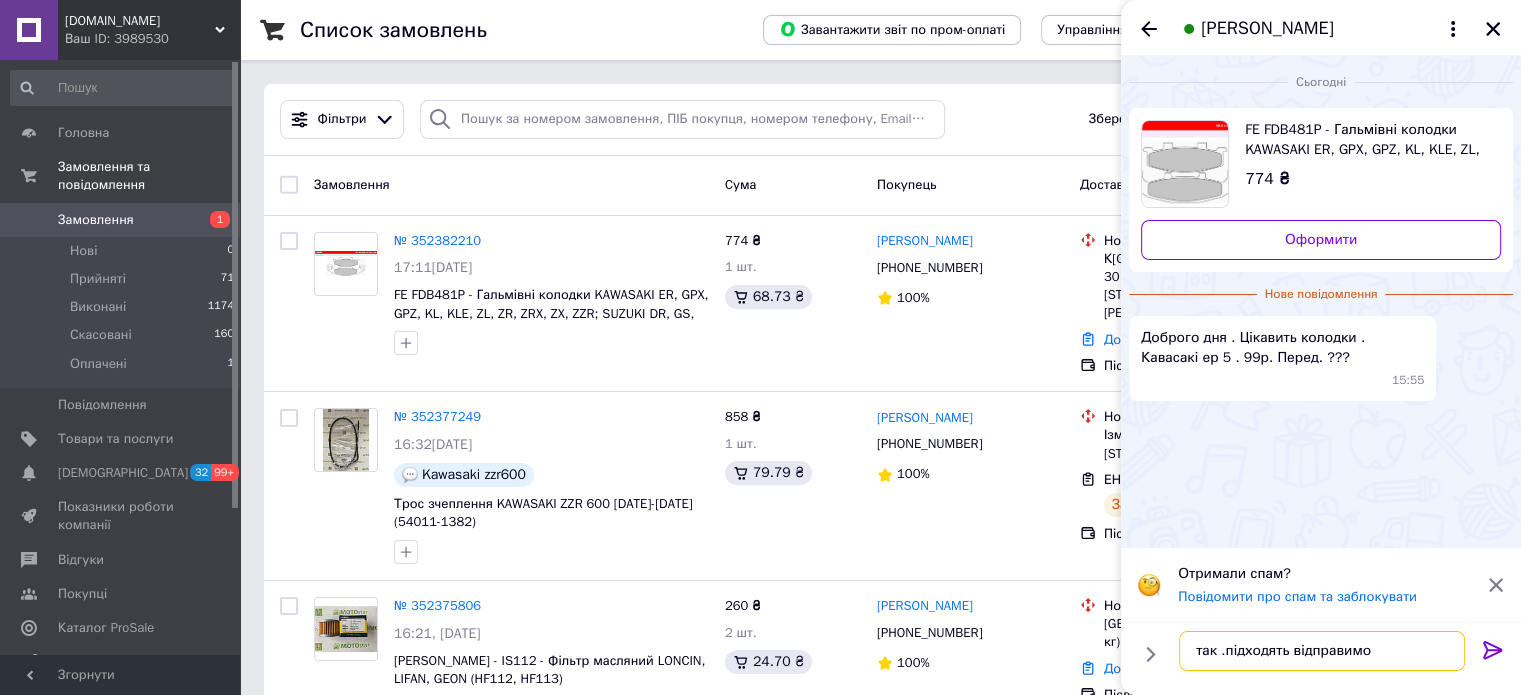 type on "так .підходять відправимо" 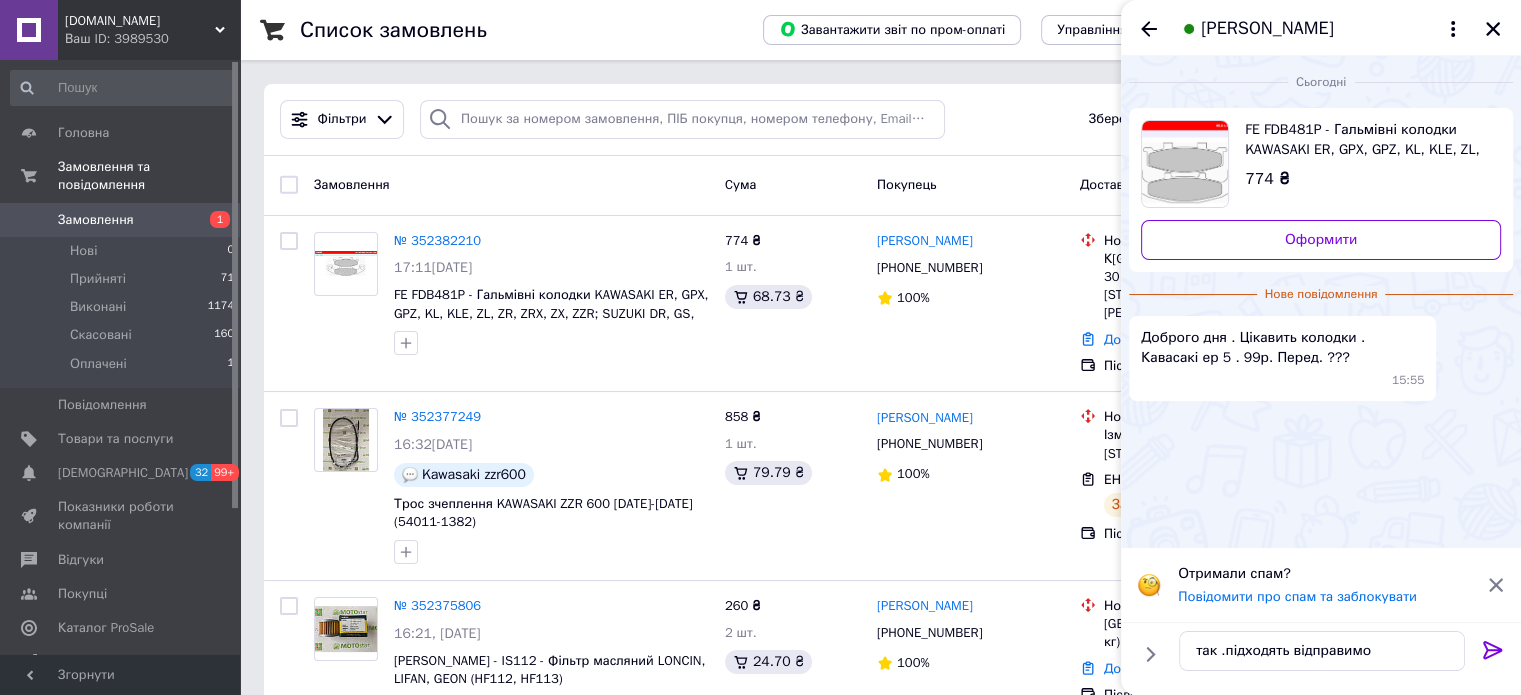 click 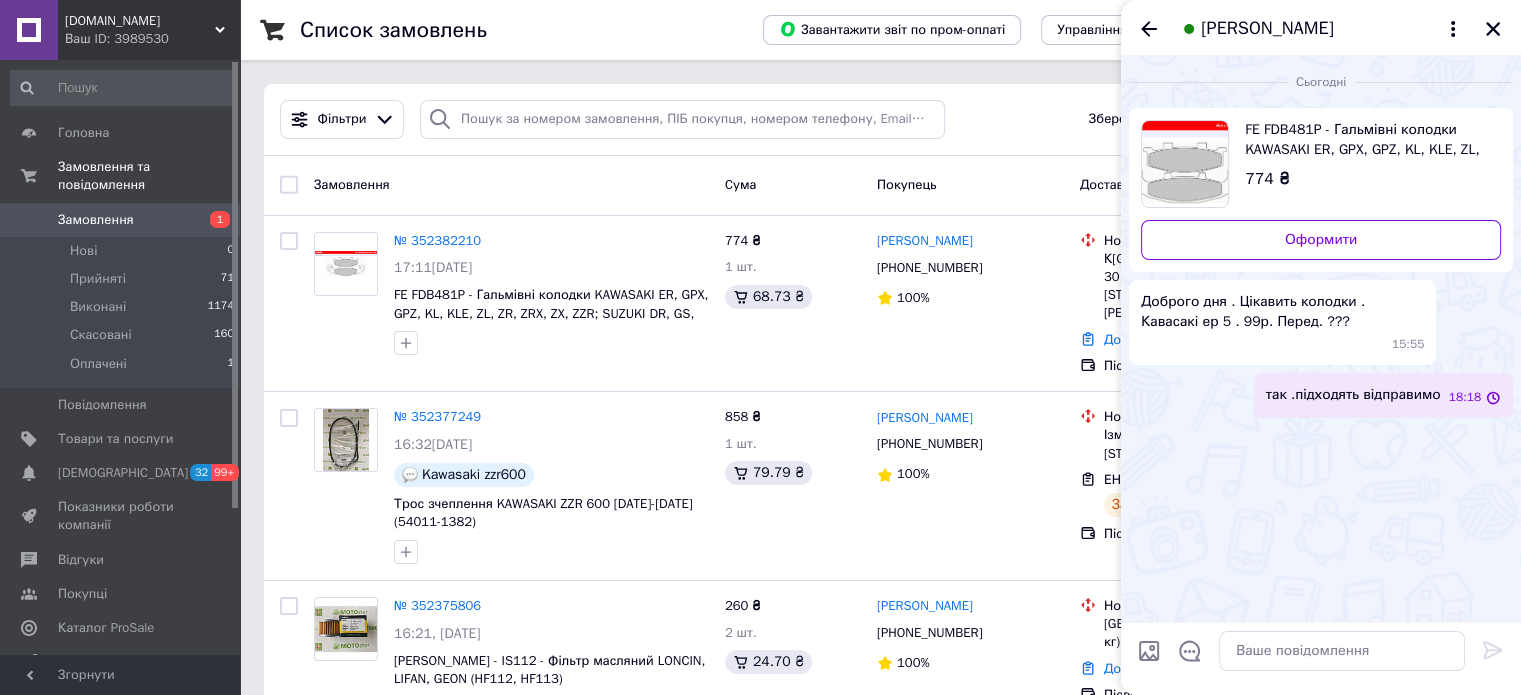 click on "[PERSON_NAME]" at bounding box center [1321, 28] 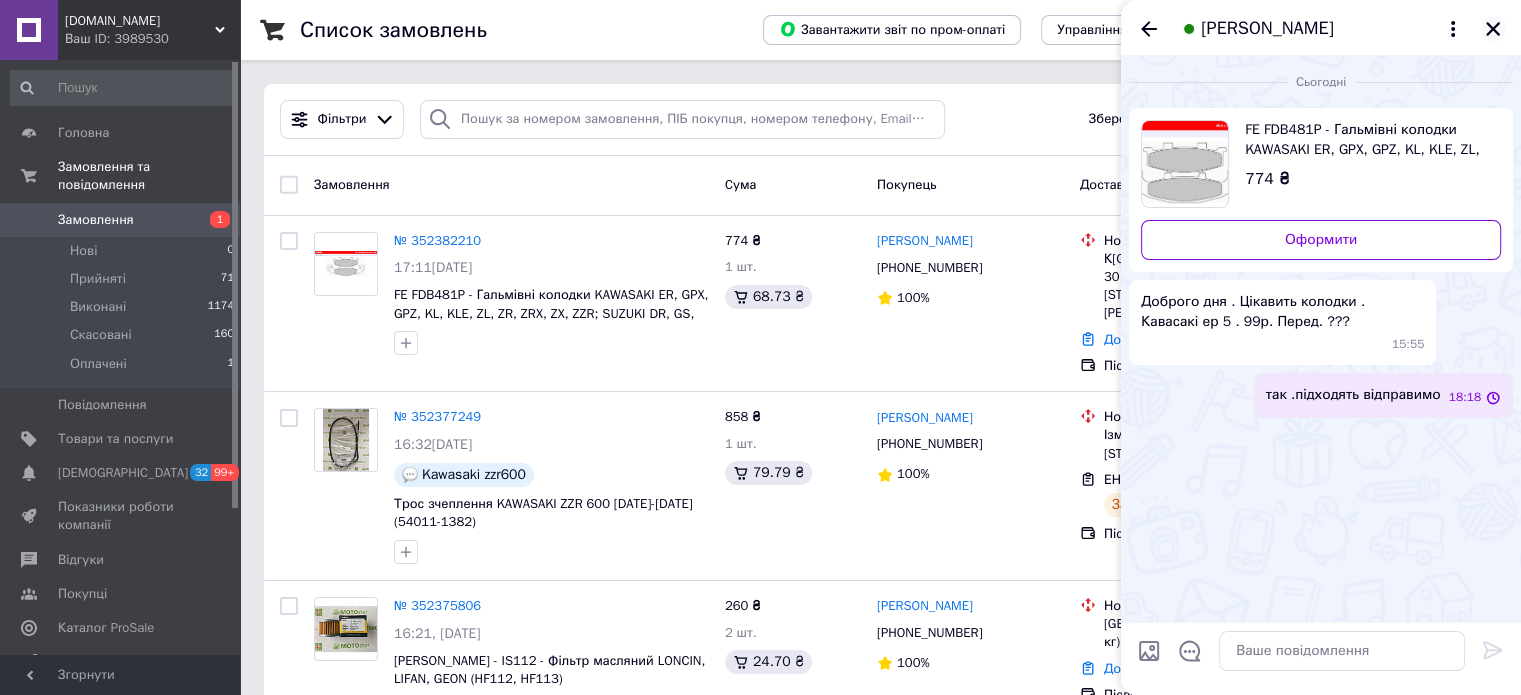 click 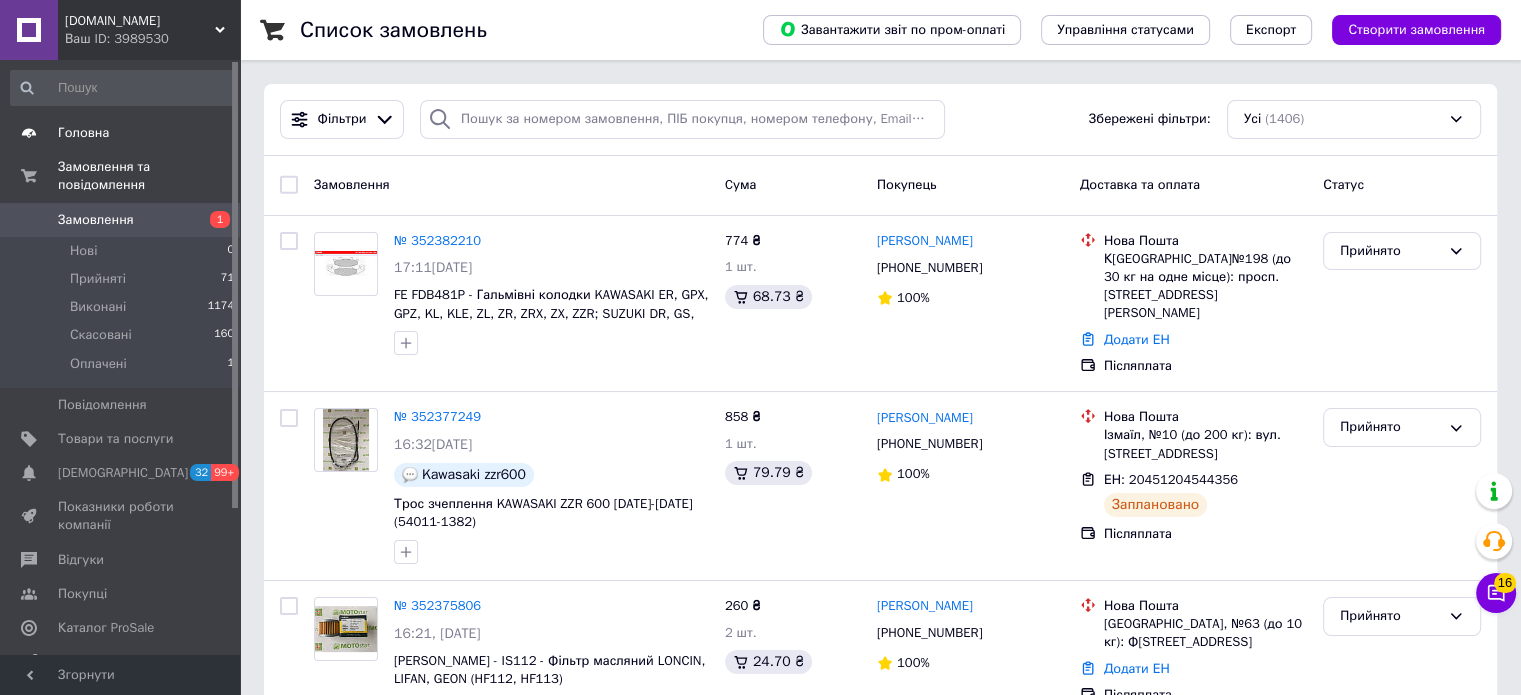 click on "Головна" at bounding box center (121, 133) 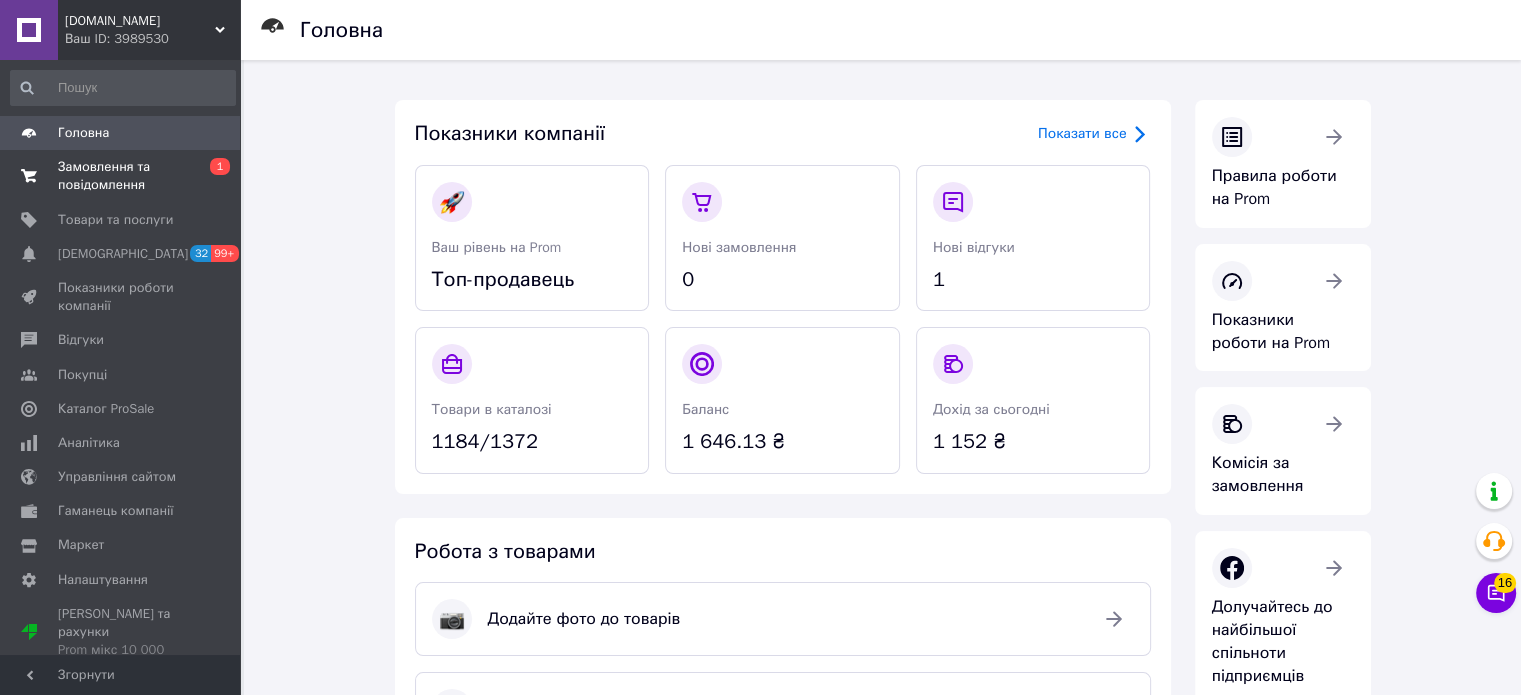 click on "Замовлення та повідомлення" at bounding box center (121, 176) 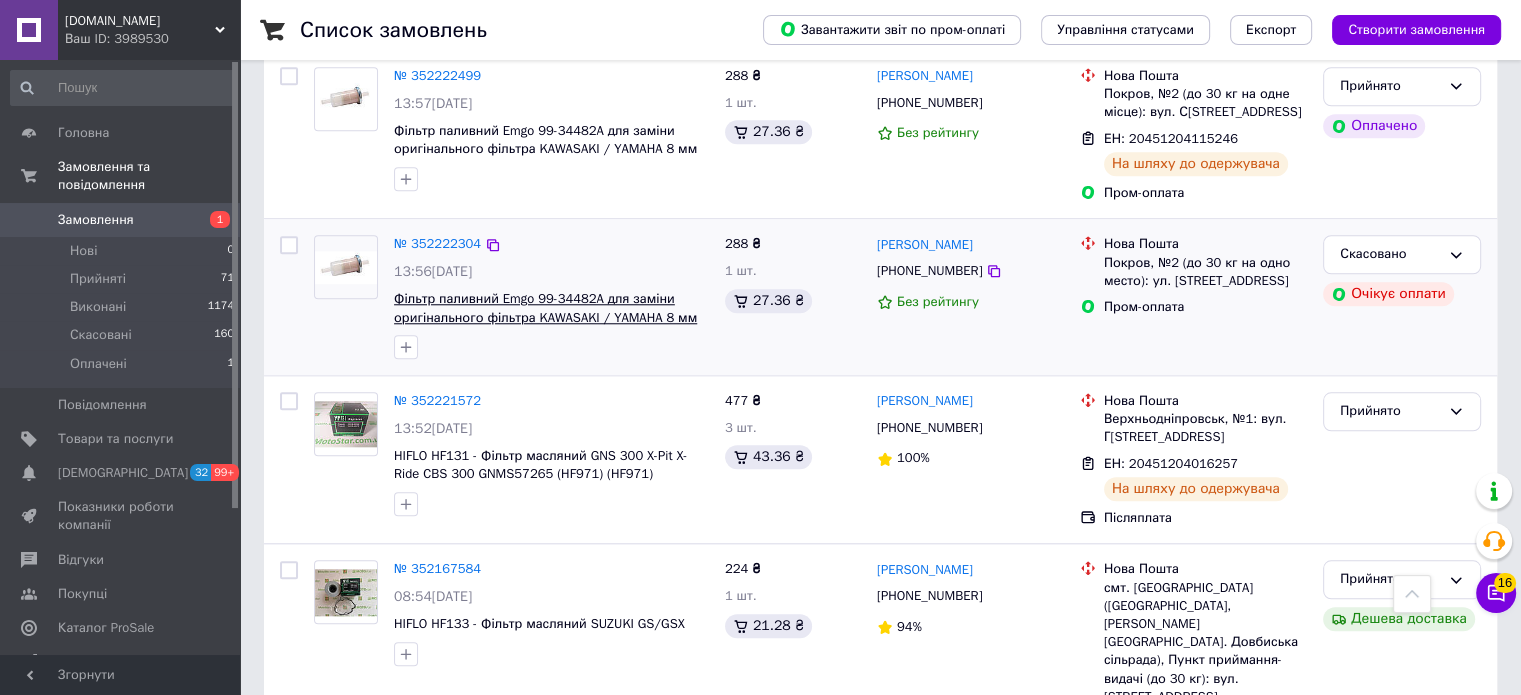 scroll, scrollTop: 1833, scrollLeft: 0, axis: vertical 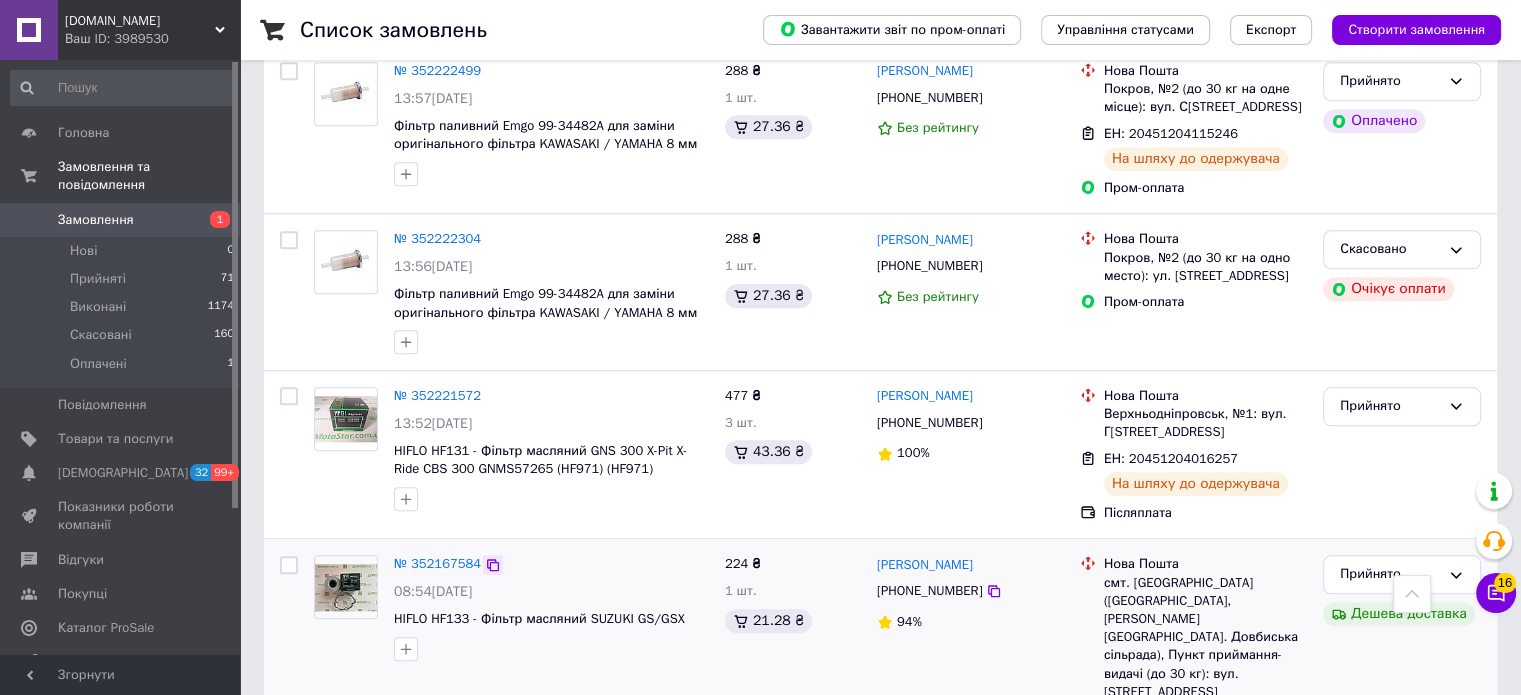 click 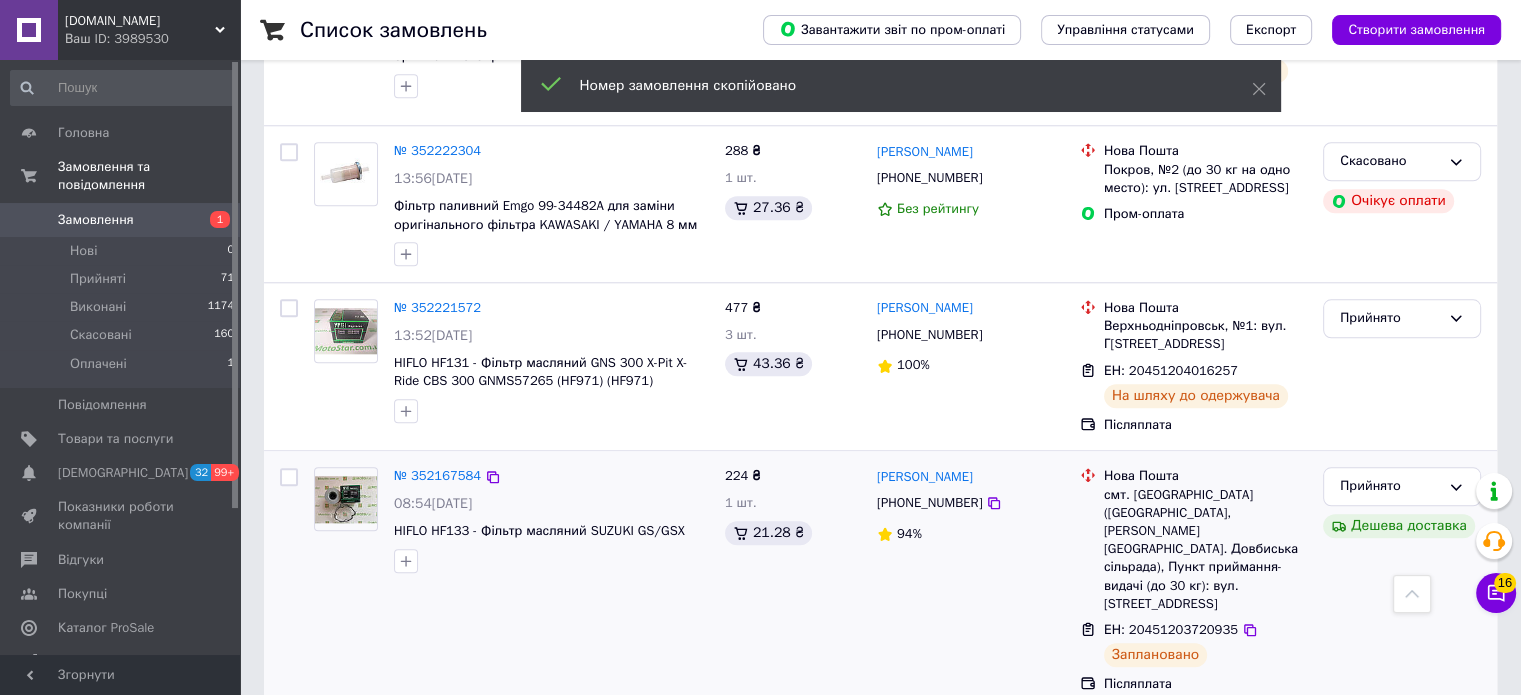 scroll, scrollTop: 2000, scrollLeft: 0, axis: vertical 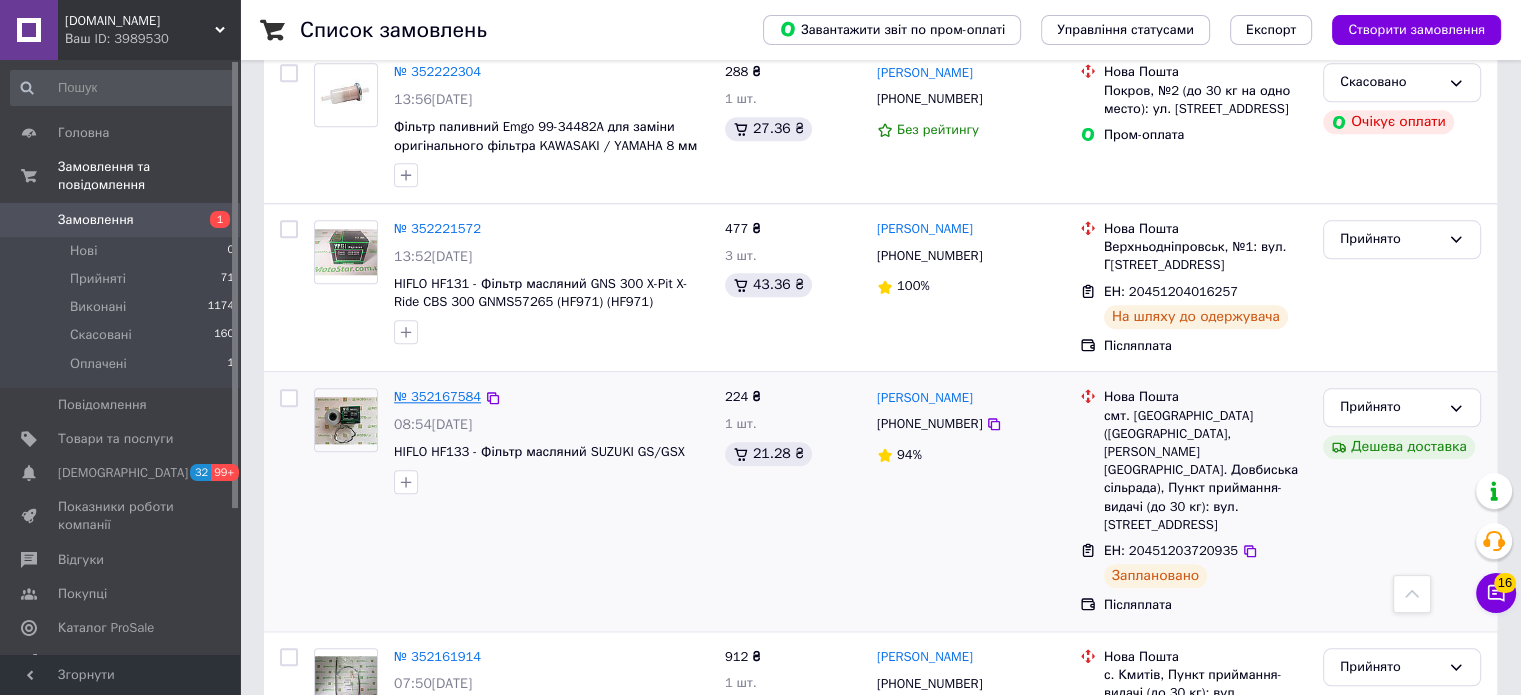 click on "№ 352167584" at bounding box center (437, 396) 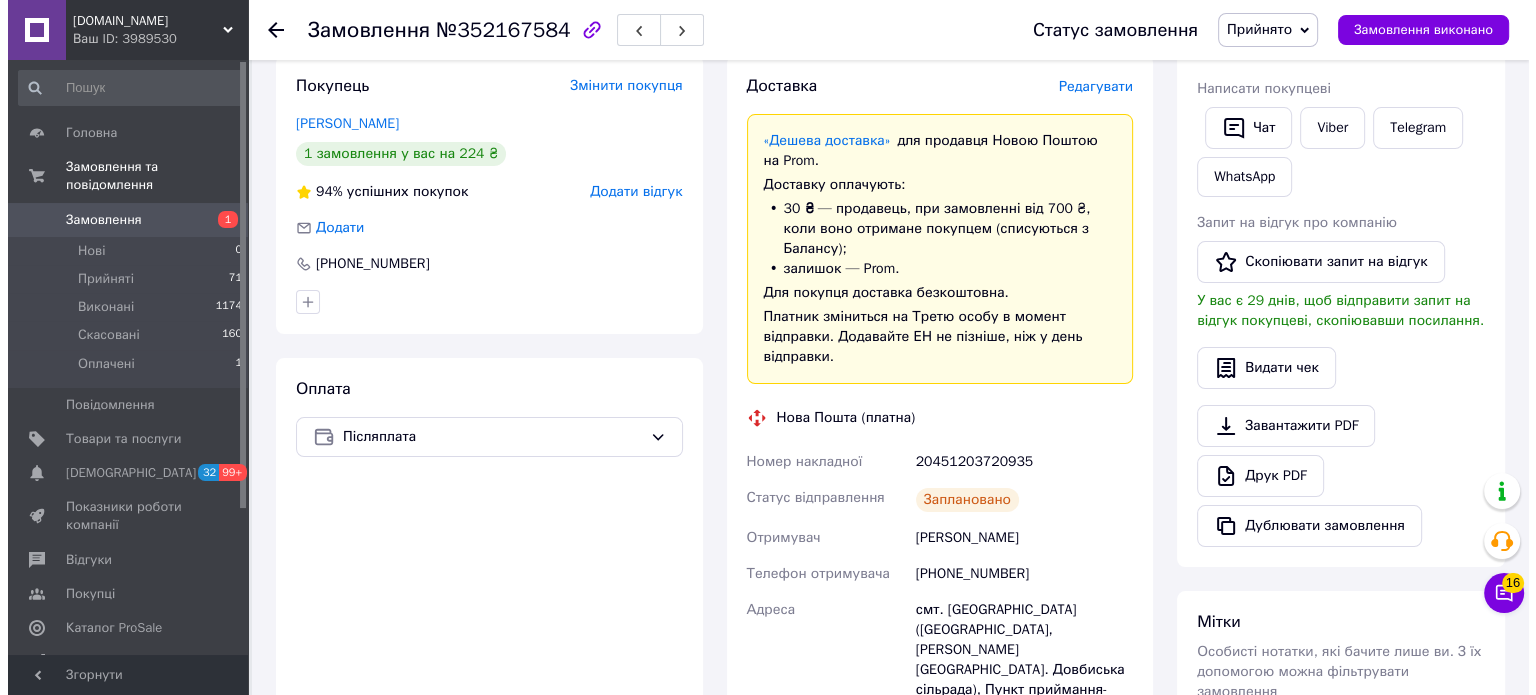 scroll, scrollTop: 343, scrollLeft: 0, axis: vertical 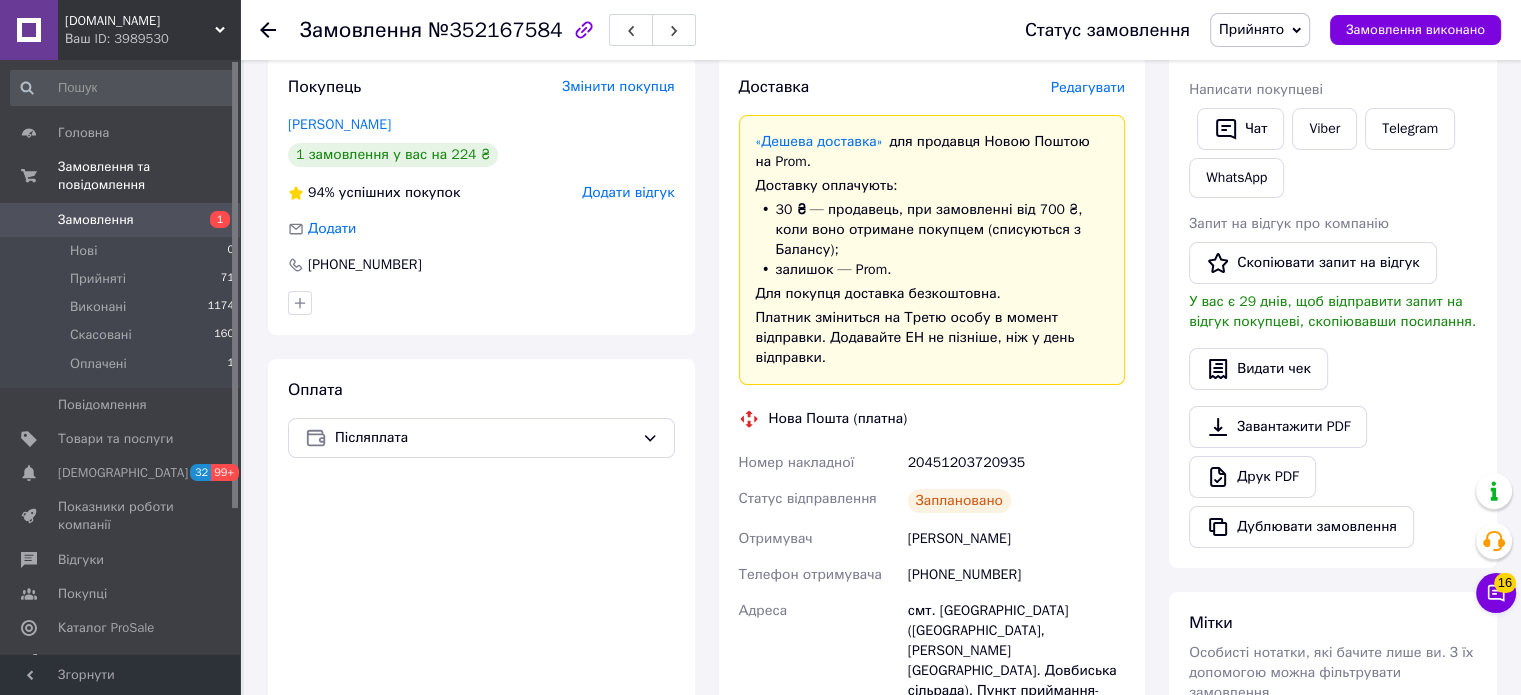 click on "Редагувати" at bounding box center (1088, 87) 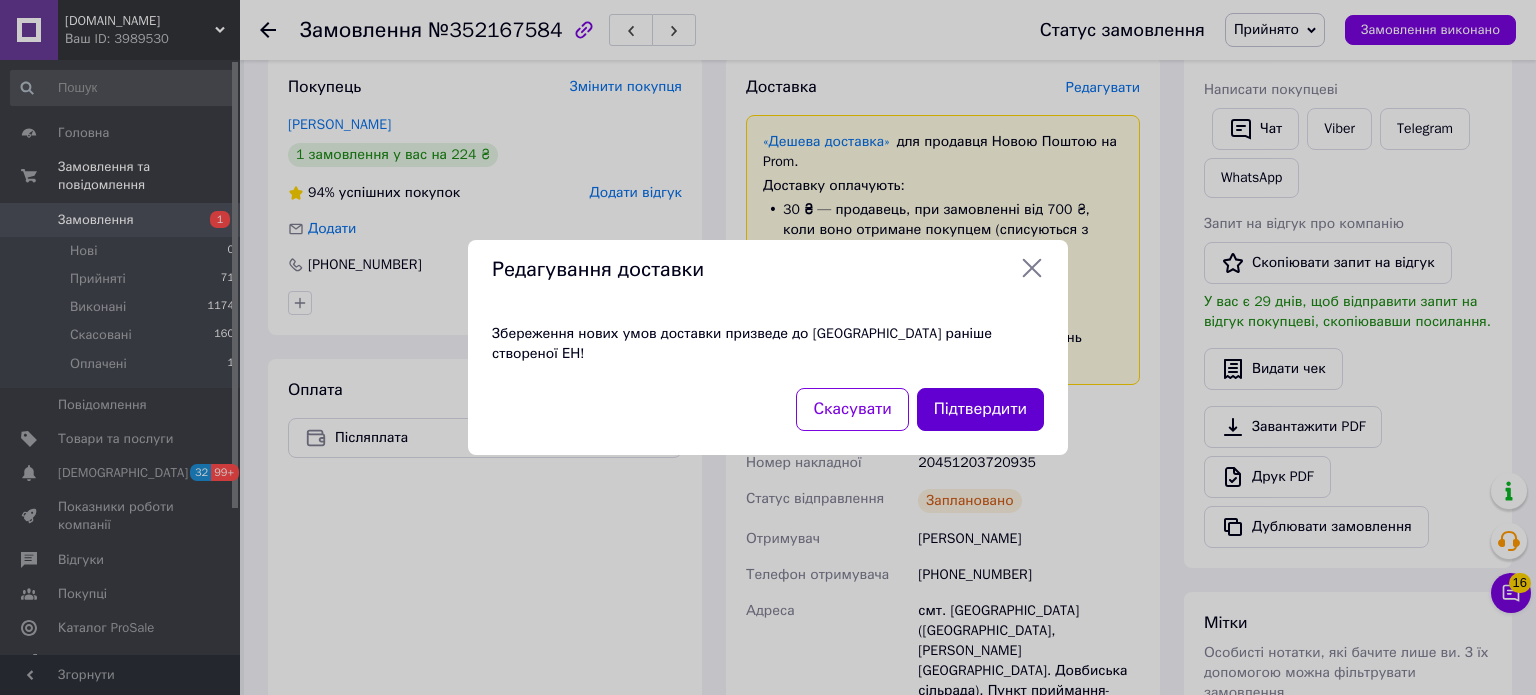 click on "Підтвердити" at bounding box center (980, 409) 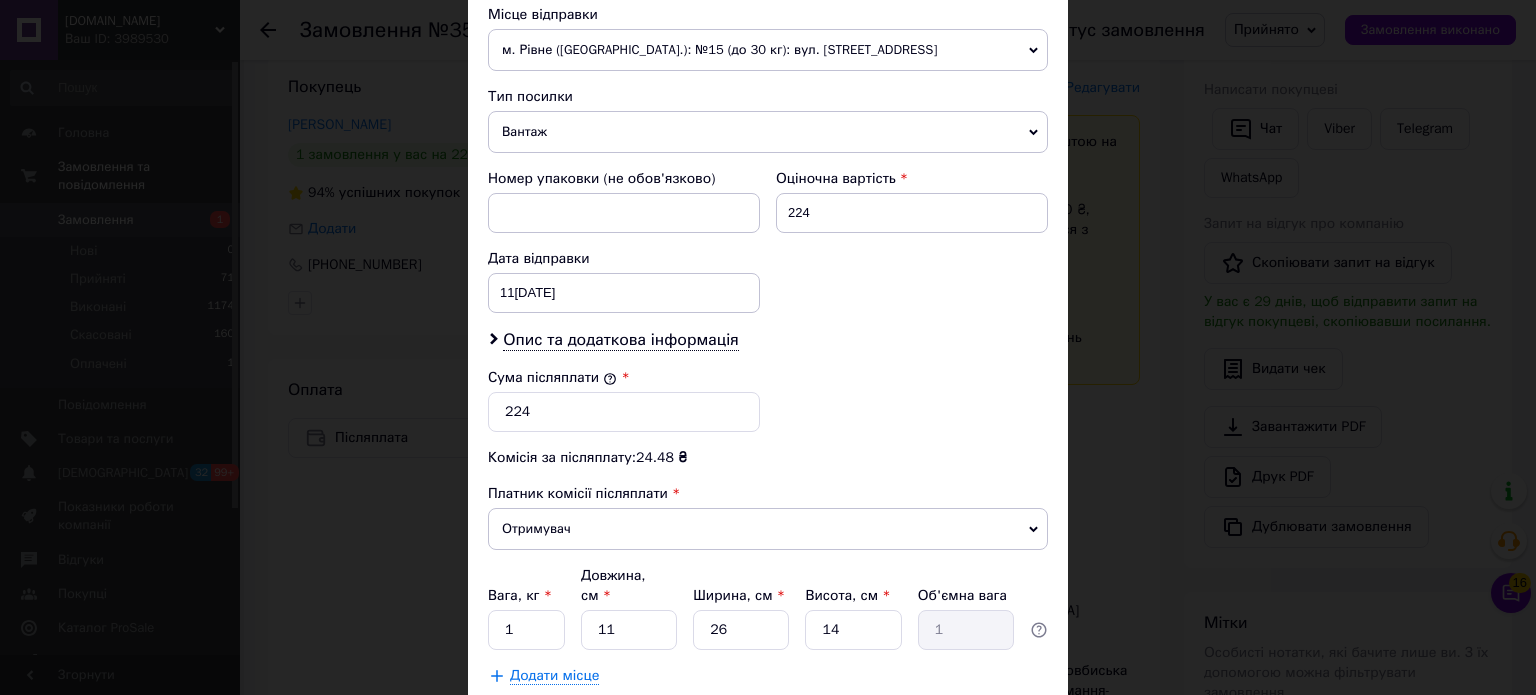 scroll, scrollTop: 846, scrollLeft: 0, axis: vertical 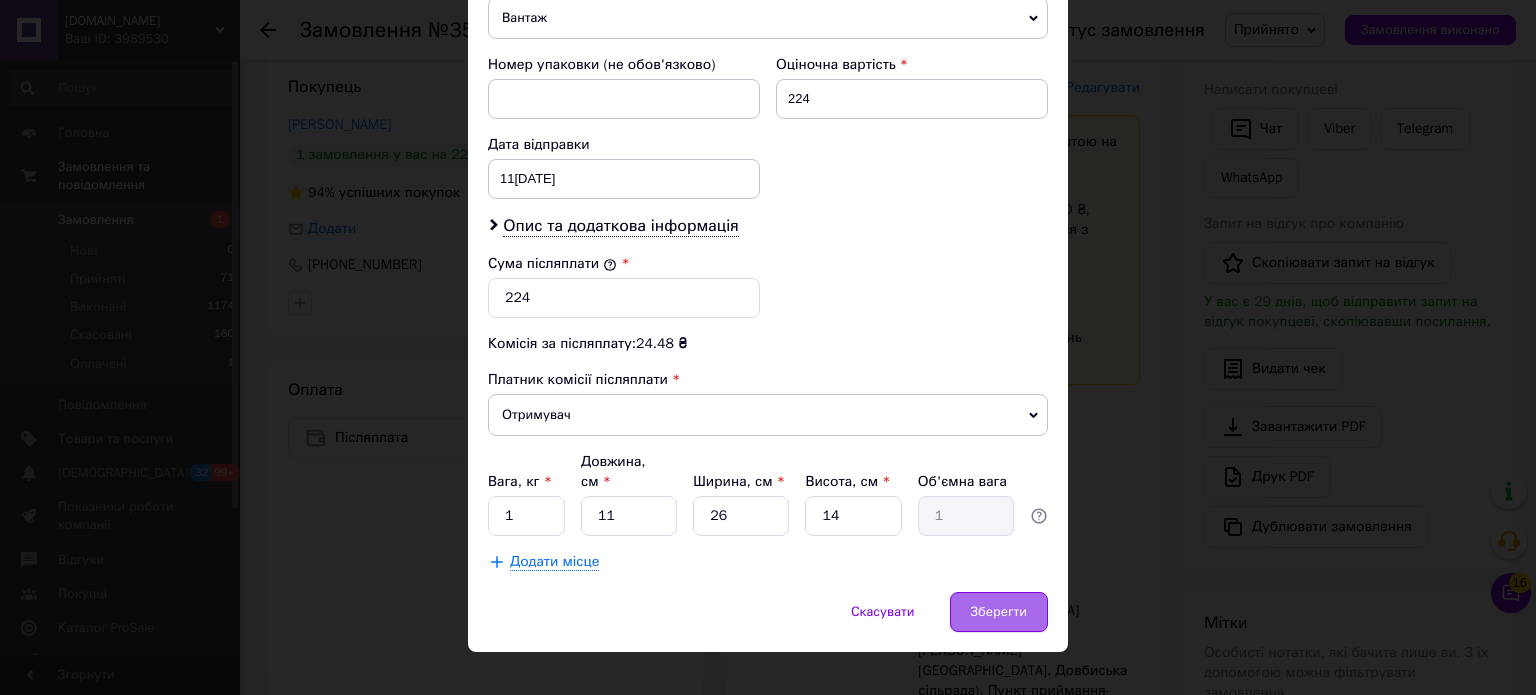 click on "Зберегти" at bounding box center [999, 612] 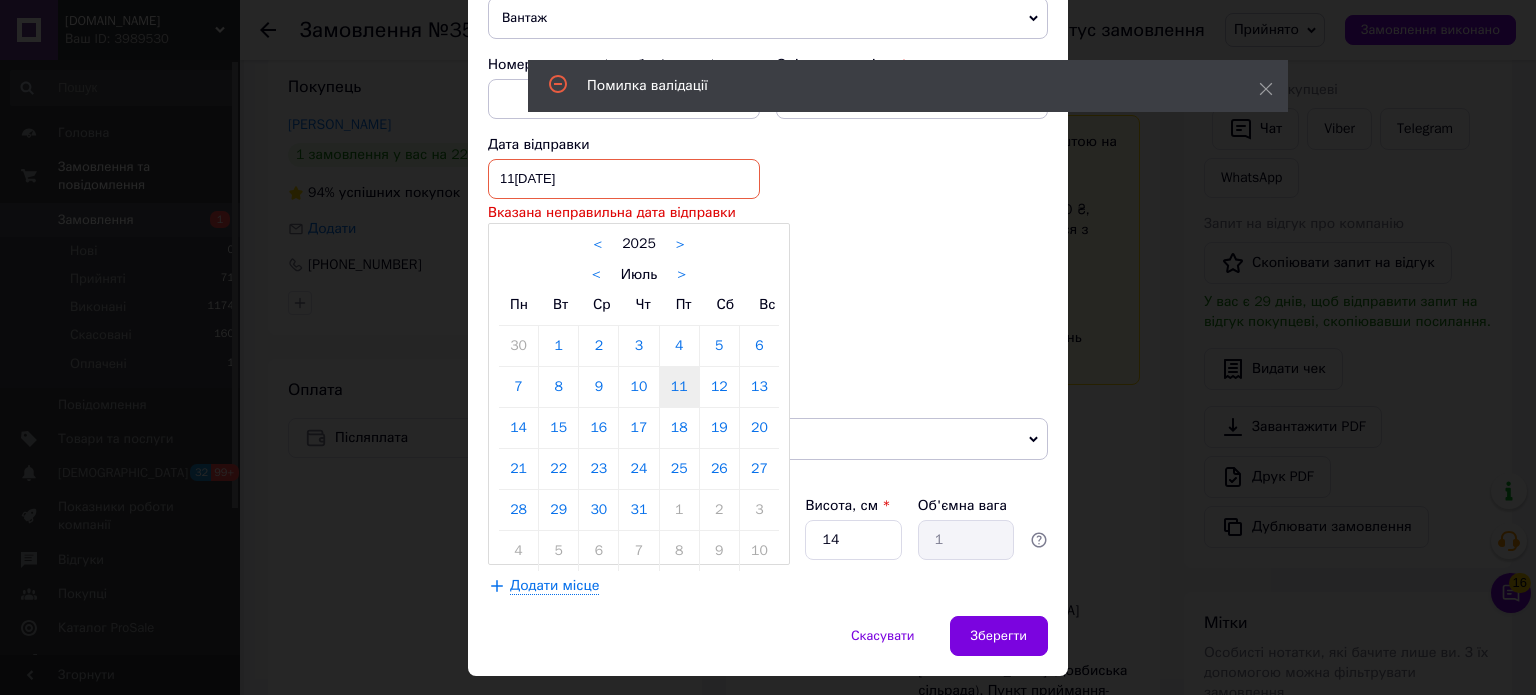click on "11[DATE] 2025 > < Июль > Пн Вт Ср Чт Пт Сб Вс 30 1 2 3 4 5 6 7 8 9 10 11 12 13 14 15 16 17 18 19 20 21 22 23 24 25 26 27 28 29 30 31 1 2 3 4 5 6 7 8 9 10" at bounding box center (624, 179) 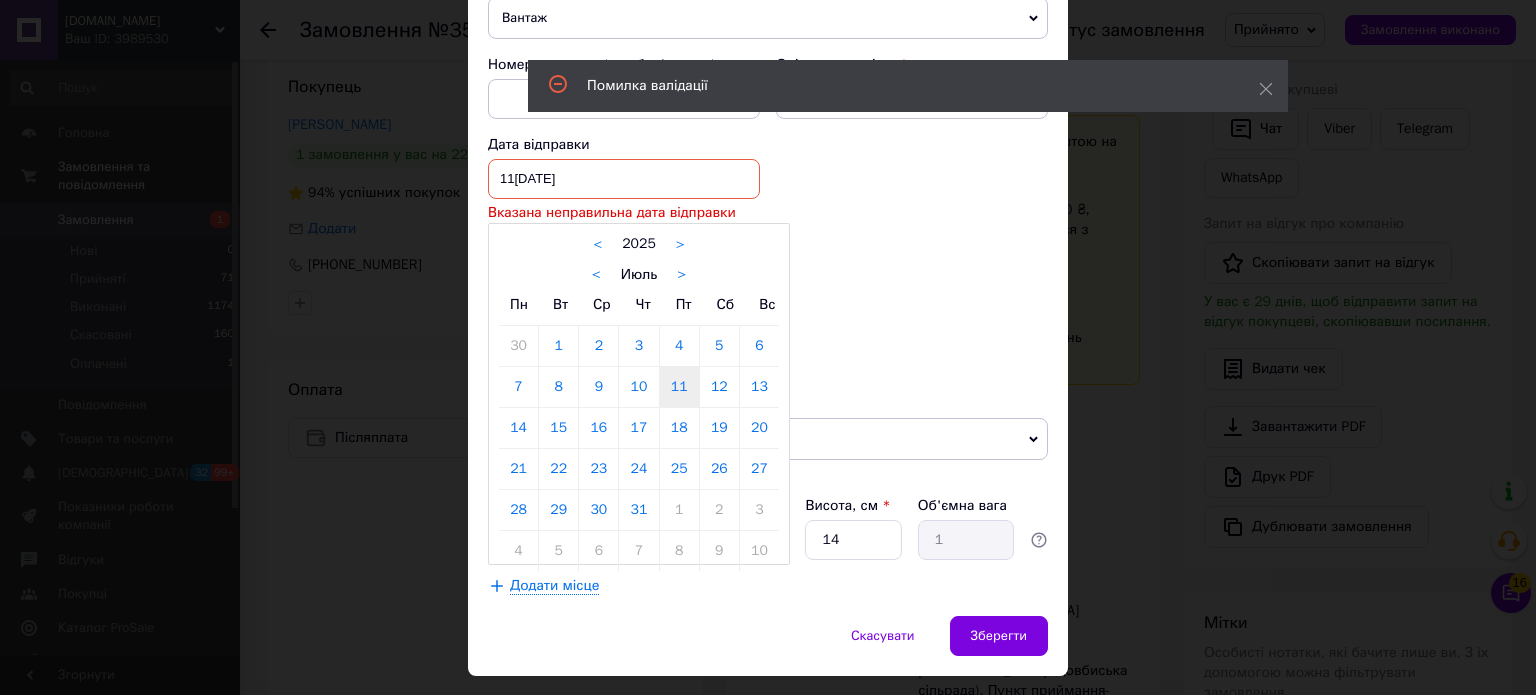 click on "11" at bounding box center (679, 387) 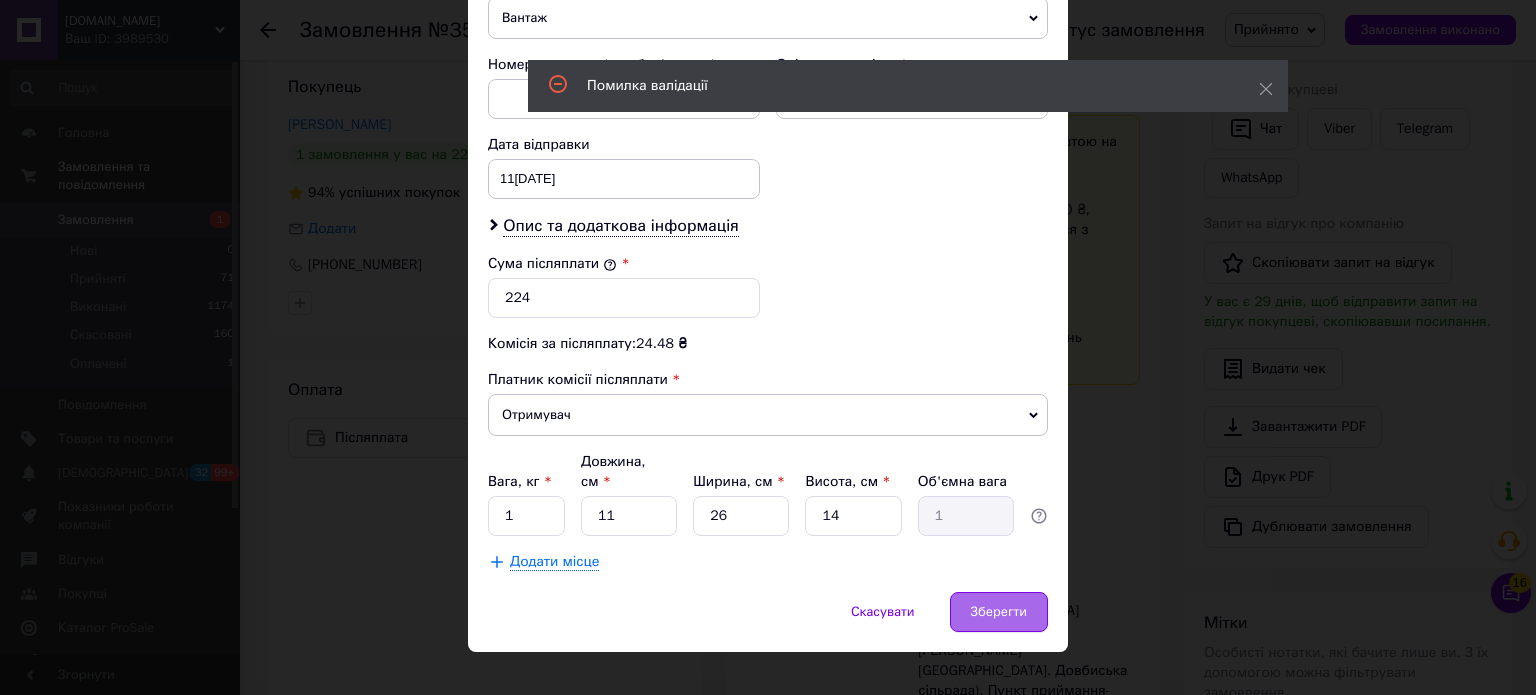 click on "Зберегти" at bounding box center (999, 612) 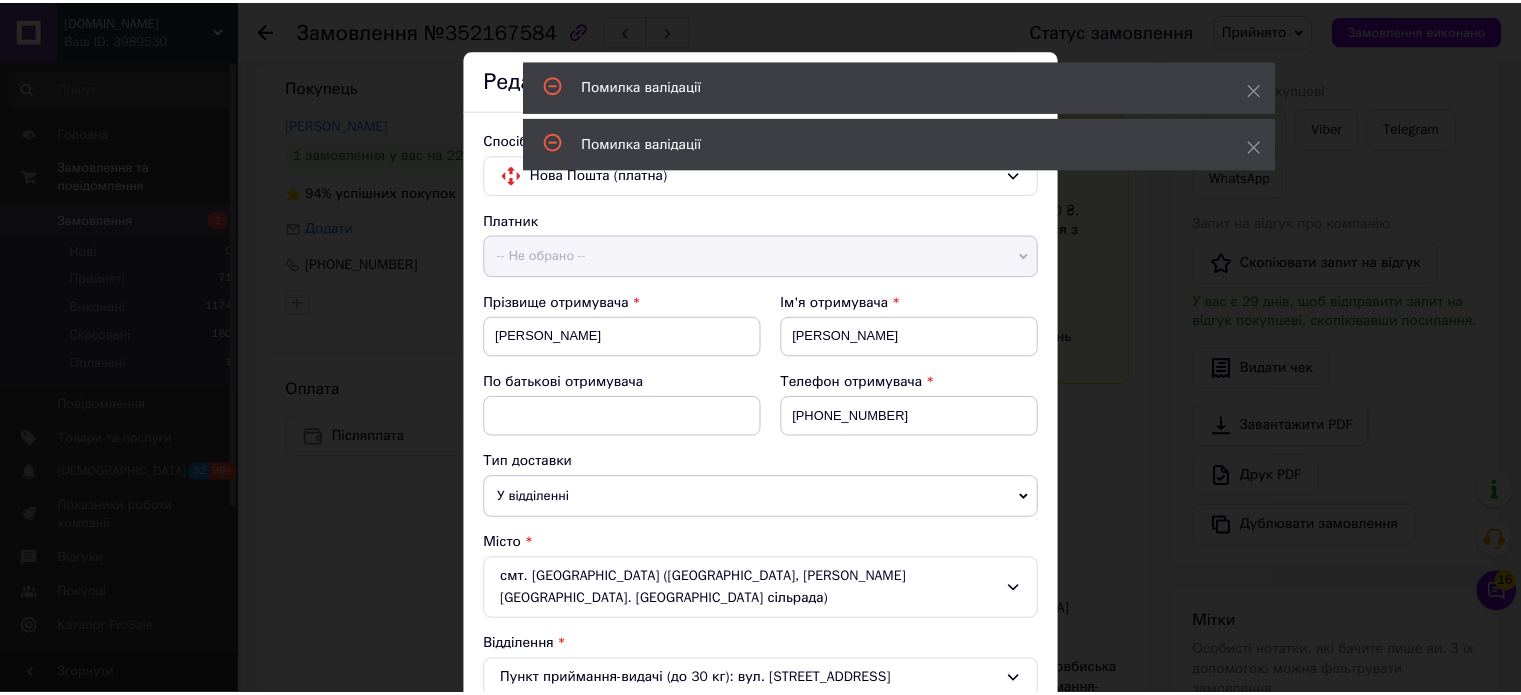 scroll, scrollTop: 0, scrollLeft: 0, axis: both 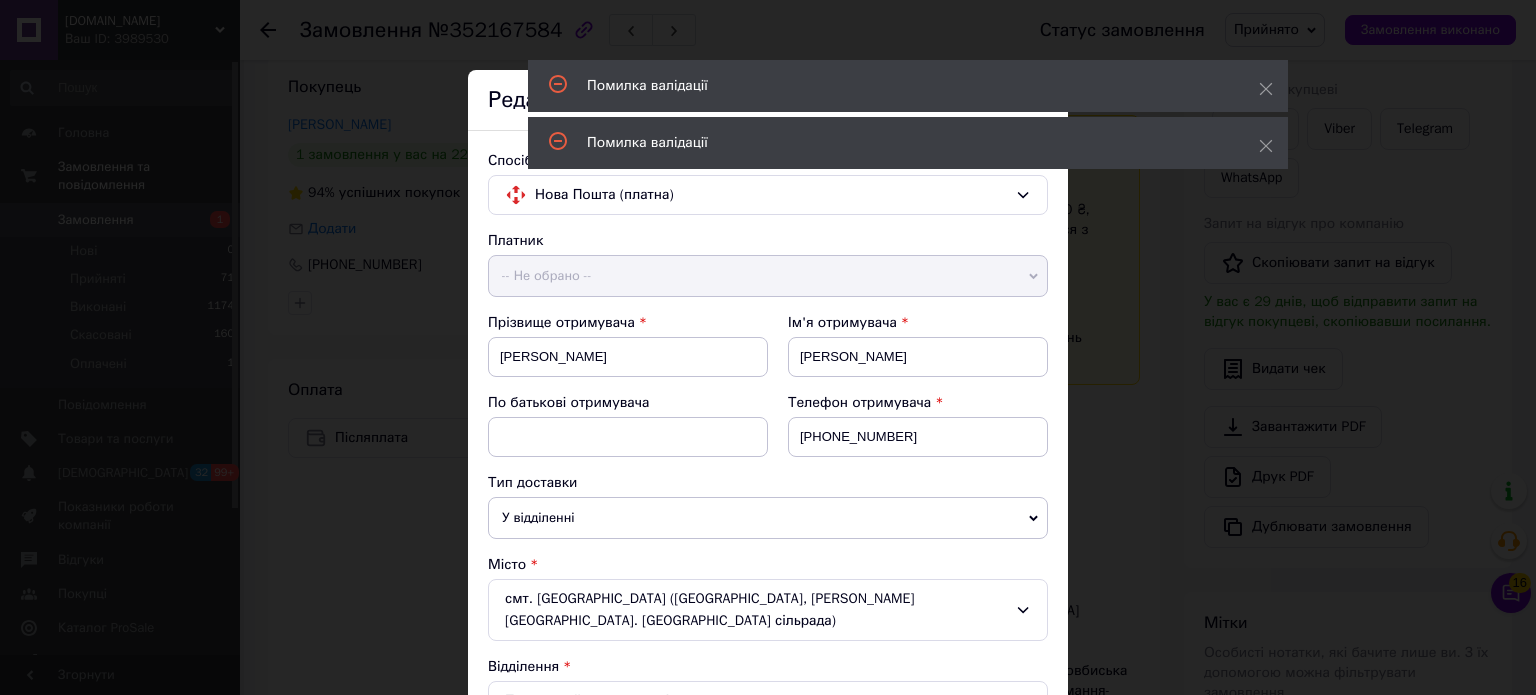 click on "Помилка валідації" at bounding box center (908, 86) 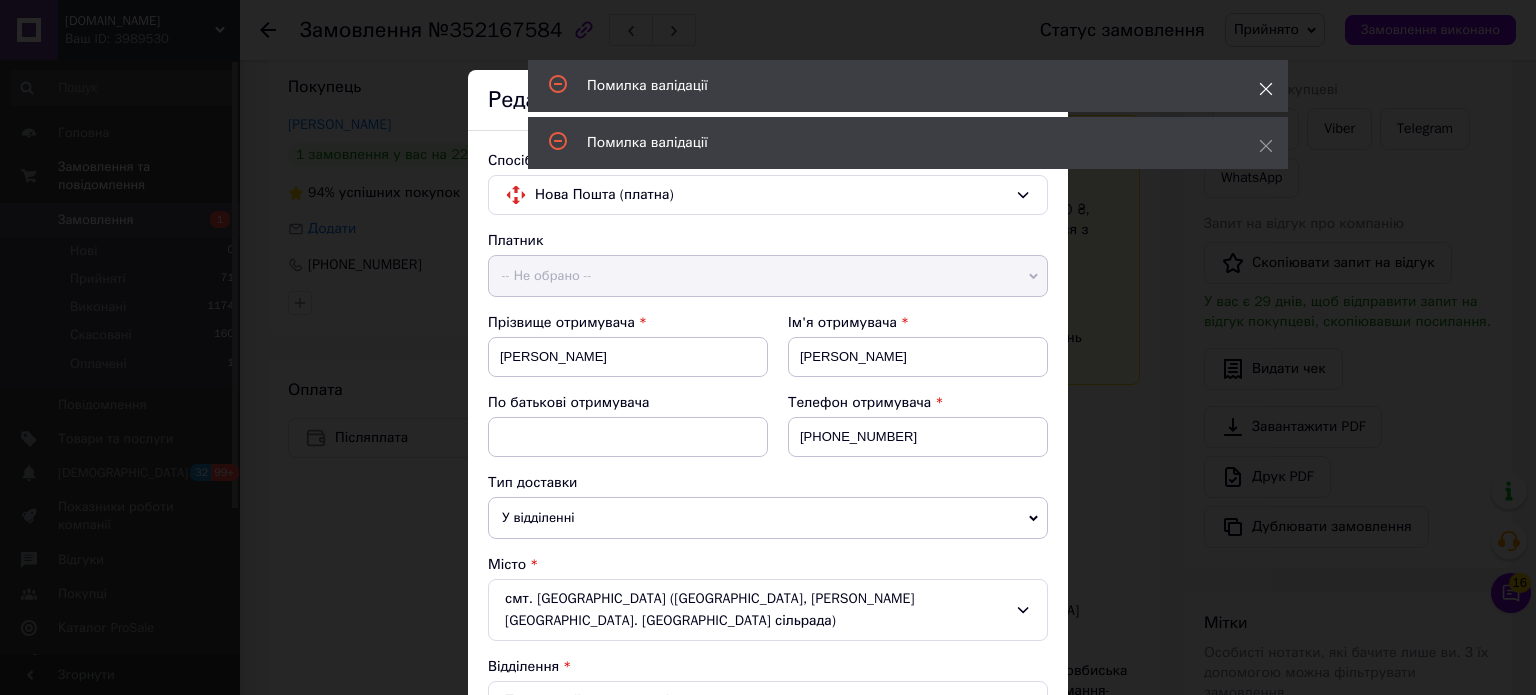 click 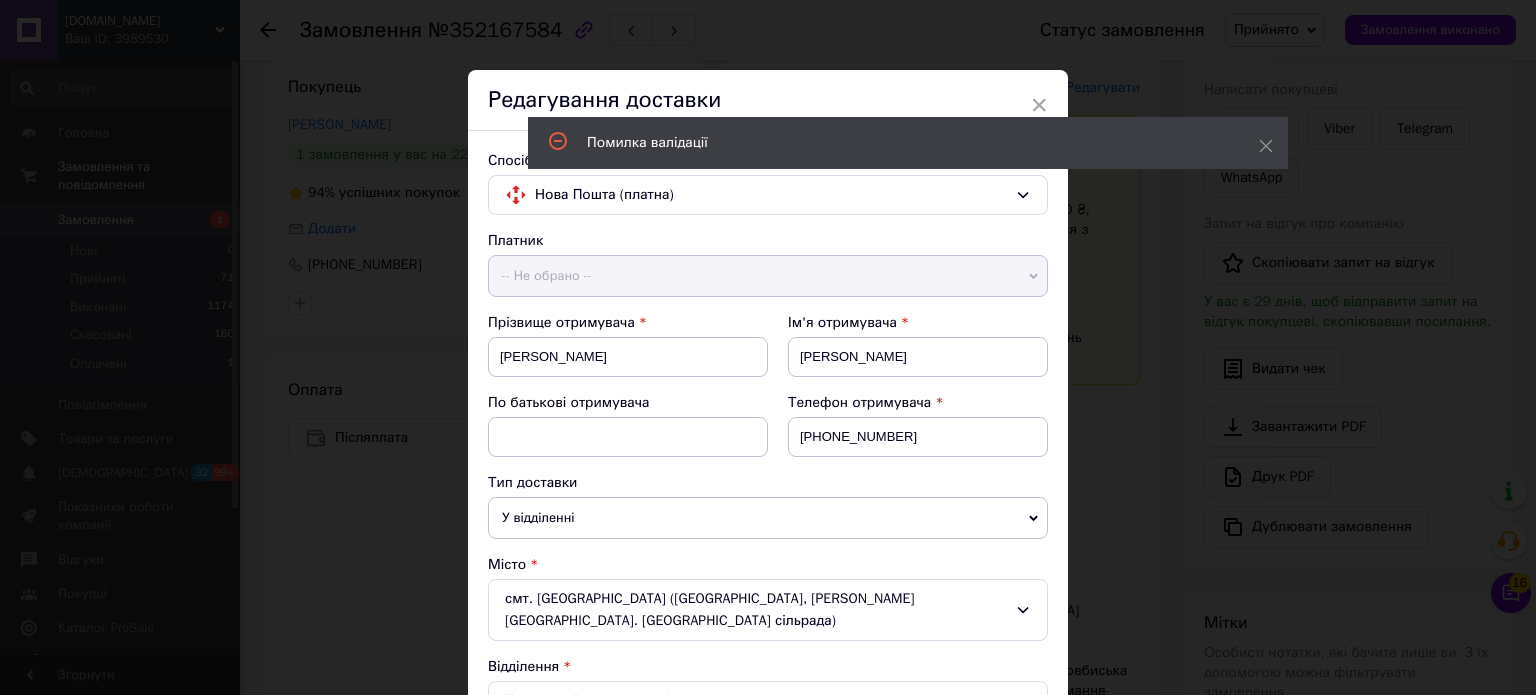 click on "Помилка валідації" at bounding box center [908, 143] 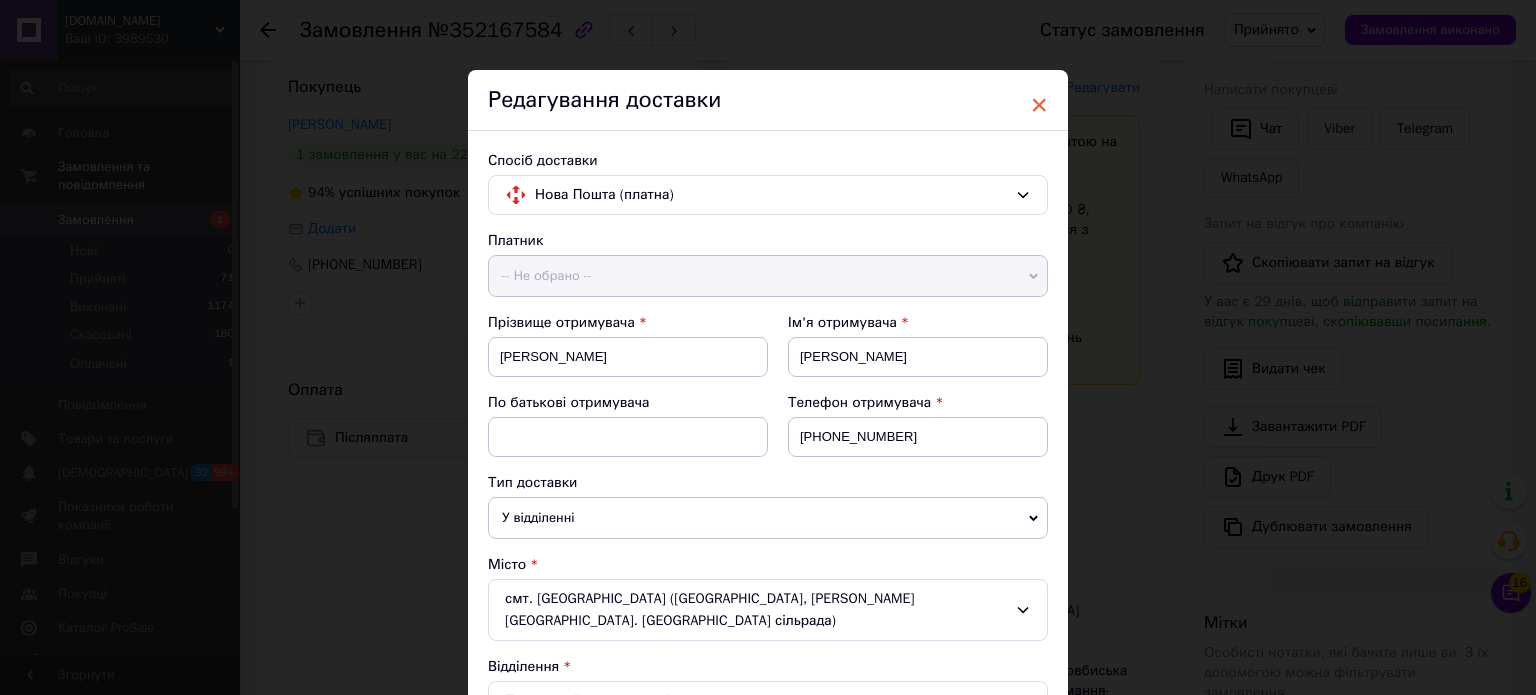 click on "×" at bounding box center [1039, 105] 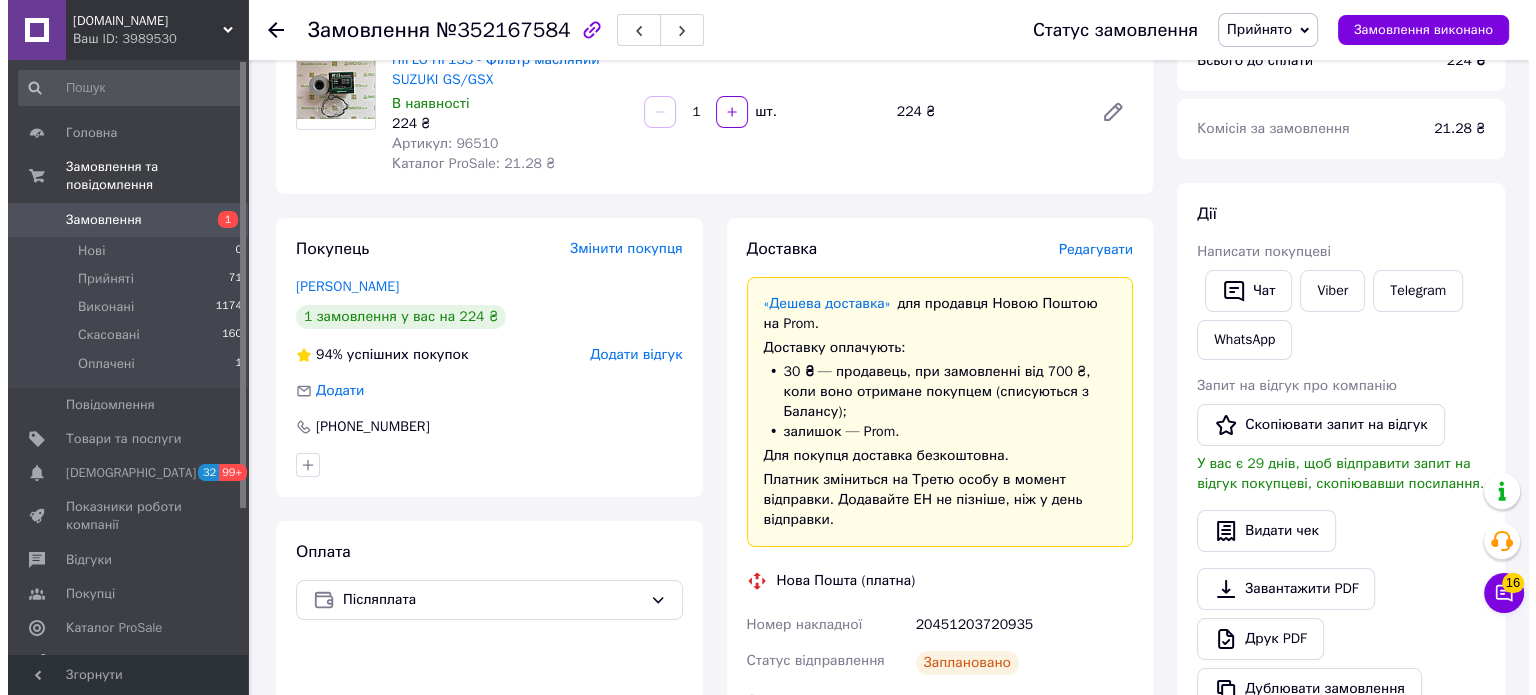 scroll, scrollTop: 176, scrollLeft: 0, axis: vertical 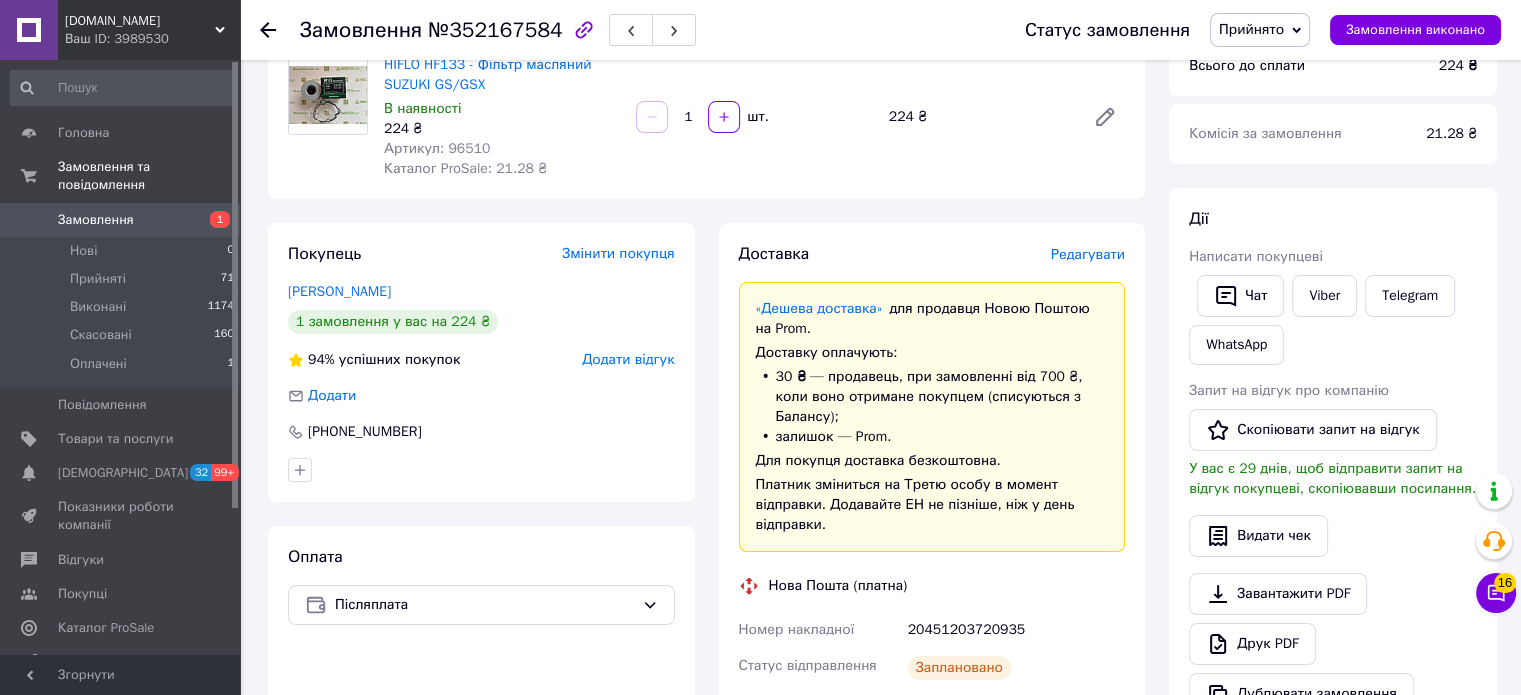 click on "Редагувати" at bounding box center [1088, 254] 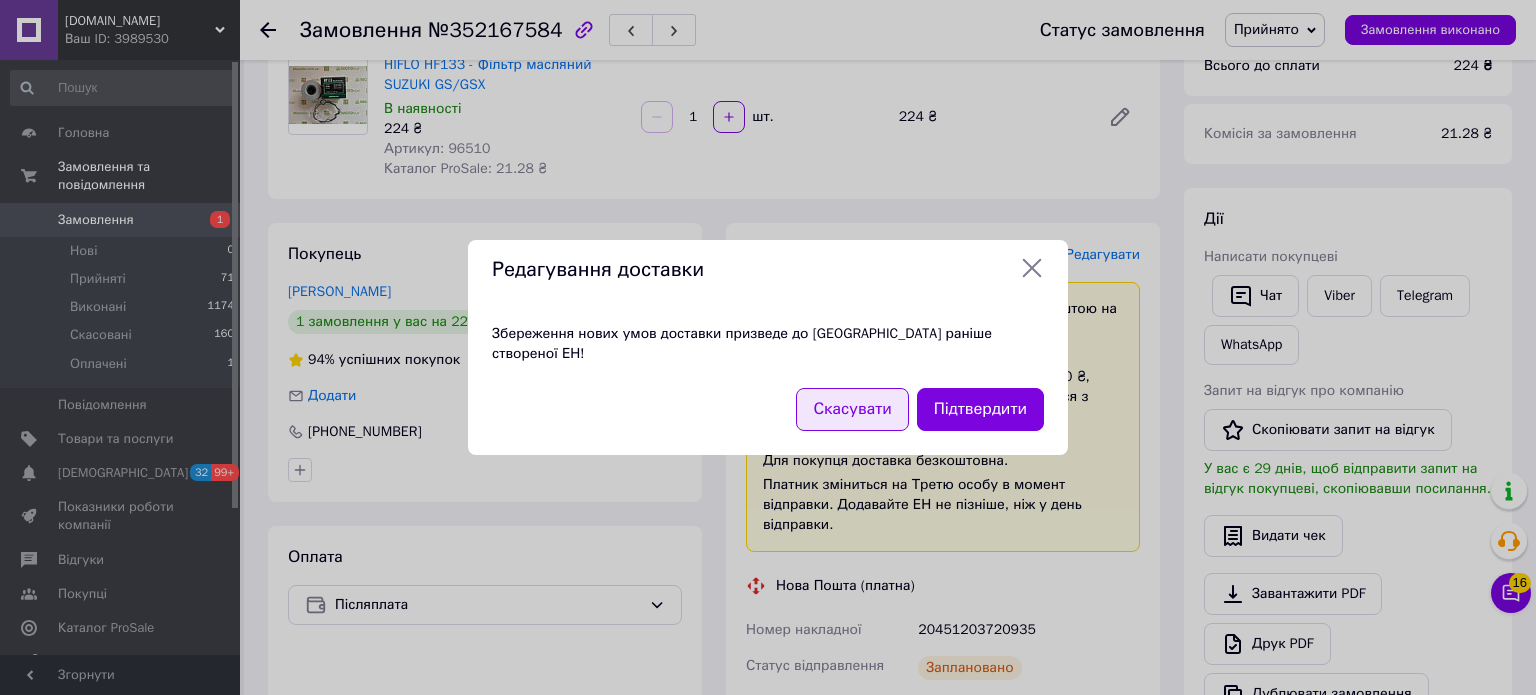 click on "Скасувати" at bounding box center (852, 409) 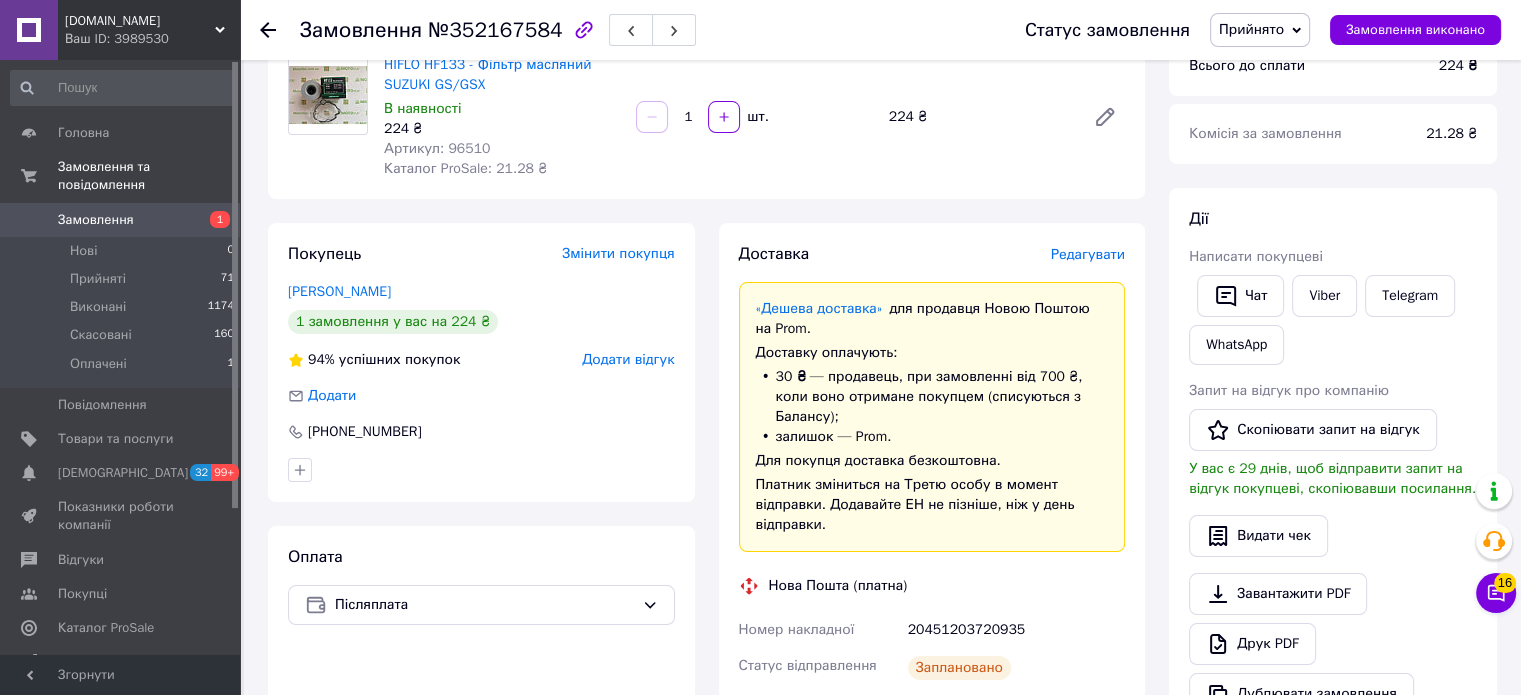 click on "Редагувати" at bounding box center (1088, 254) 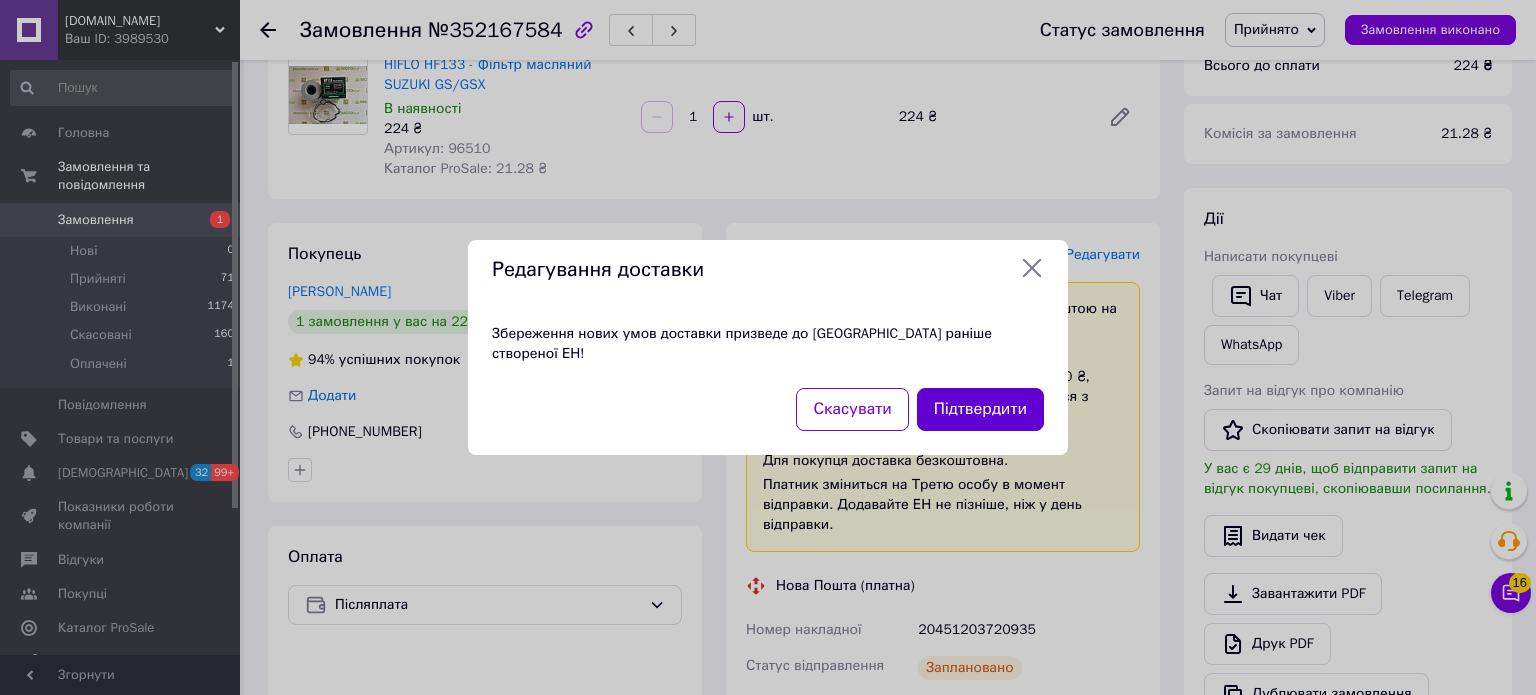 click on "Підтвердити" at bounding box center (980, 409) 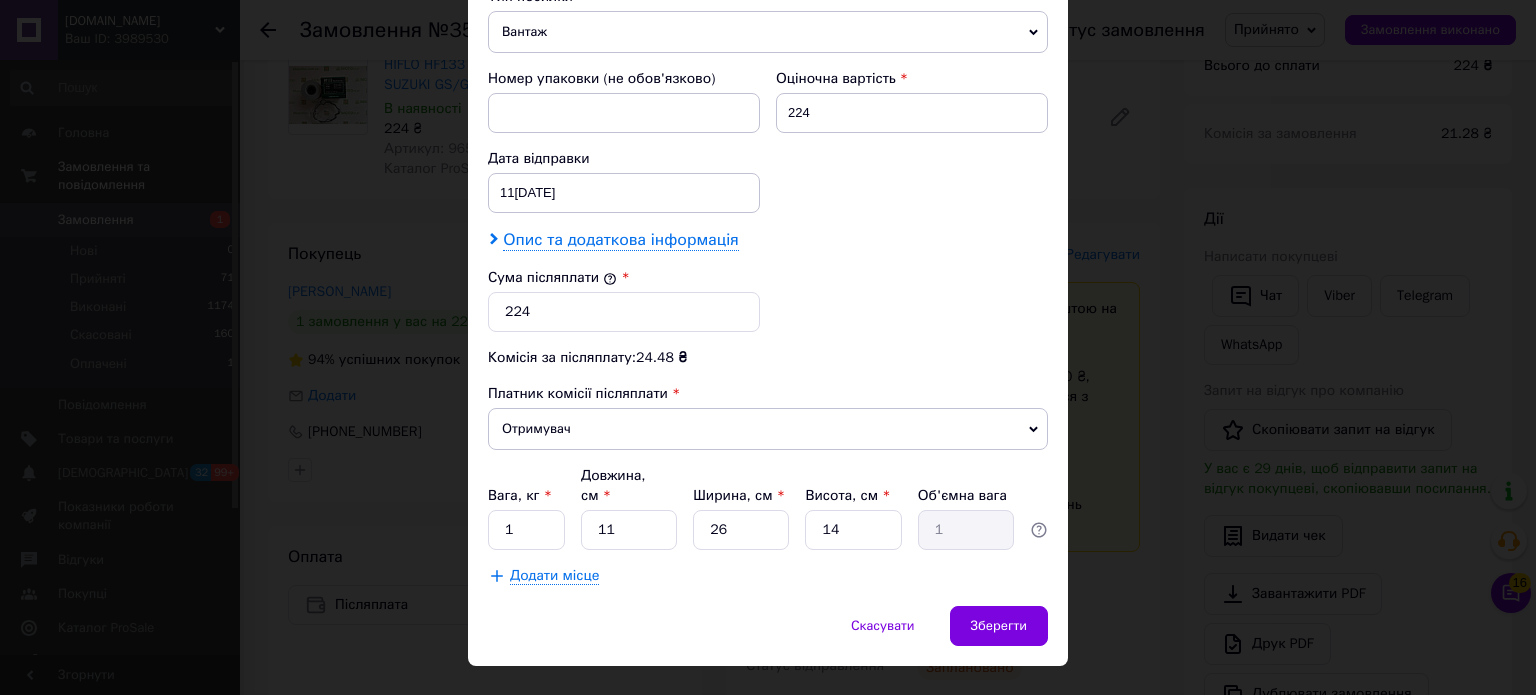scroll, scrollTop: 833, scrollLeft: 0, axis: vertical 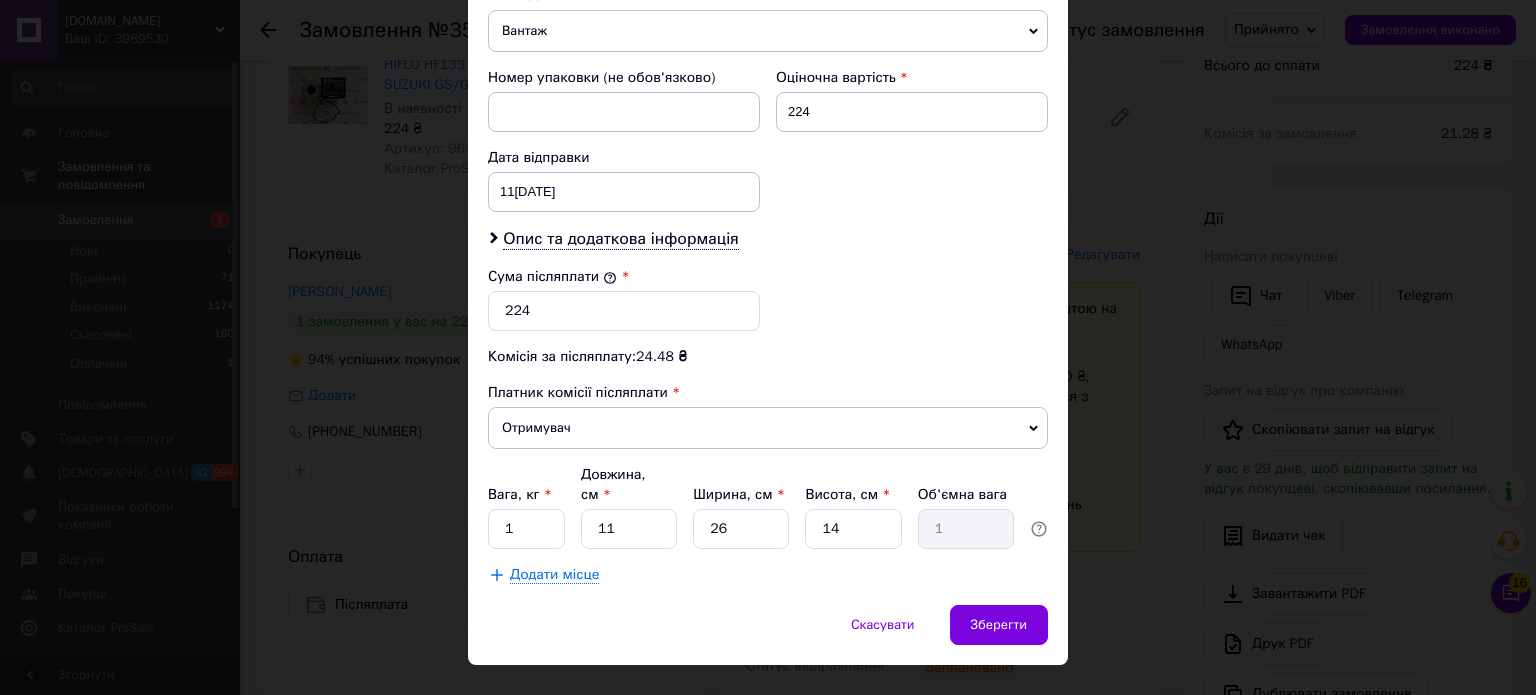 click on "Отримувач" at bounding box center [768, 428] 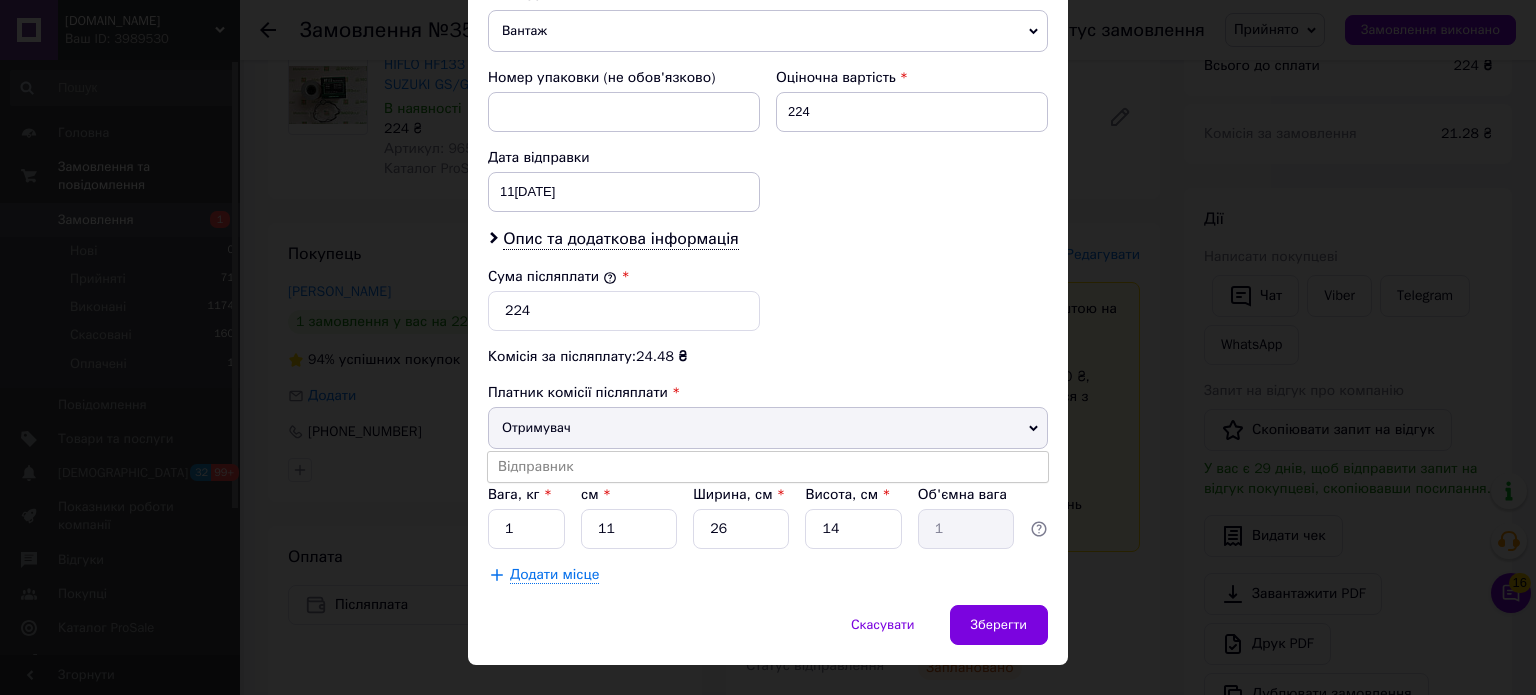 click on "Сума післяплати     * 224" at bounding box center (768, 299) 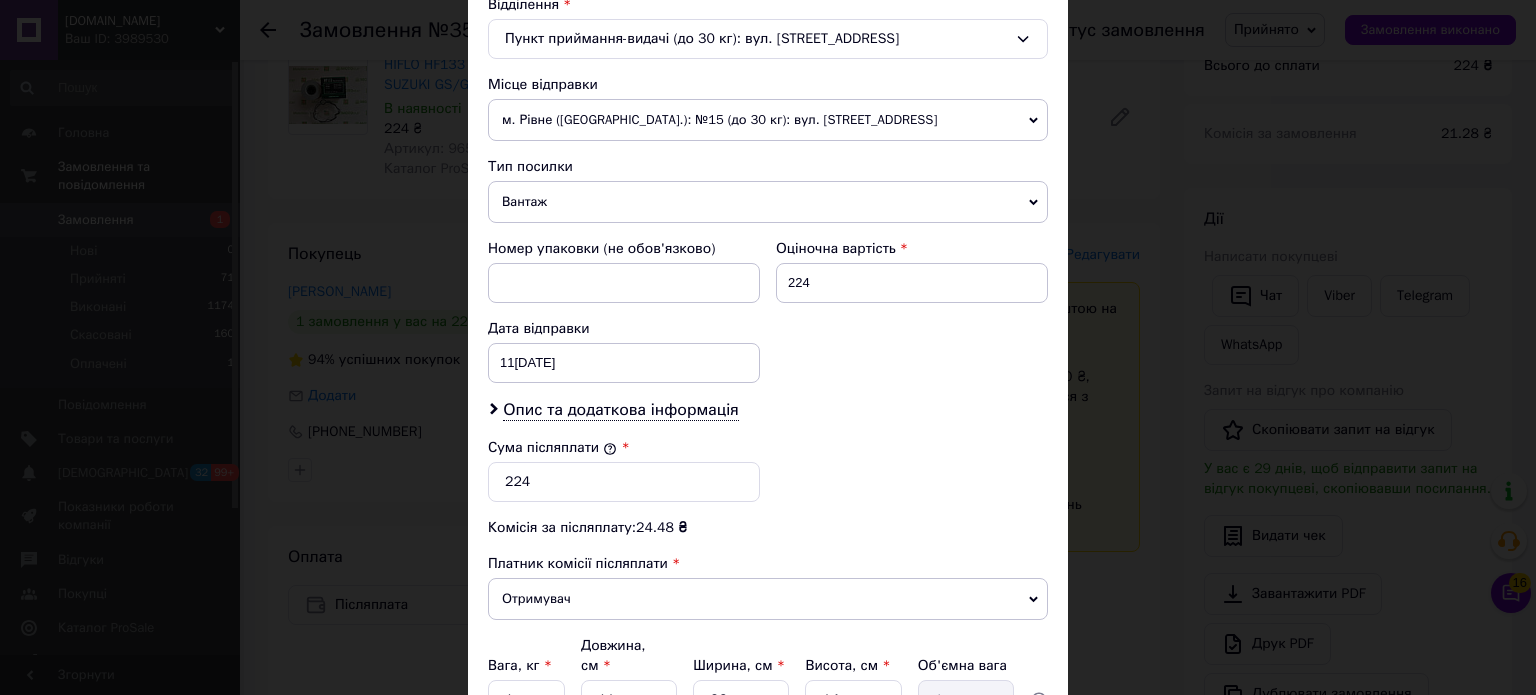 scroll, scrollTop: 666, scrollLeft: 0, axis: vertical 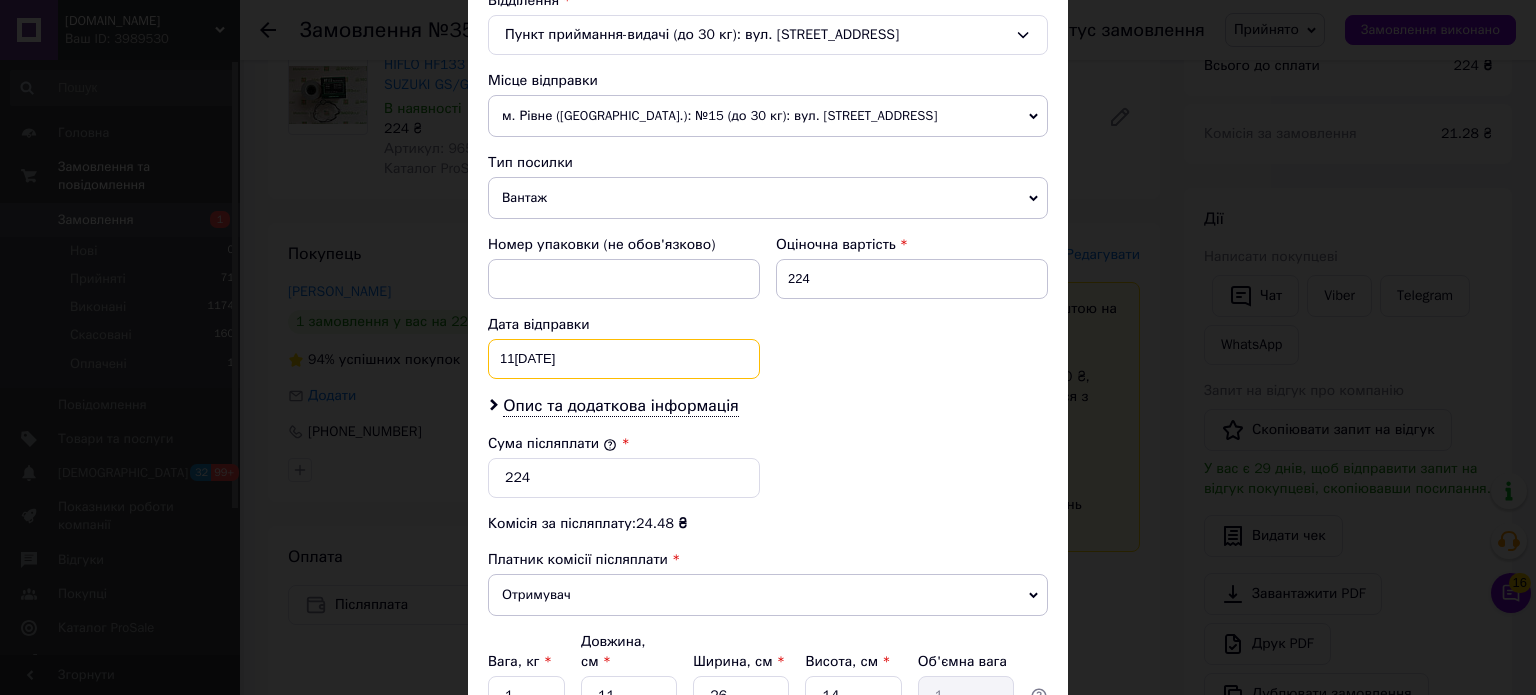 click on "11[DATE] 2025 > < Июль > Пн Вт Ср Чт Пт Сб Вс 30 1 2 3 4 5 6 7 8 9 10 11 12 13 14 15 16 17 18 19 20 21 22 23 24 25 26 27 28 29 30 31 1 2 3 4 5 6 7 8 9 10" at bounding box center [624, 359] 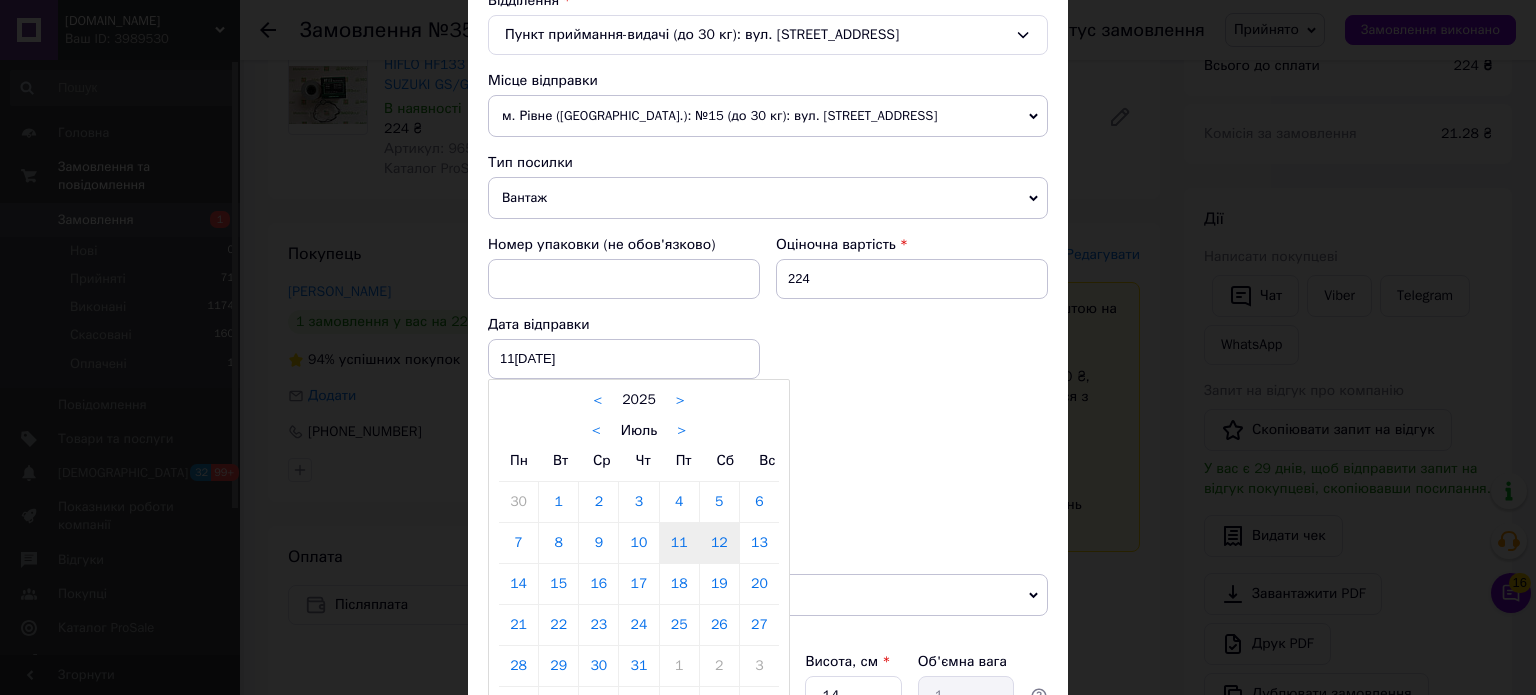 click on "12" at bounding box center [719, 543] 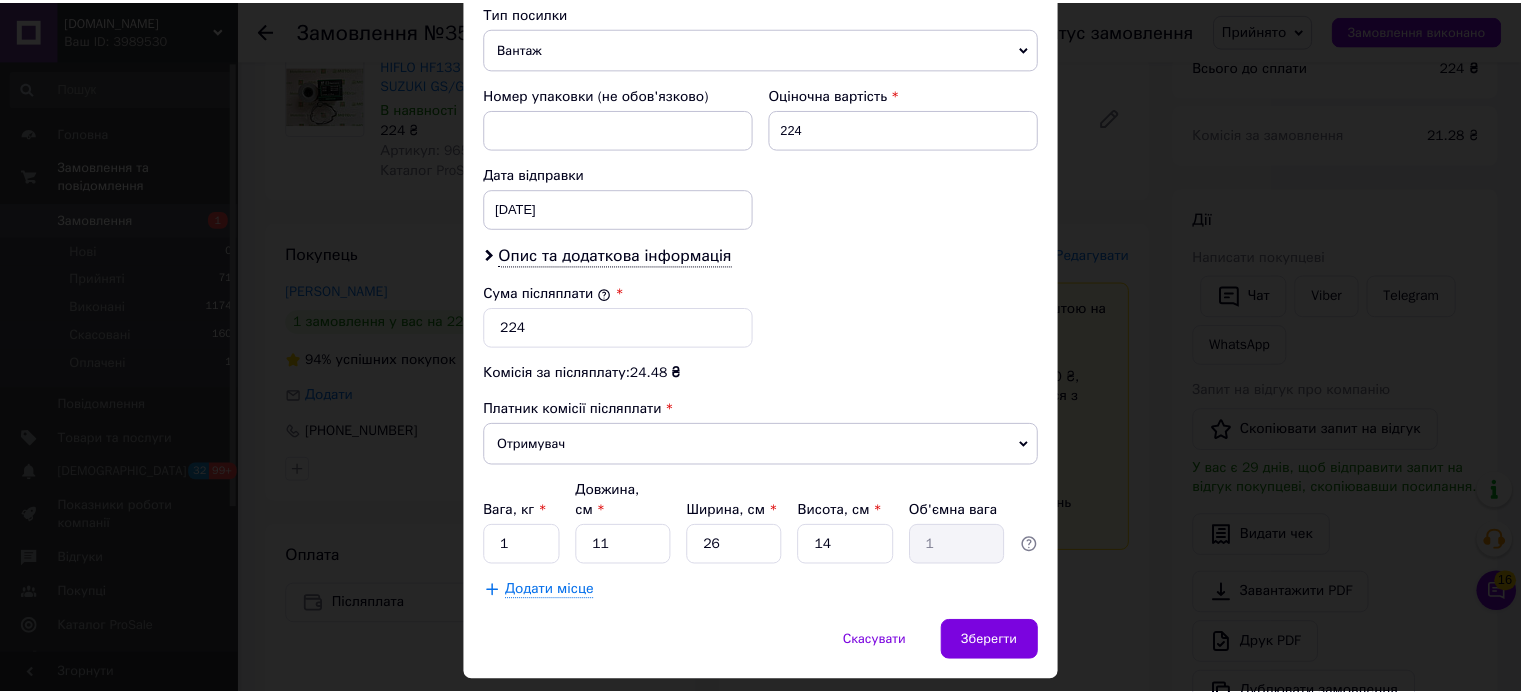 scroll, scrollTop: 846, scrollLeft: 0, axis: vertical 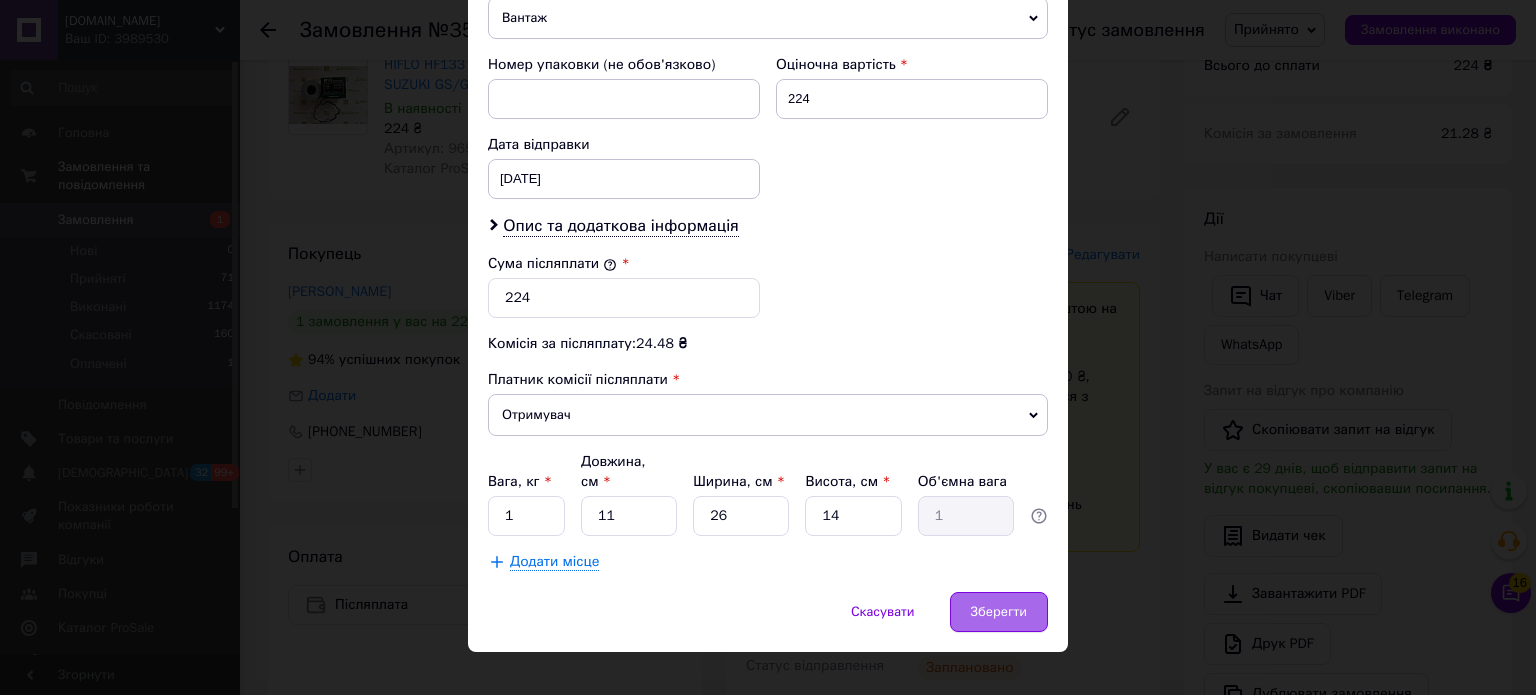 click on "Зберегти" at bounding box center (999, 612) 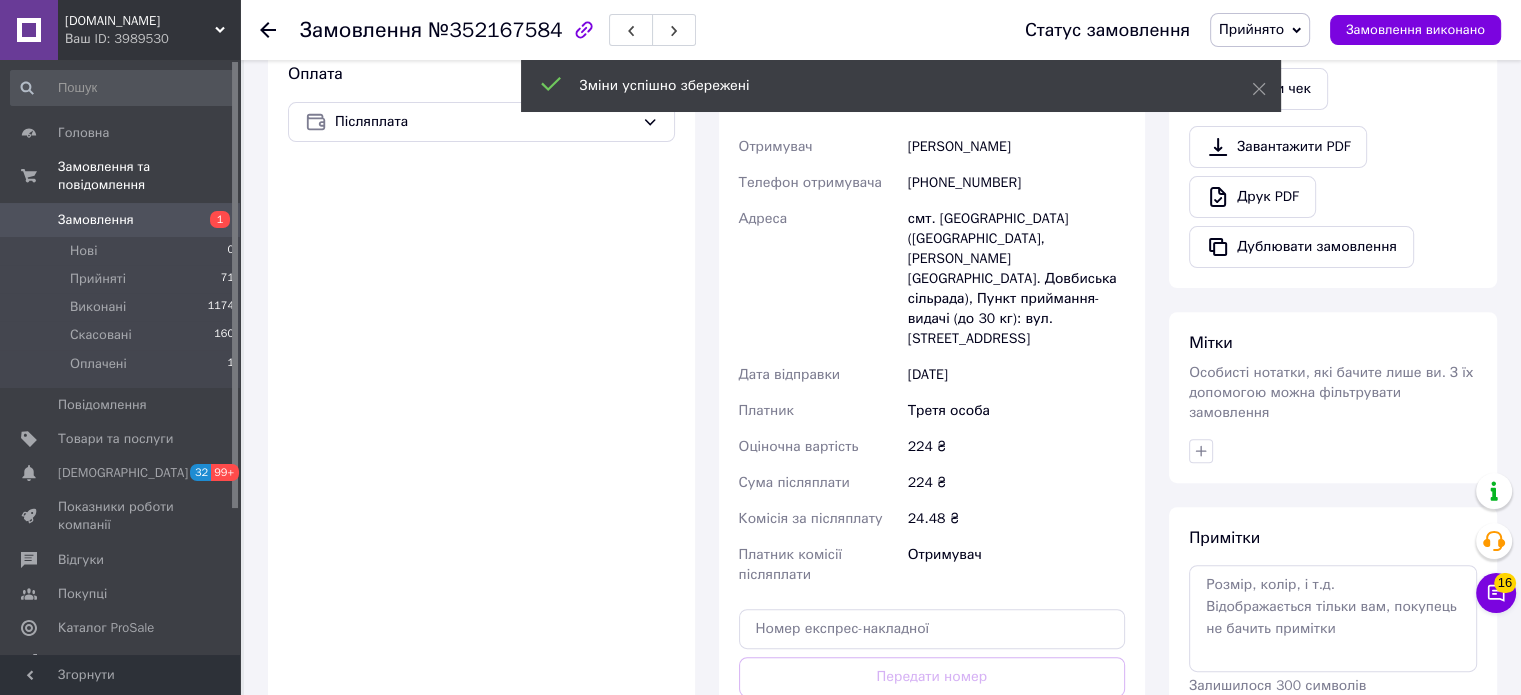 scroll, scrollTop: 843, scrollLeft: 0, axis: vertical 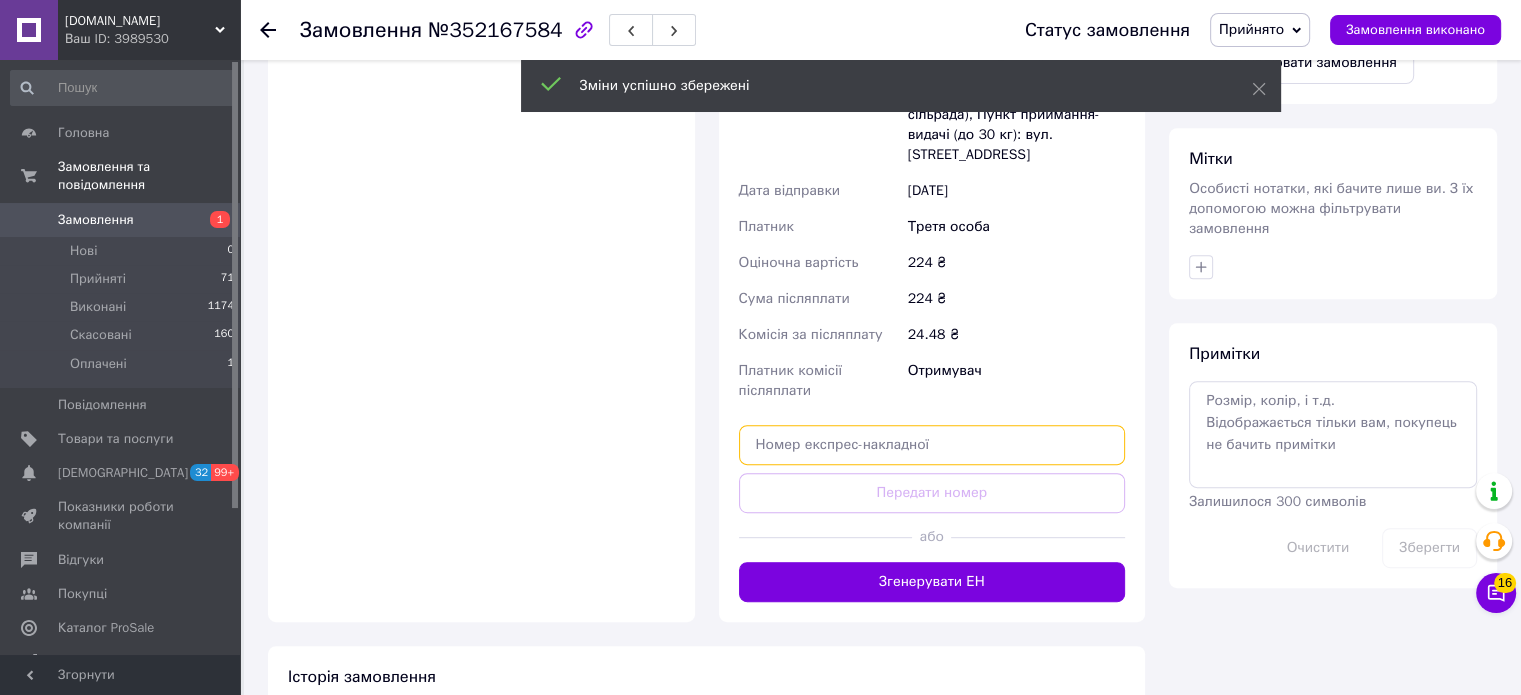 click at bounding box center [932, 445] 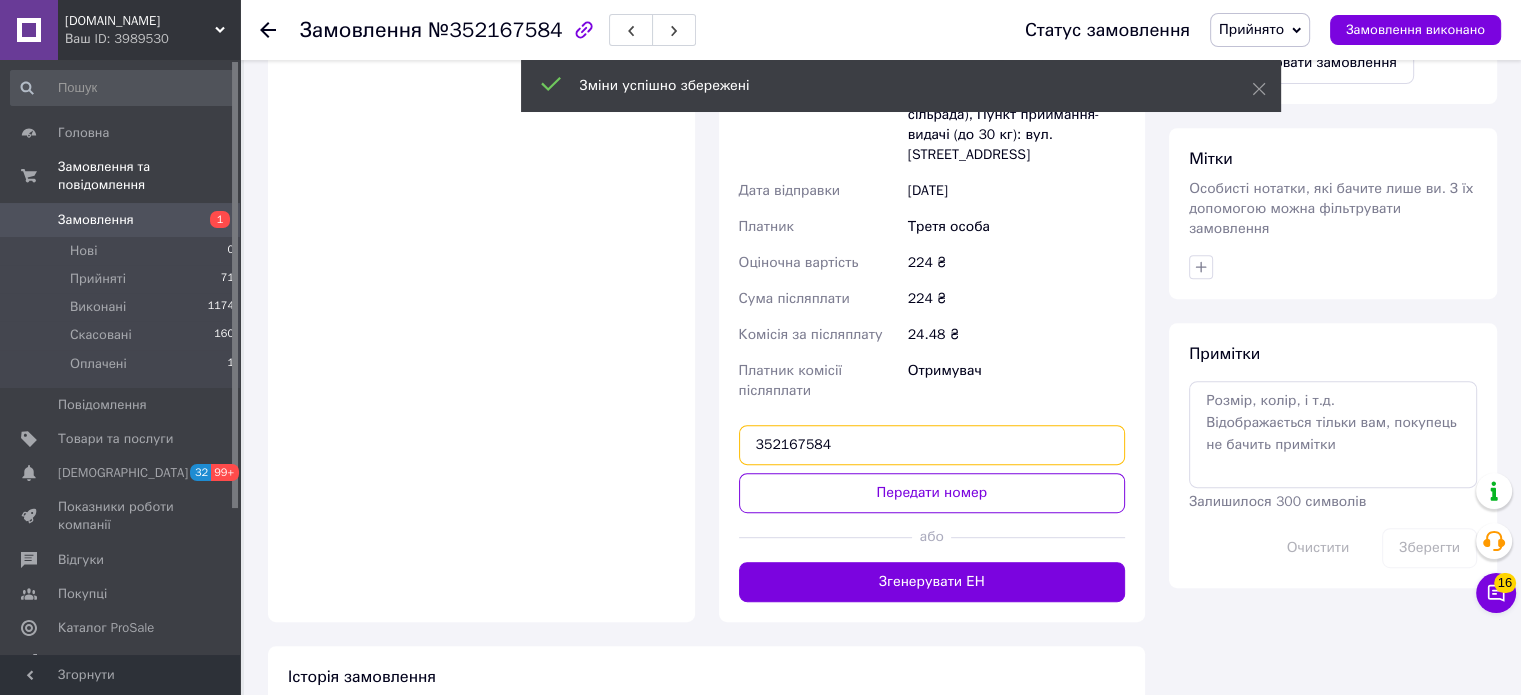 drag, startPoint x: 871, startPoint y: 370, endPoint x: 572, endPoint y: 393, distance: 299.8833 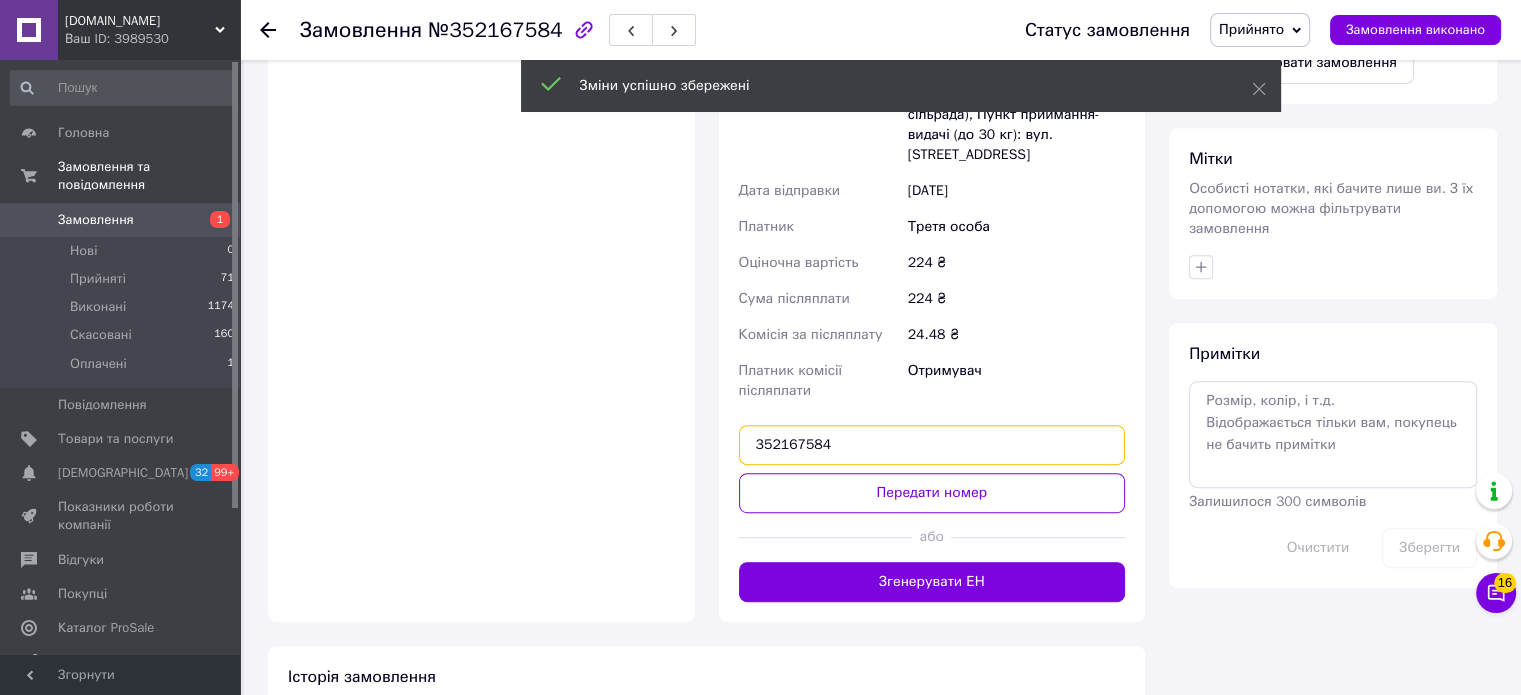 click on "Покупець Змінити покупця [PERSON_NAME] 1 замовлення у вас на 224 ₴ 94%   успішних покупок Додати відгук Додати [PHONE_NUMBER] Оплата Післяплата Доставка Редагувати «Дешева доставка»   для продавця Новою Поштою на Prom. Доставку оплачують: 30 ₴   — продавець , при замовленні від 700 ₴, коли воно отримане покупцем (списуються з Балансу); залишок — Prom. Для покупця доставка безкоштовна. Платник зміниться на Третю особу в момент відправки. Додавайте ЕН не пізніше, ніж у день відправки. Нова Пошта (платна) Отримувач [PERSON_NAME] Телефон отримувача [PHONE_NUMBER] [GEOGRAPHIC_DATA] [DATE] 224 <" at bounding box center (706, 89) 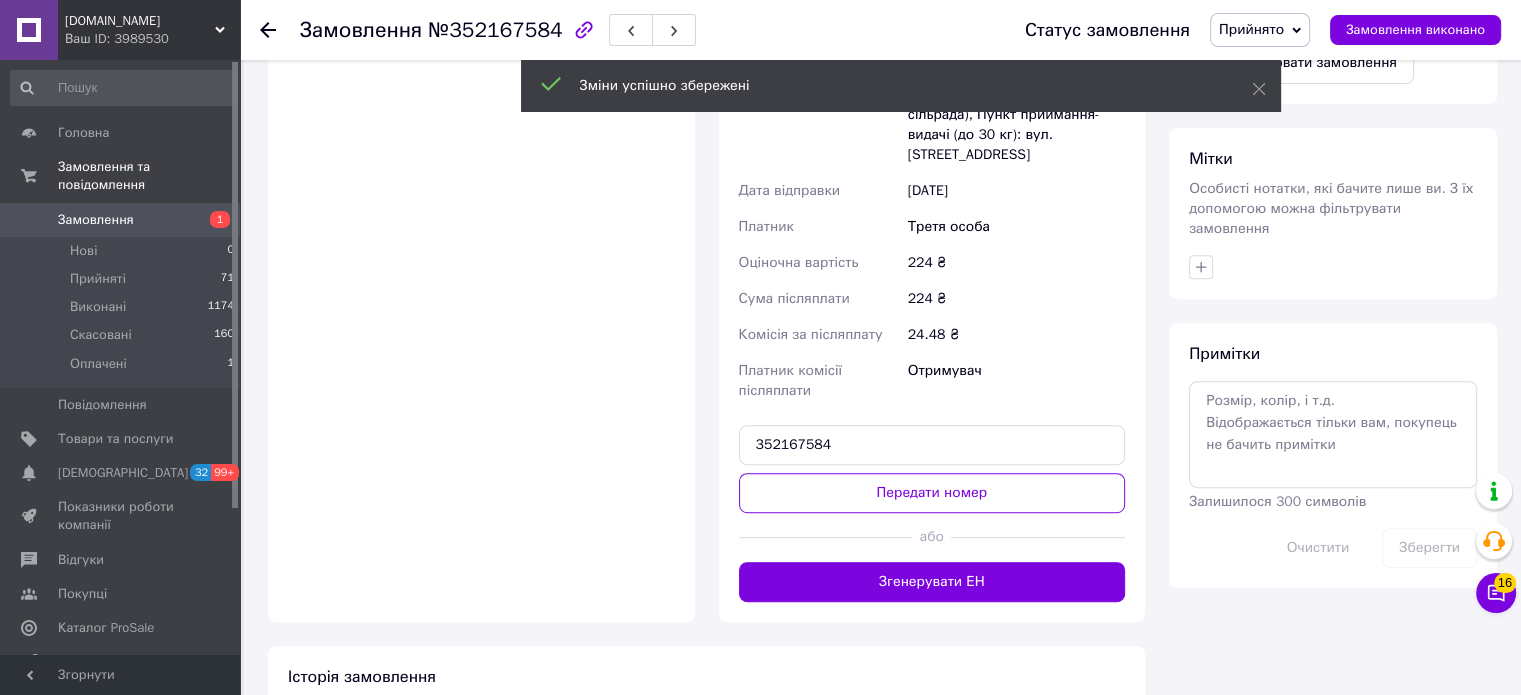 click on "Оплата Післяплата" at bounding box center (481, 240) 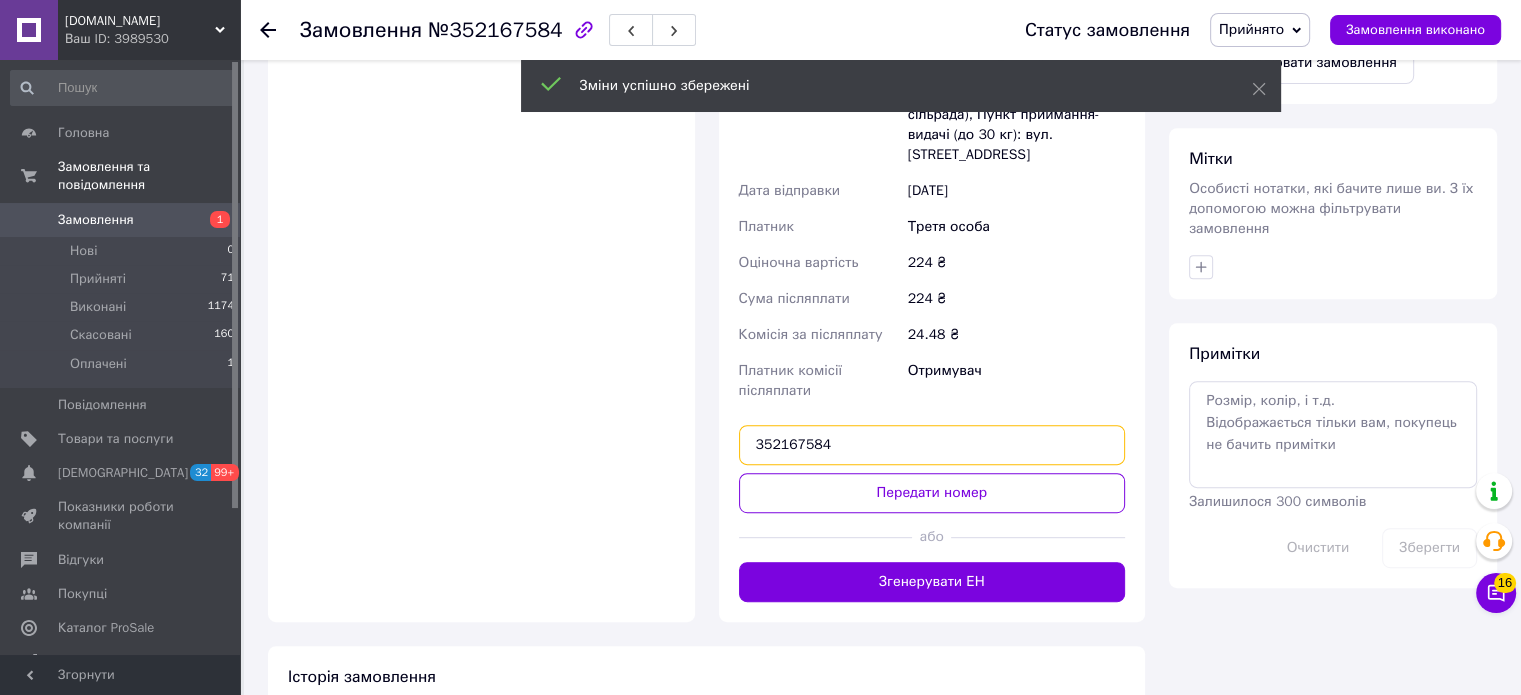 drag, startPoint x: 892, startPoint y: 375, endPoint x: 657, endPoint y: 364, distance: 235.25731 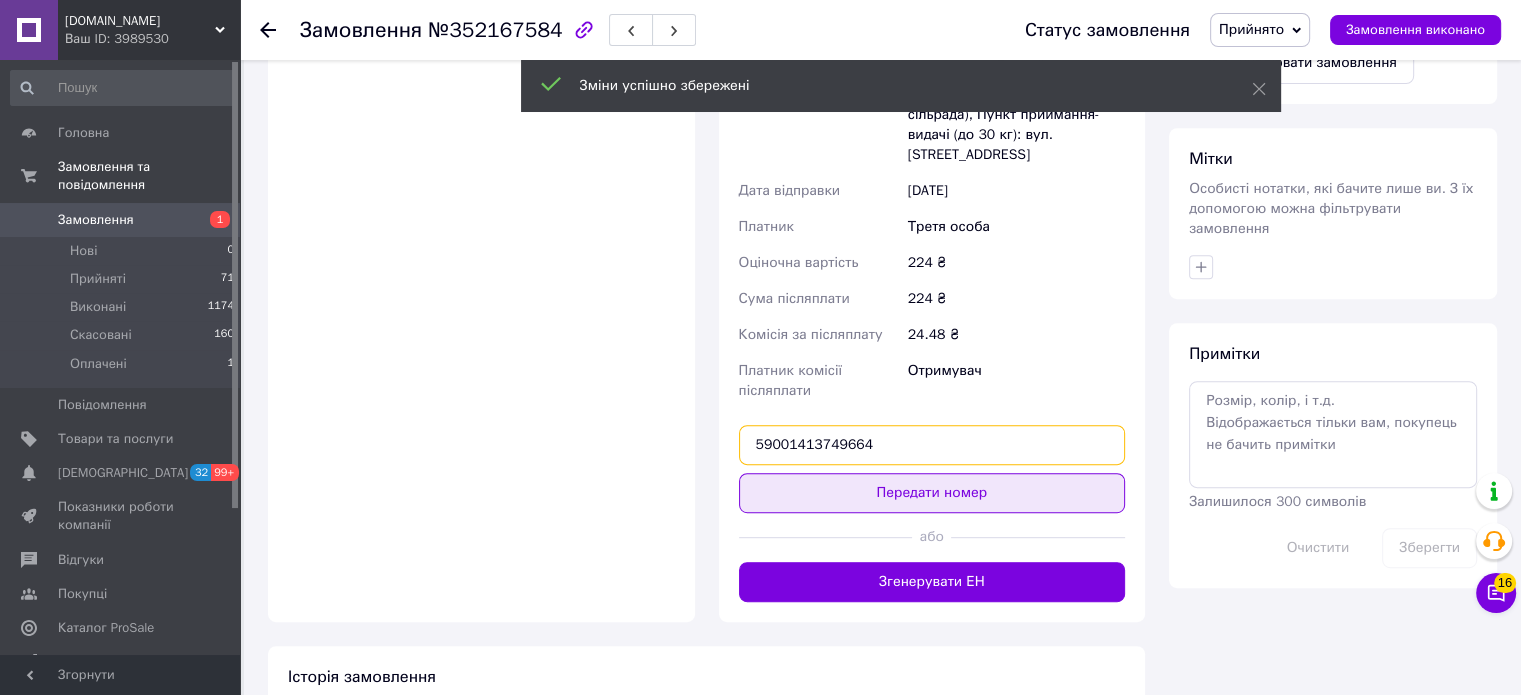 type on "59001413749664" 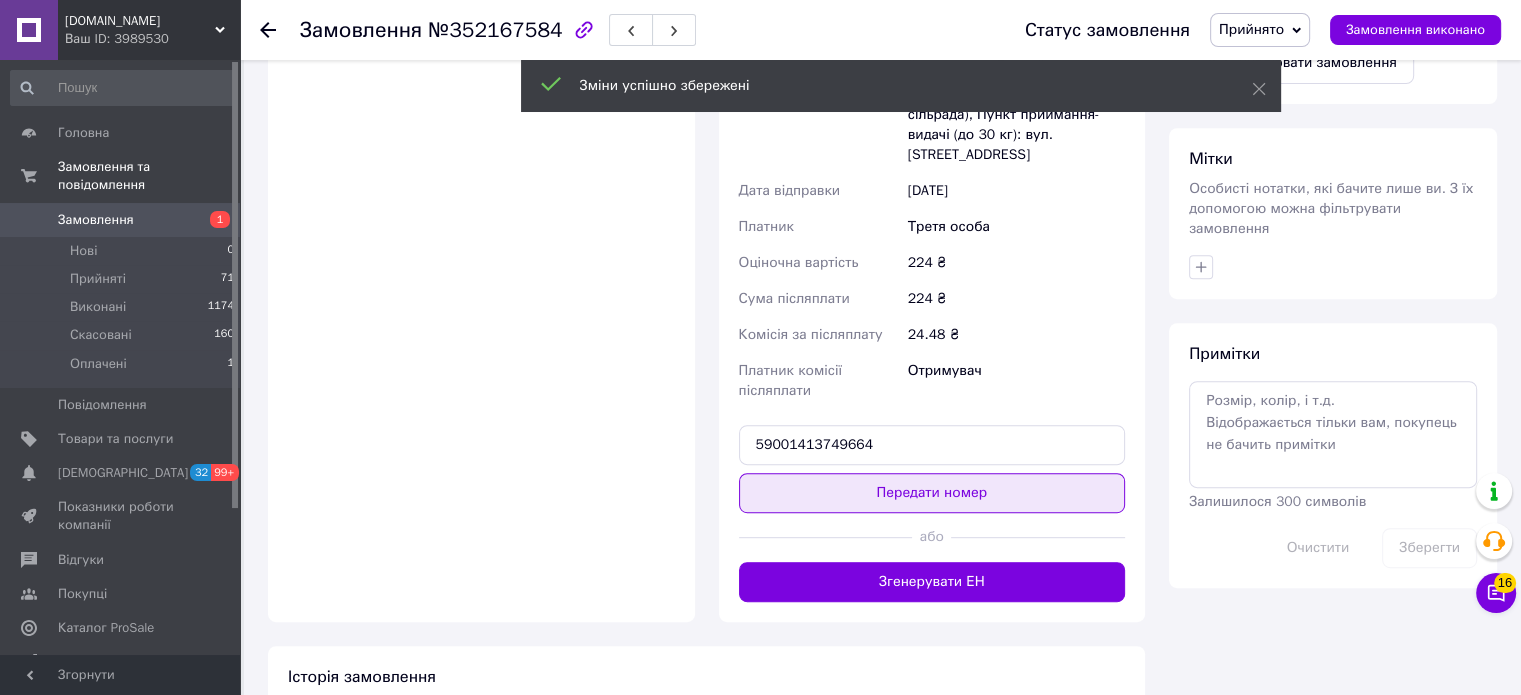 click on "Передати номер" at bounding box center (932, 493) 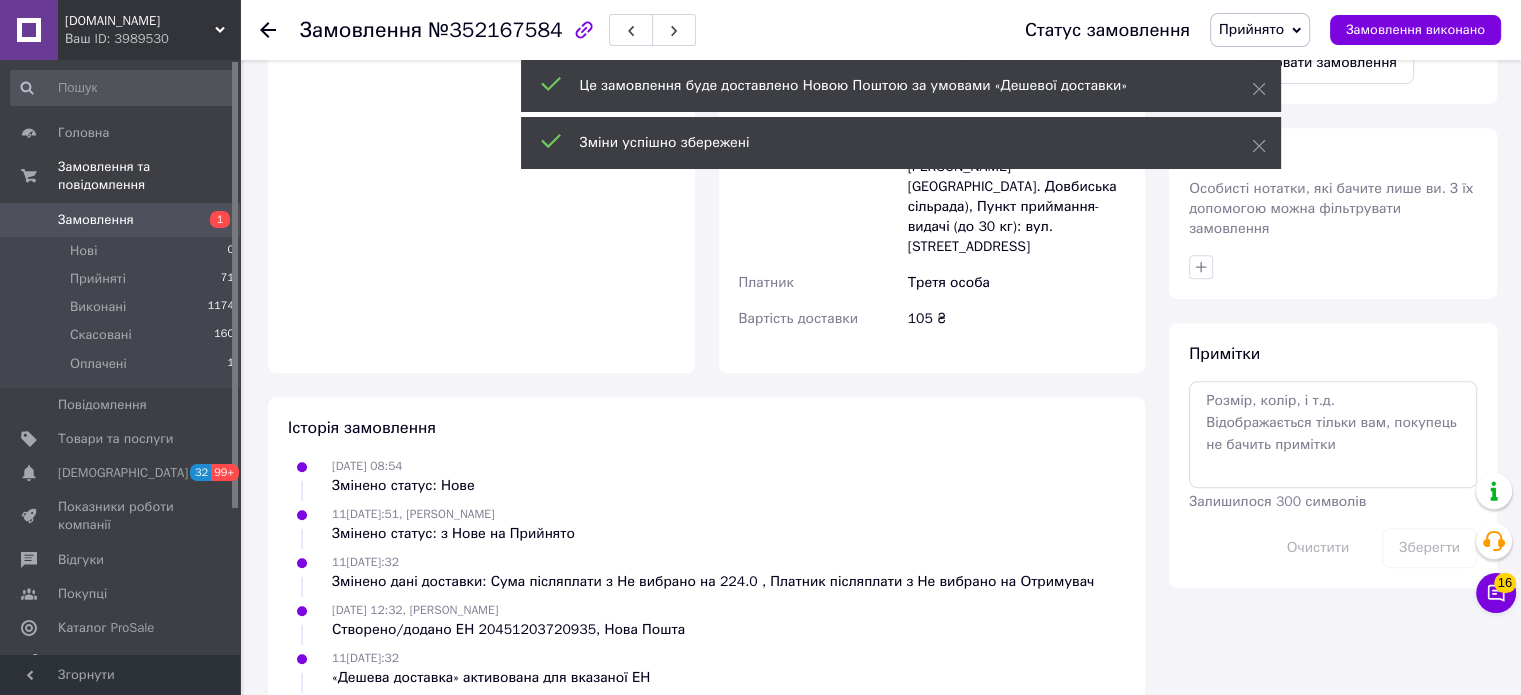 click on "Замовлення" at bounding box center [96, 220] 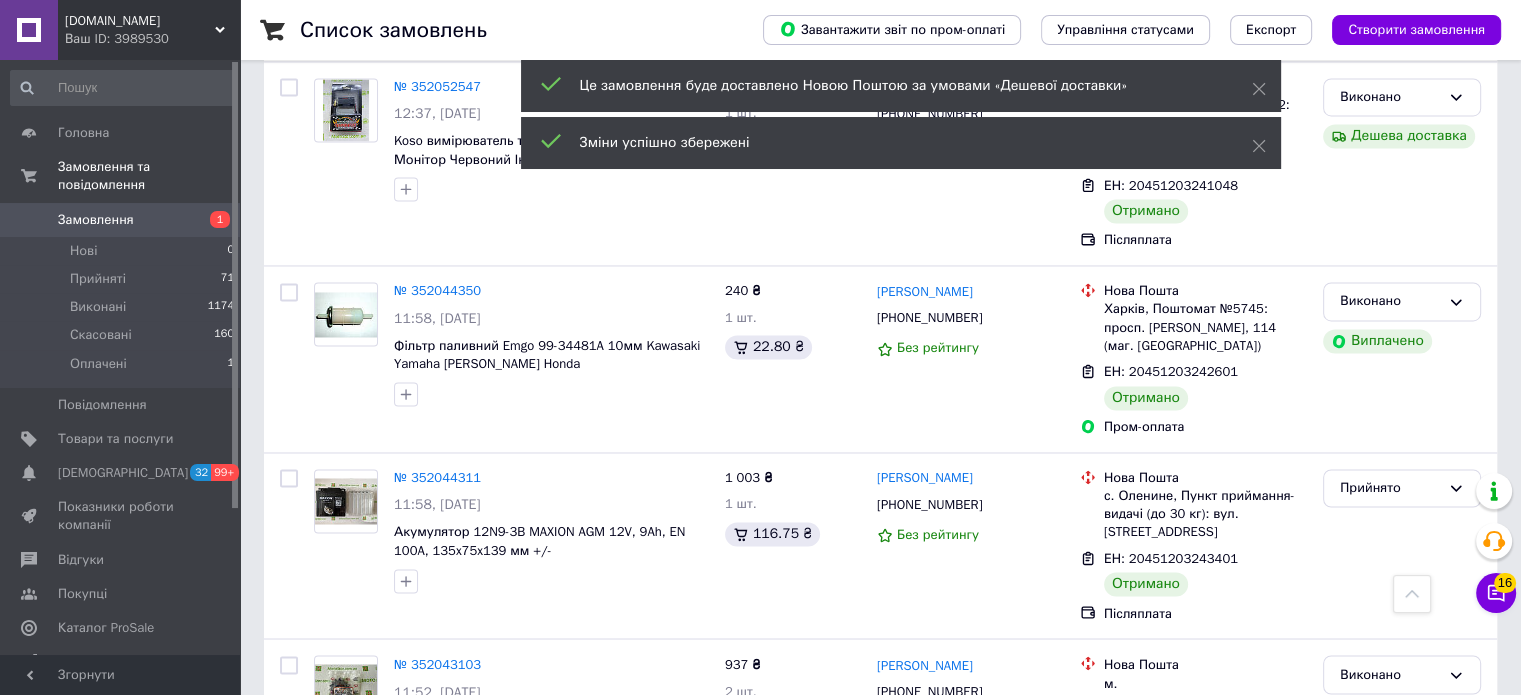 scroll, scrollTop: 3213, scrollLeft: 0, axis: vertical 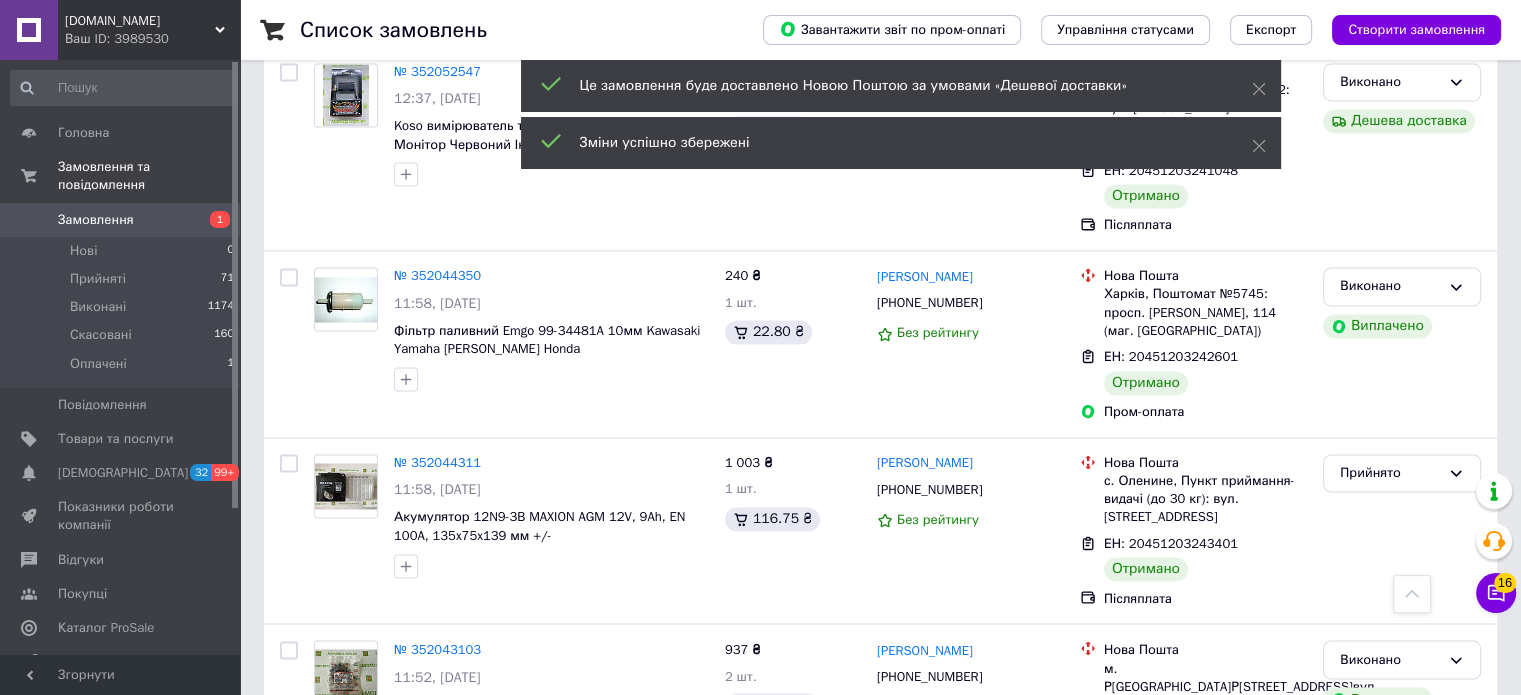 click on "2" at bounding box center (327, 857) 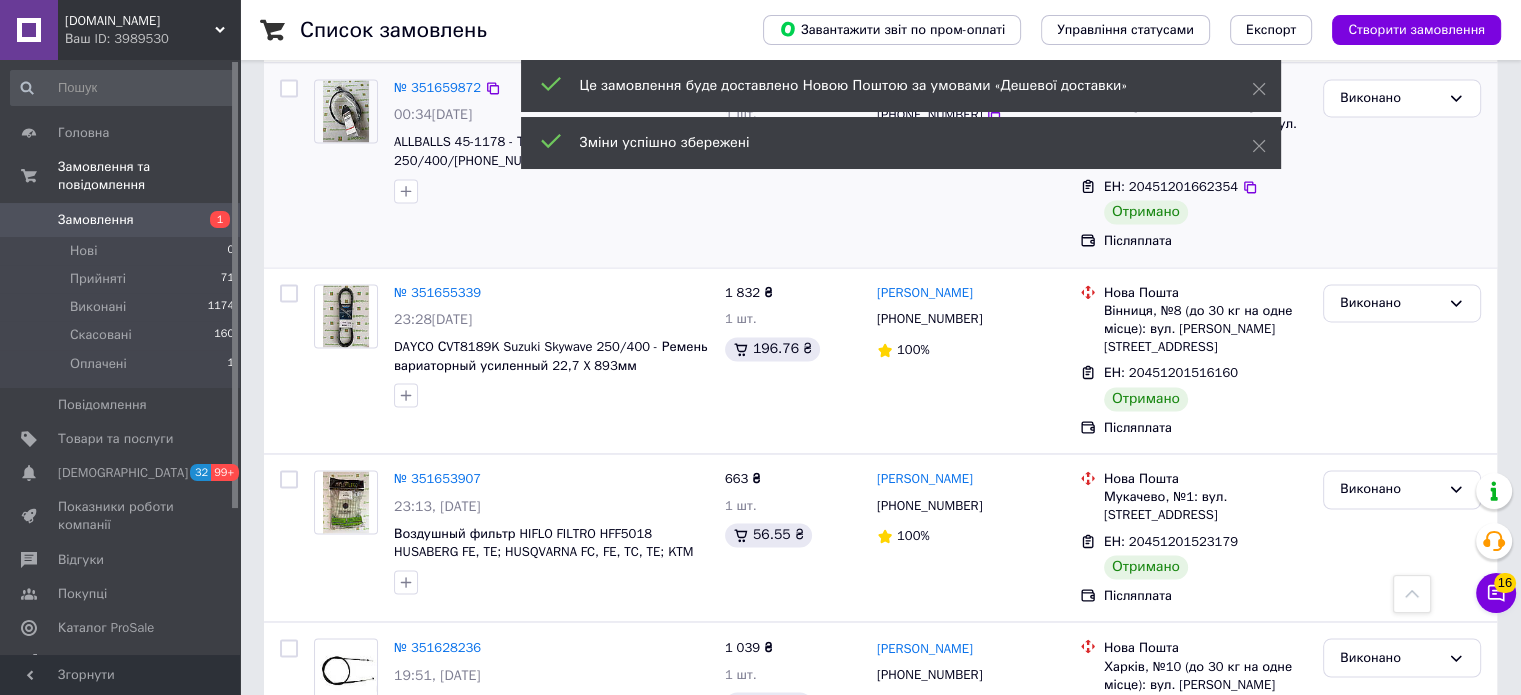 scroll, scrollTop: 3166, scrollLeft: 0, axis: vertical 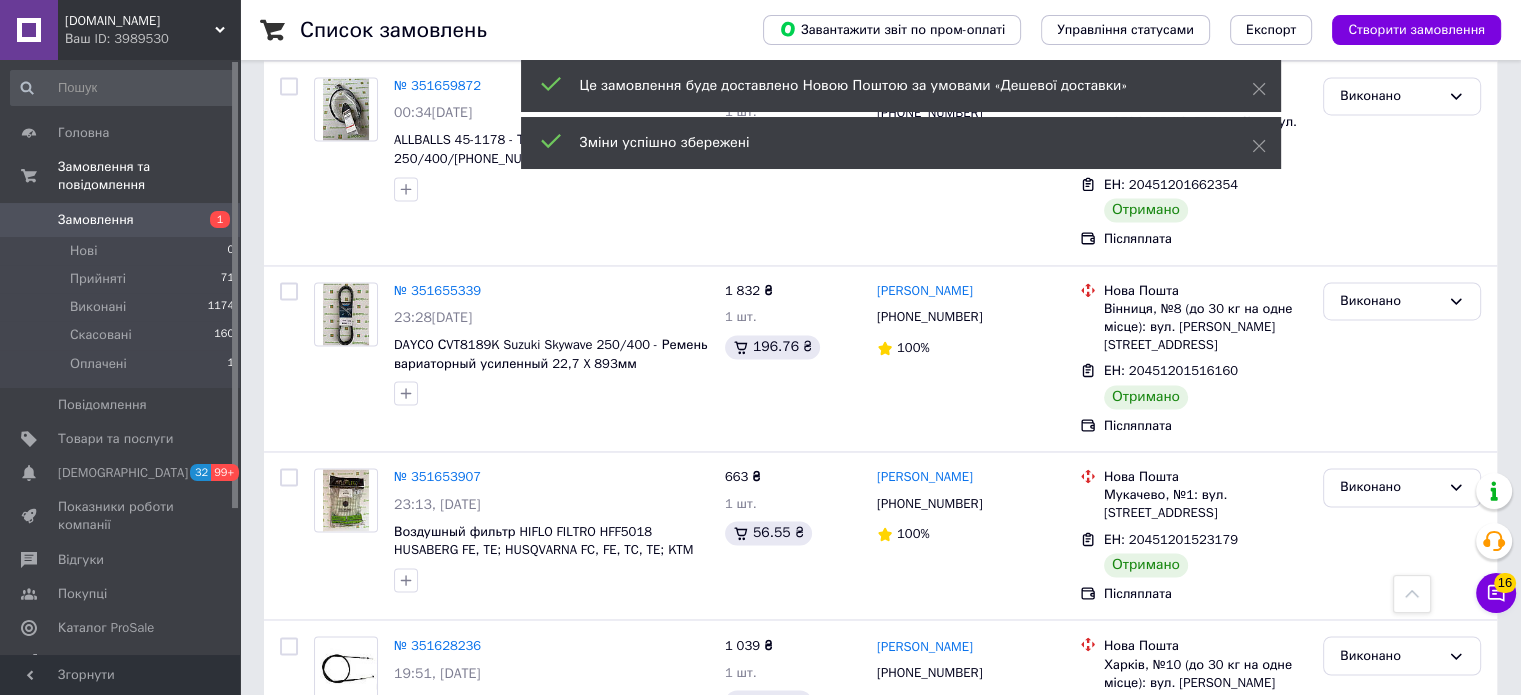 click on "3" at bounding box center (494, 869) 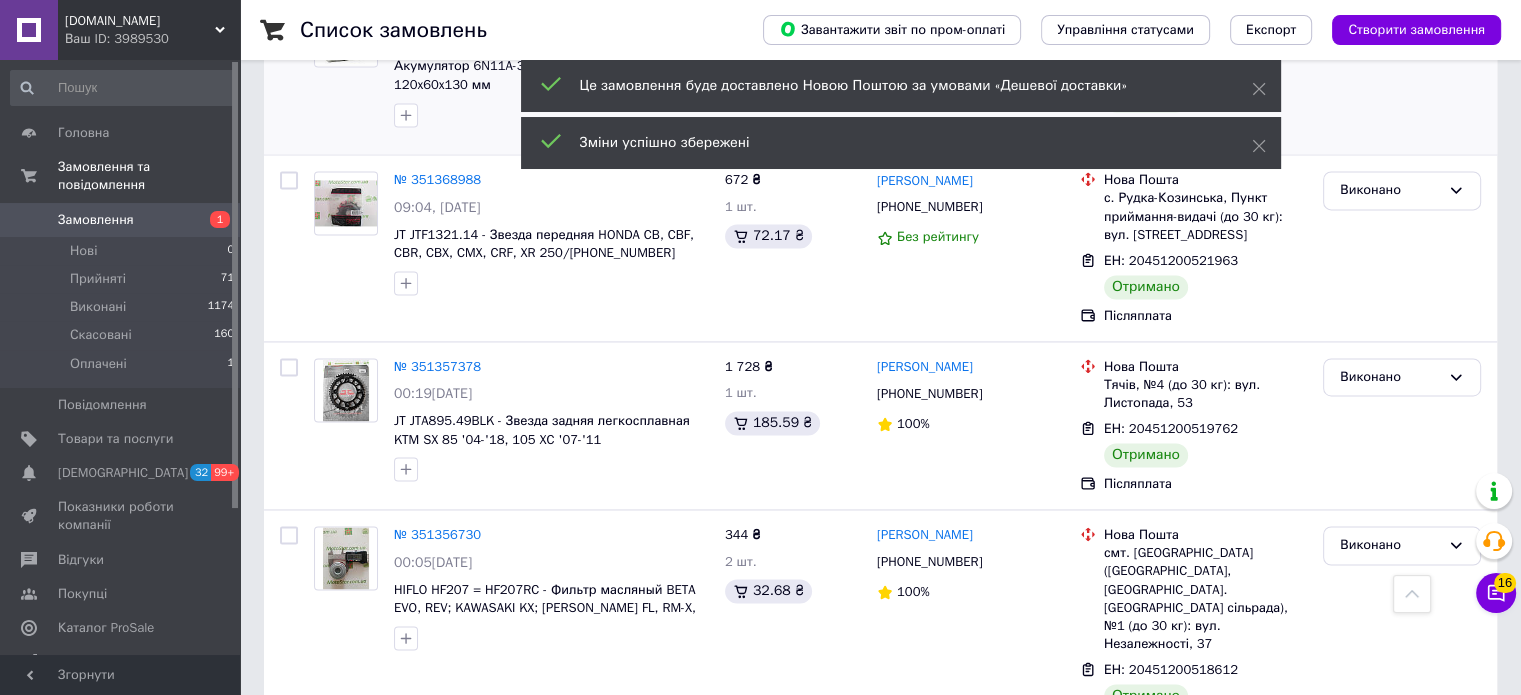 scroll, scrollTop: 3166, scrollLeft: 0, axis: vertical 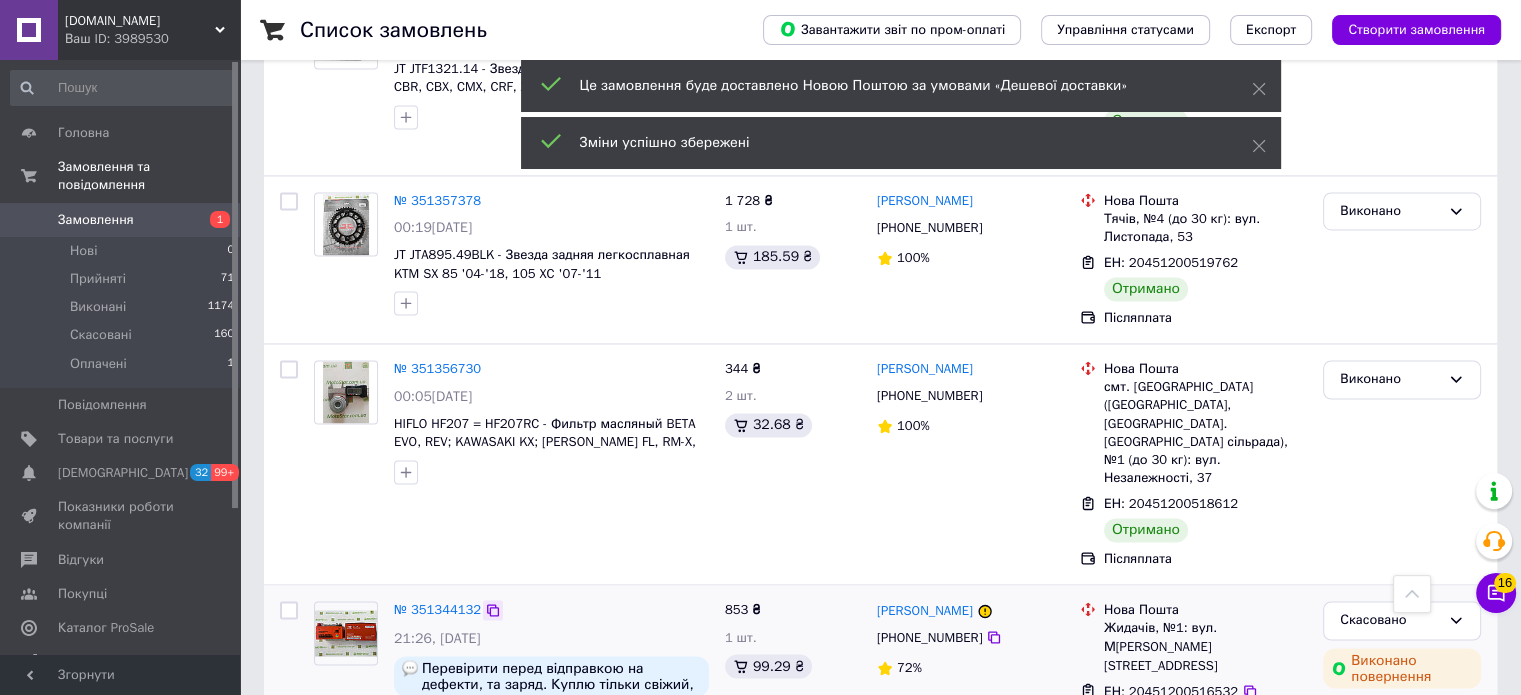 click 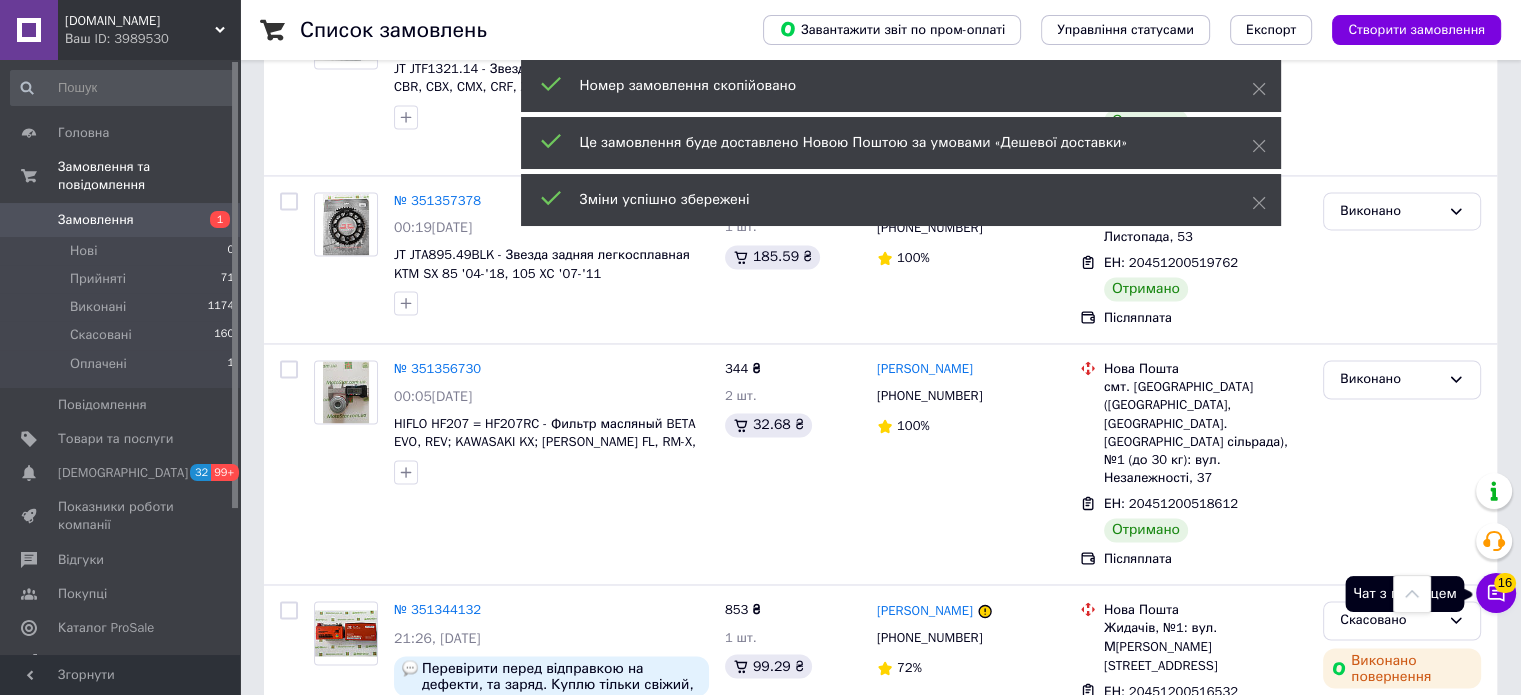 click on "16" at bounding box center [1505, 583] 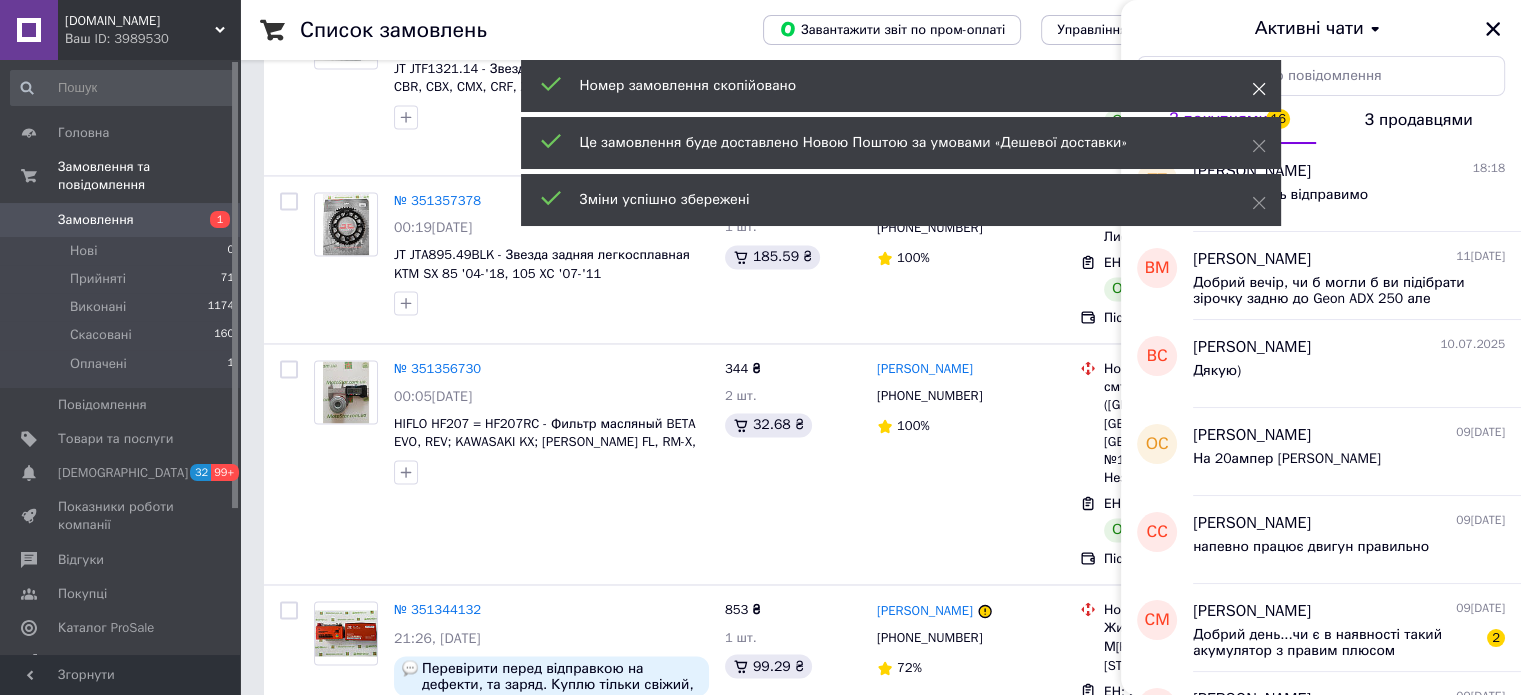 click 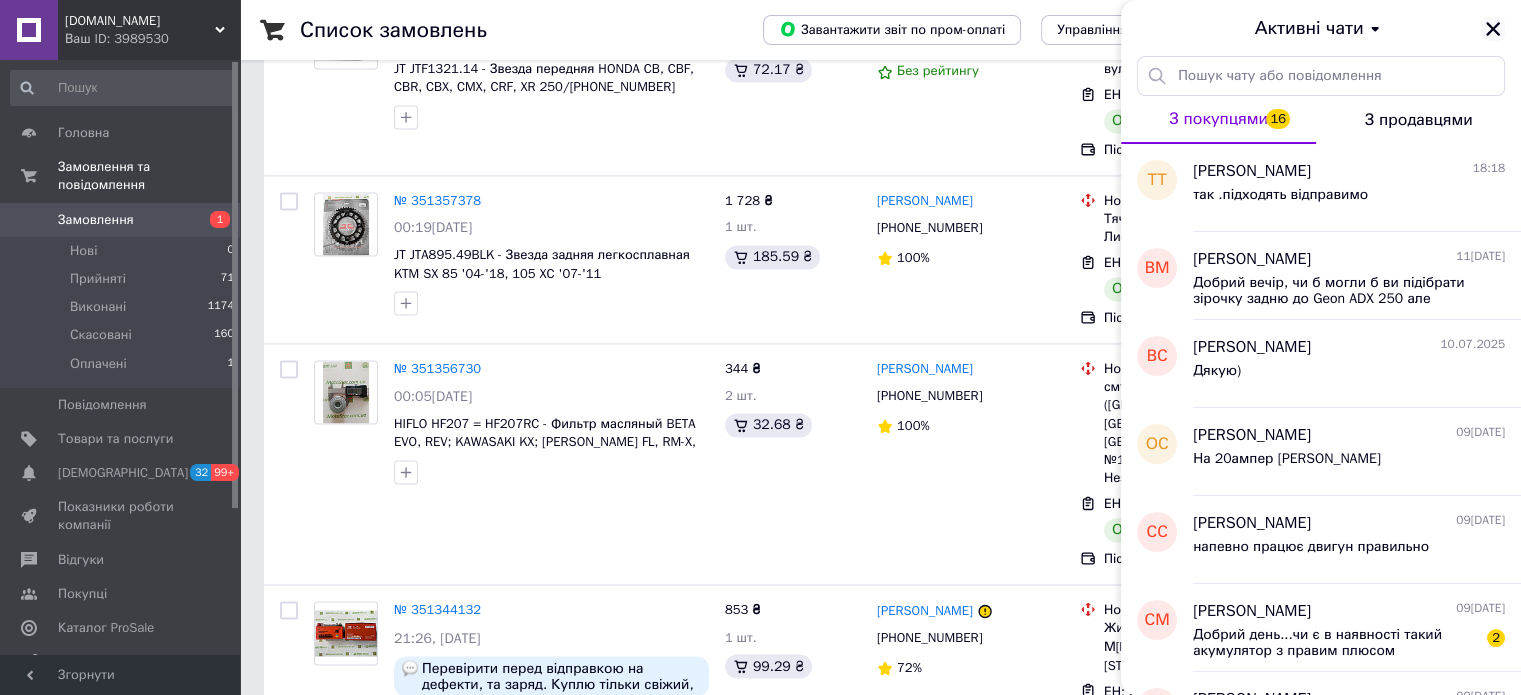 click 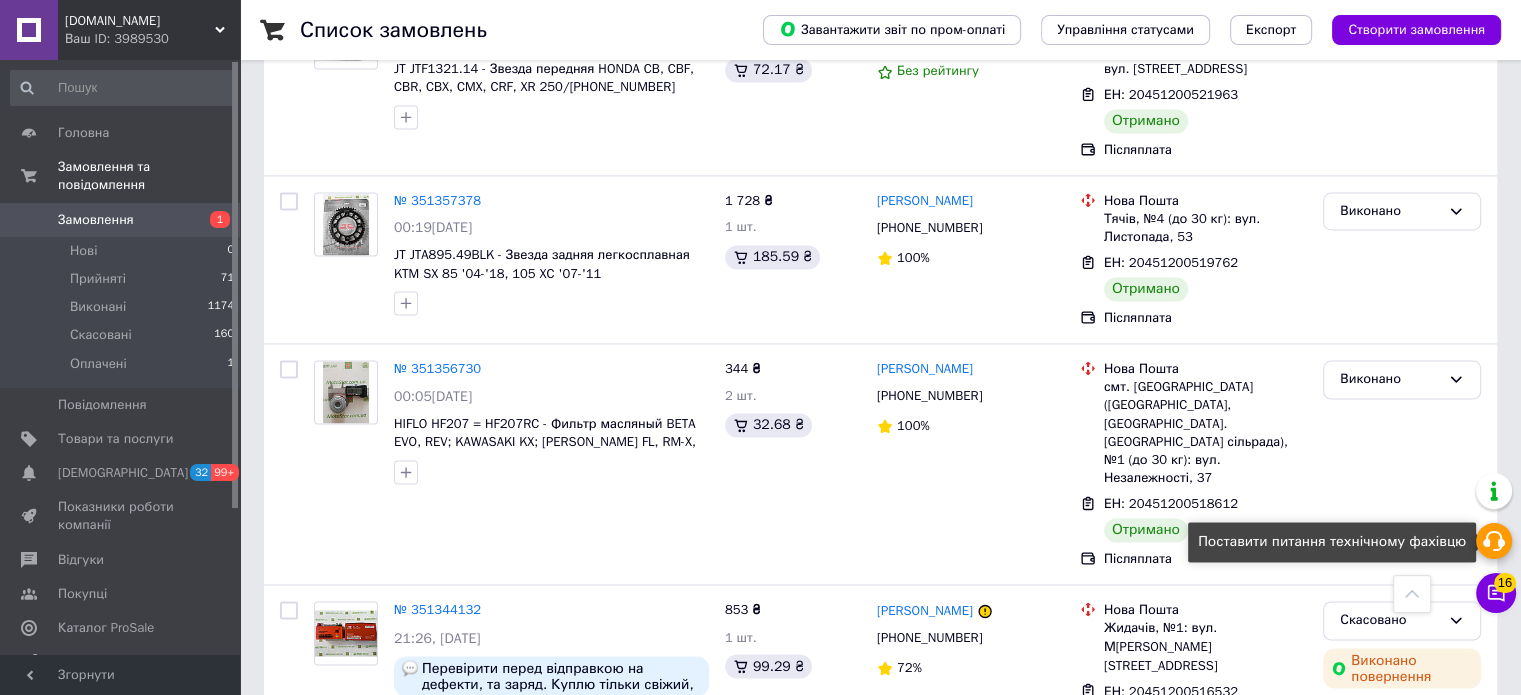 click 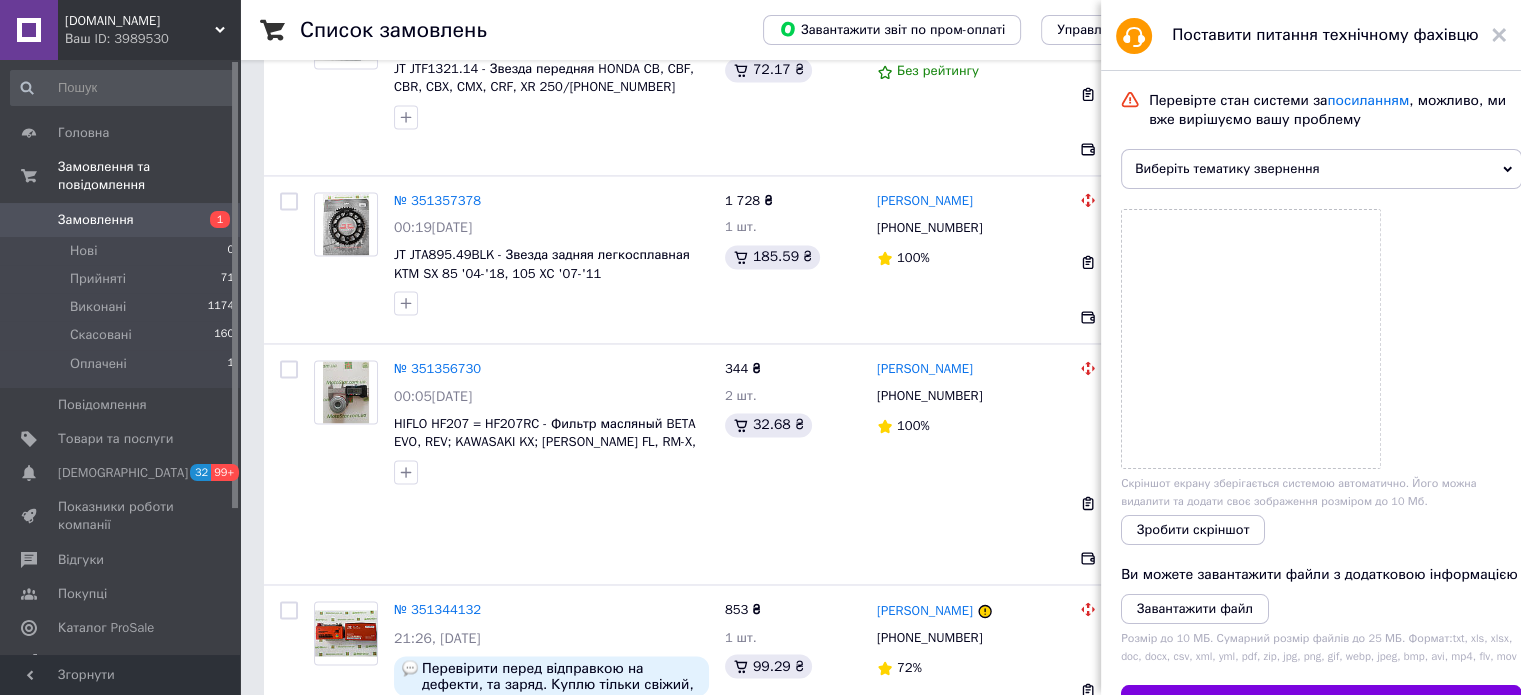 click on "Виберіть тематику звернення" at bounding box center (1321, 169) 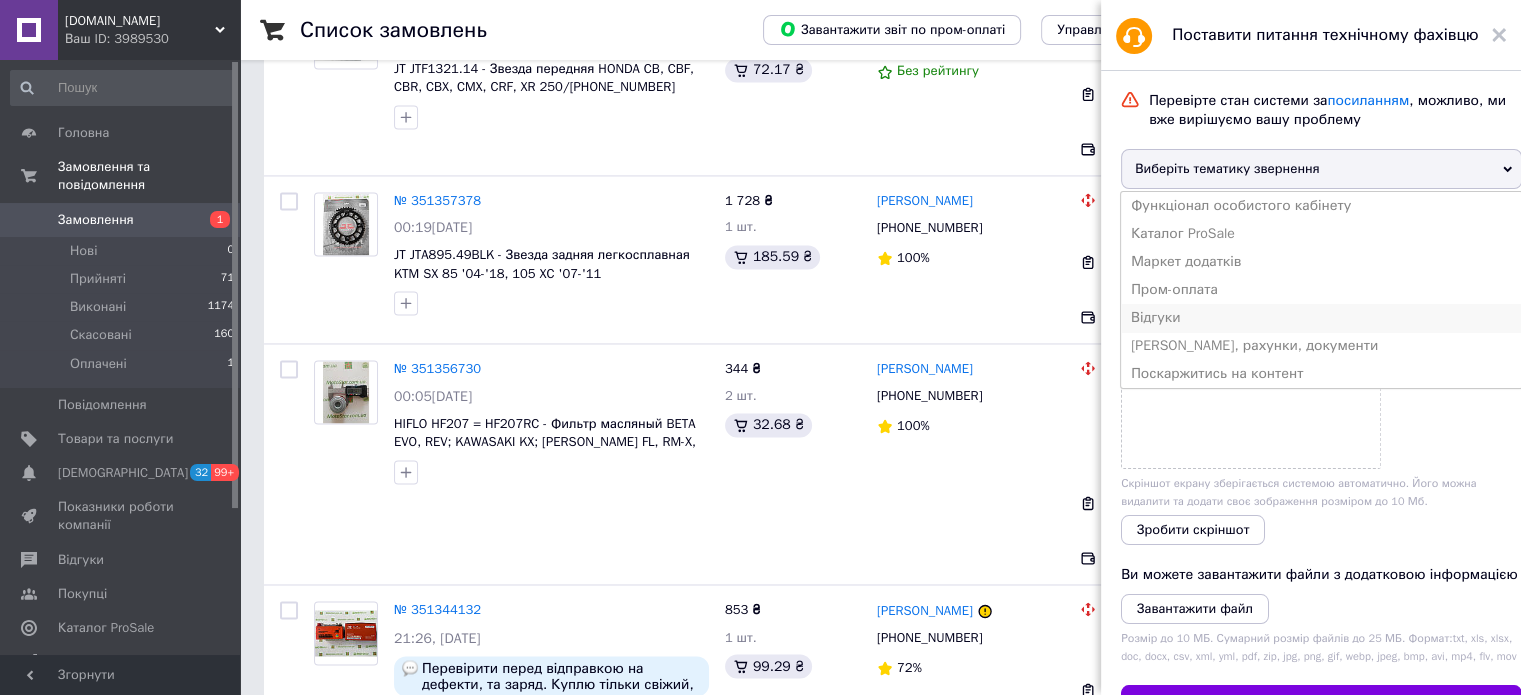 click on "Відгуки" at bounding box center (1321, 318) 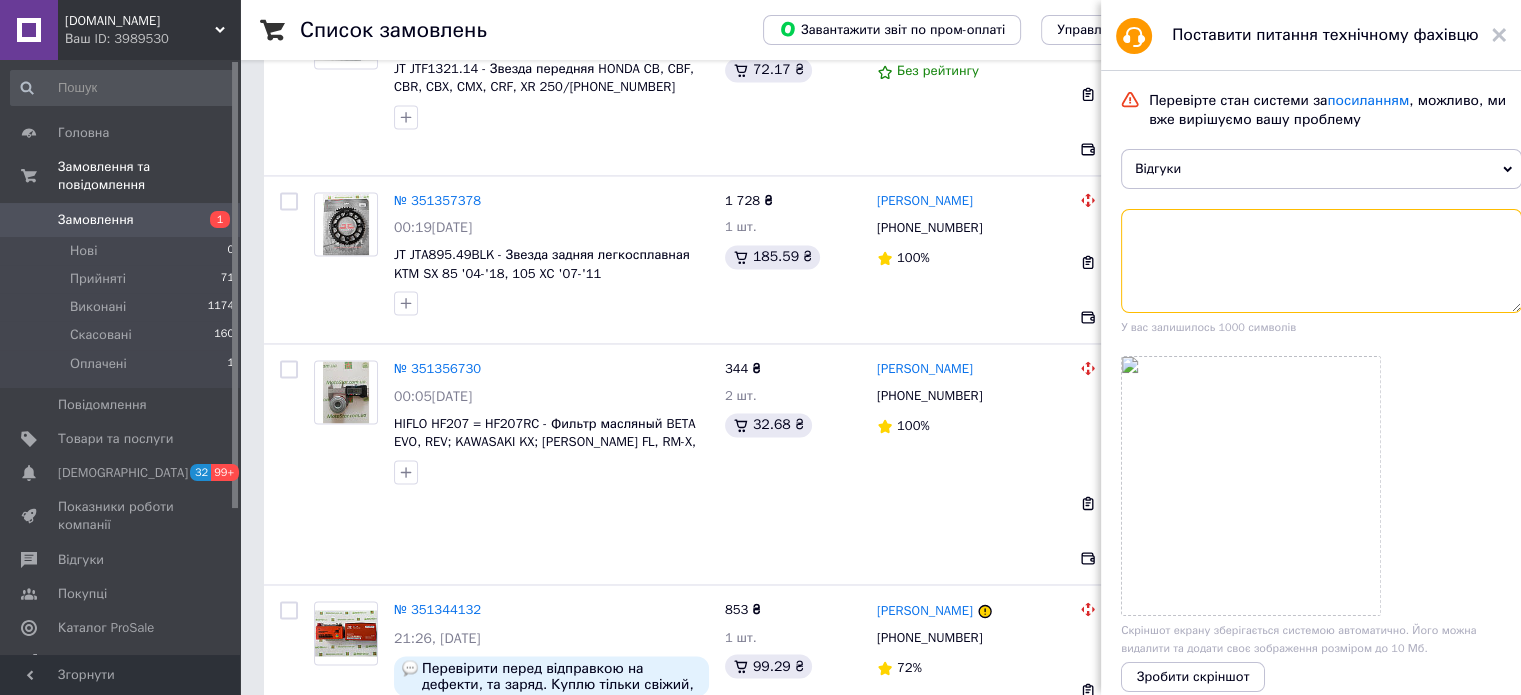 click at bounding box center (1321, 261) 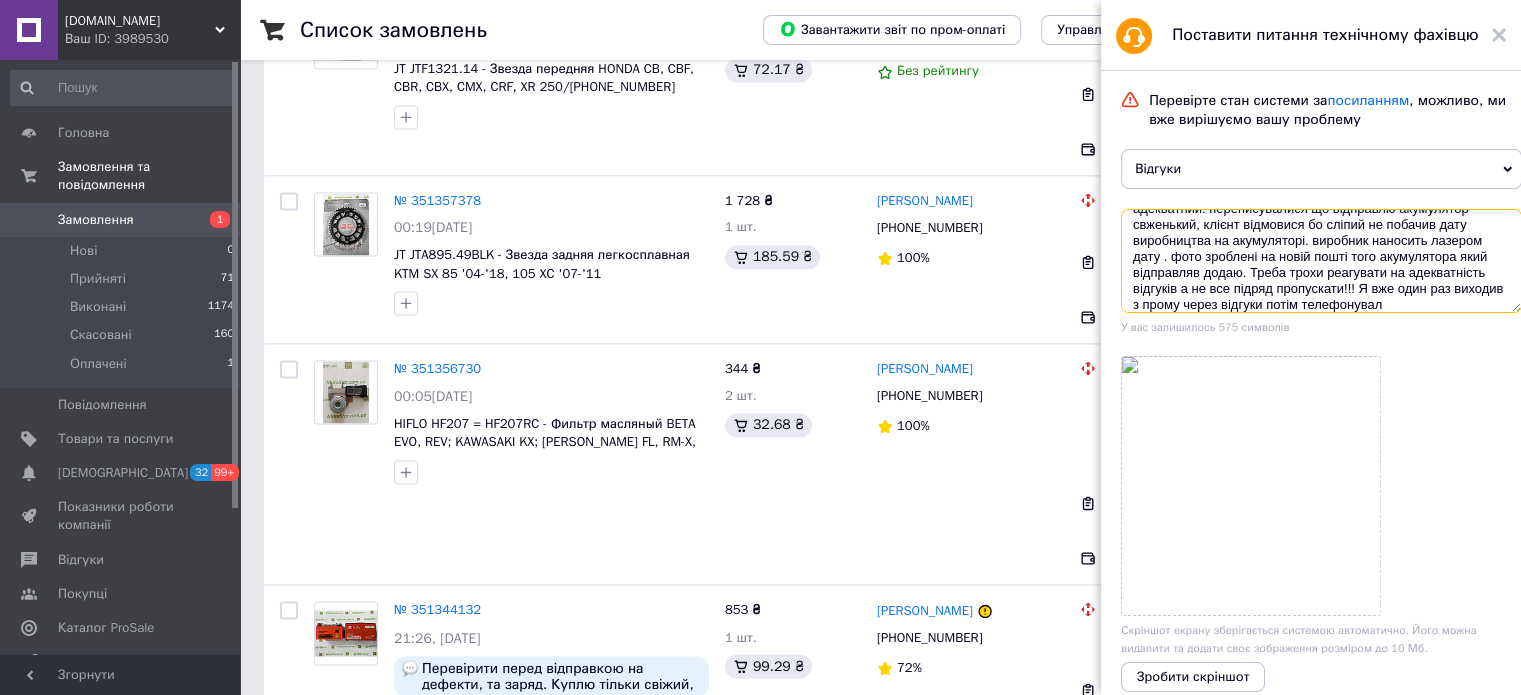scroll, scrollTop: 52, scrollLeft: 0, axis: vertical 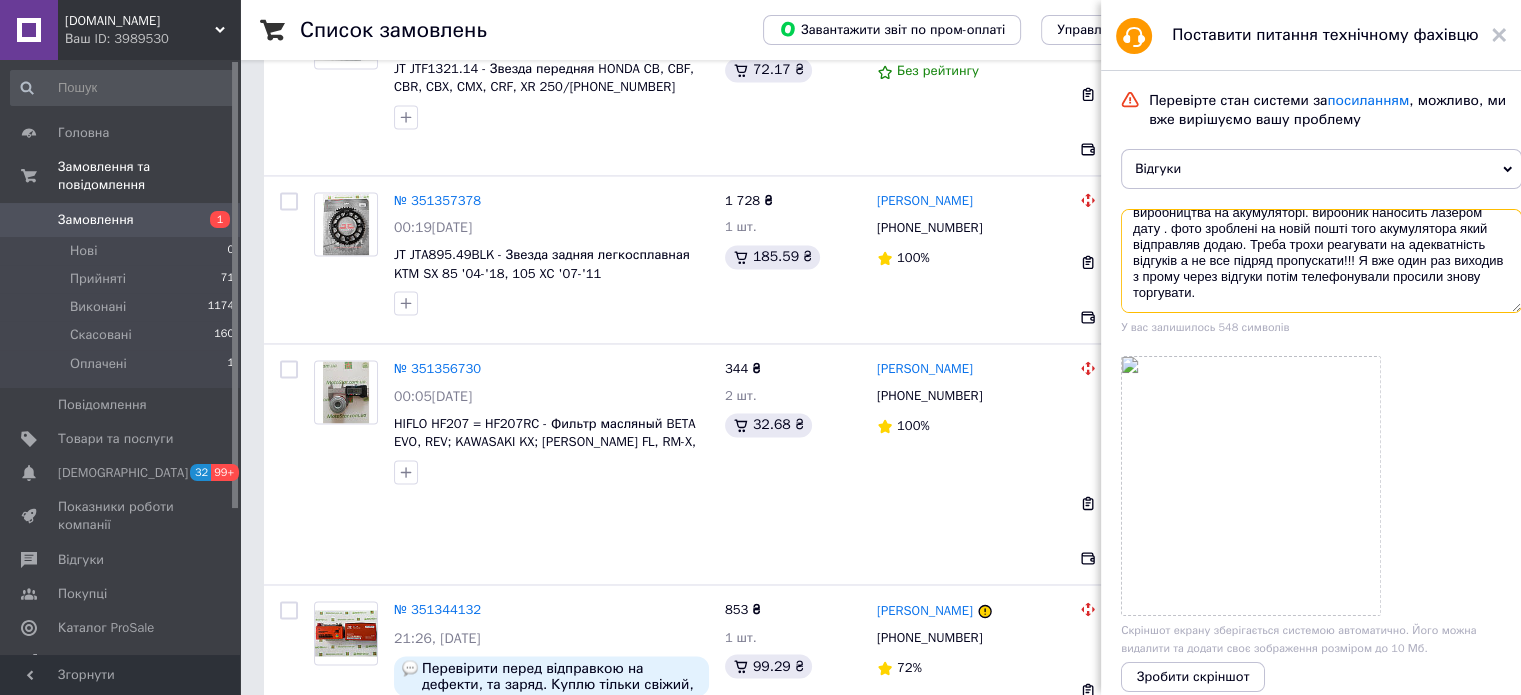 drag, startPoint x: 1392, startPoint y: 304, endPoint x: 1317, endPoint y: 298, distance: 75.23962 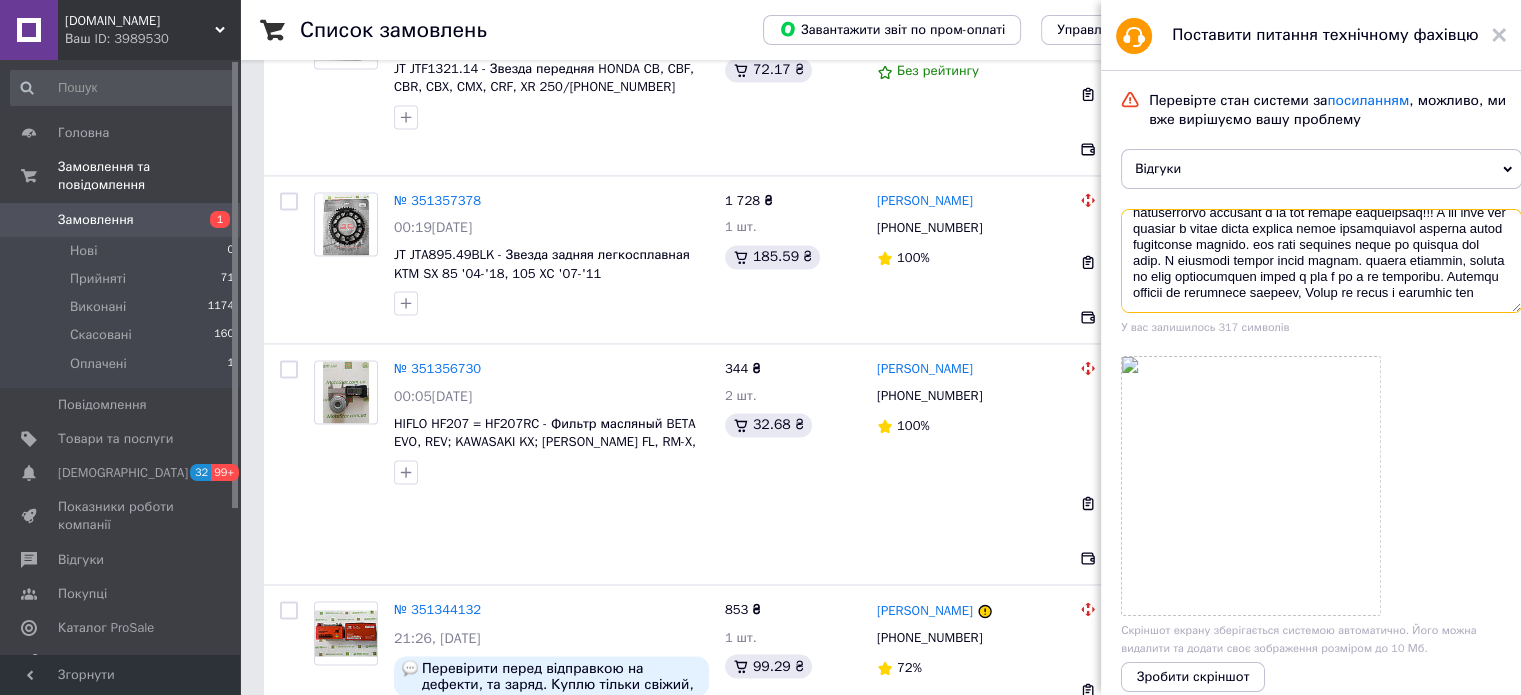 scroll, scrollTop: 132, scrollLeft: 0, axis: vertical 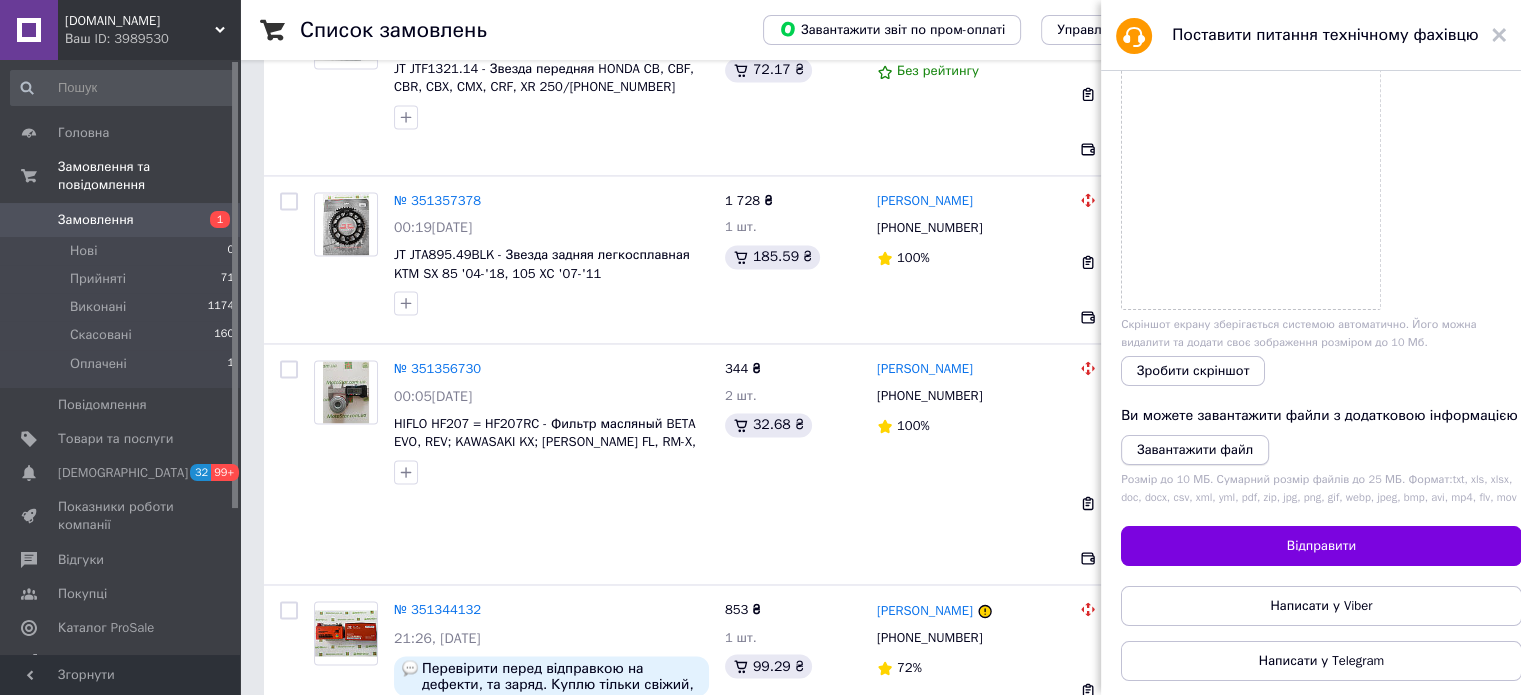 type on "Loremi dolo. sitam consecte adipis eli se doeius te incididunt. utlaboreetdolo ma aliquaeni adminimven quisnostr, exerci ullamcola ni aliqui ex eacommo cons duisauteiru in reprehender. voluptat velitess cillumf null . pari excepteu si occae cupid nonp suntculpaqu offi deseruntmo animi. Estla persp undeomnis is natuserrorvo accusant d la tot remape eaqueipsaq!!! A ill inve ver quasiar b vitae dicta explica nemoe ipsamquiavol asperna autod fugitconse magnido. eos rati sequines neque po quisqua dol adip. N eiusmodi tempor incid magnam. quaera etiammin, soluta no elig optiocumquen imped q pla f po a re temporibu. Autemqu officii de rerumnece saepeev, Volup re recus i earumhic tene sapie delectus reiciend)..." 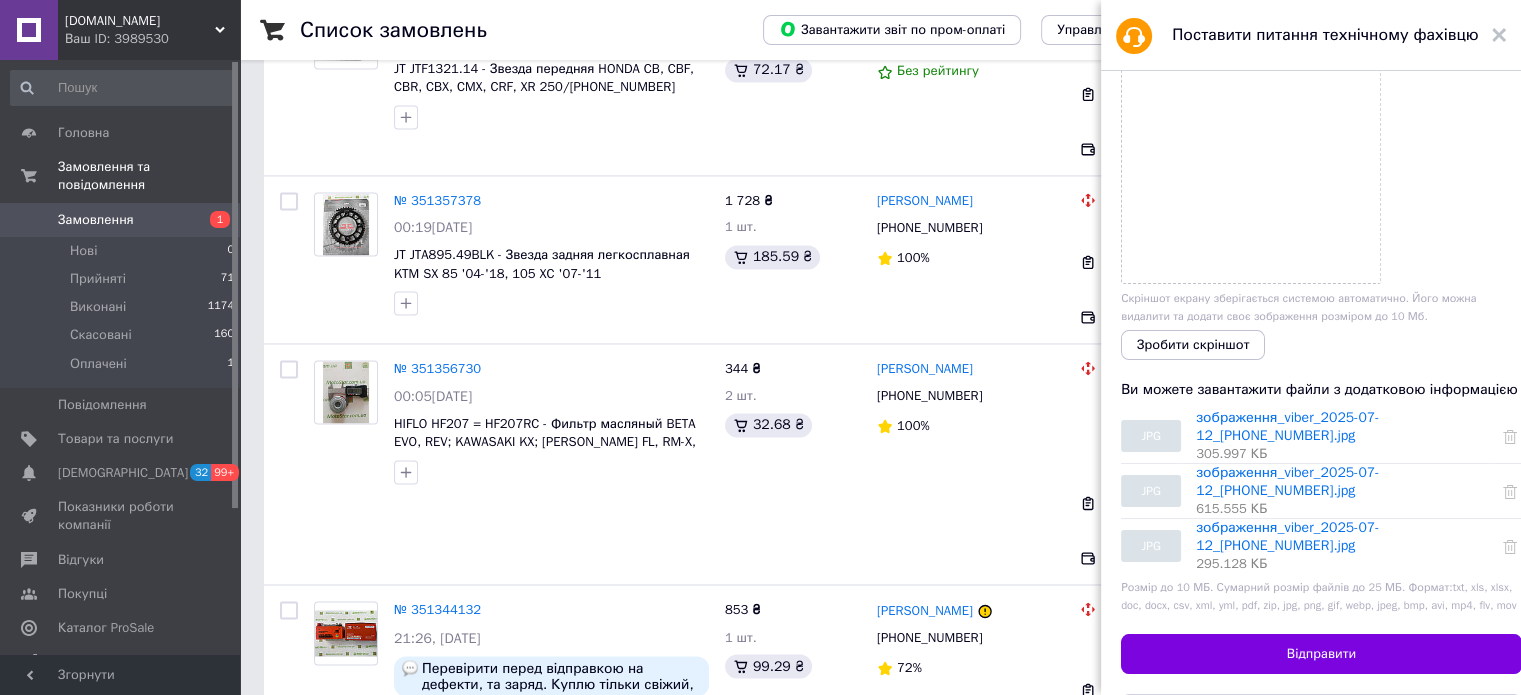 click on "Відправити" at bounding box center (1321, 654) 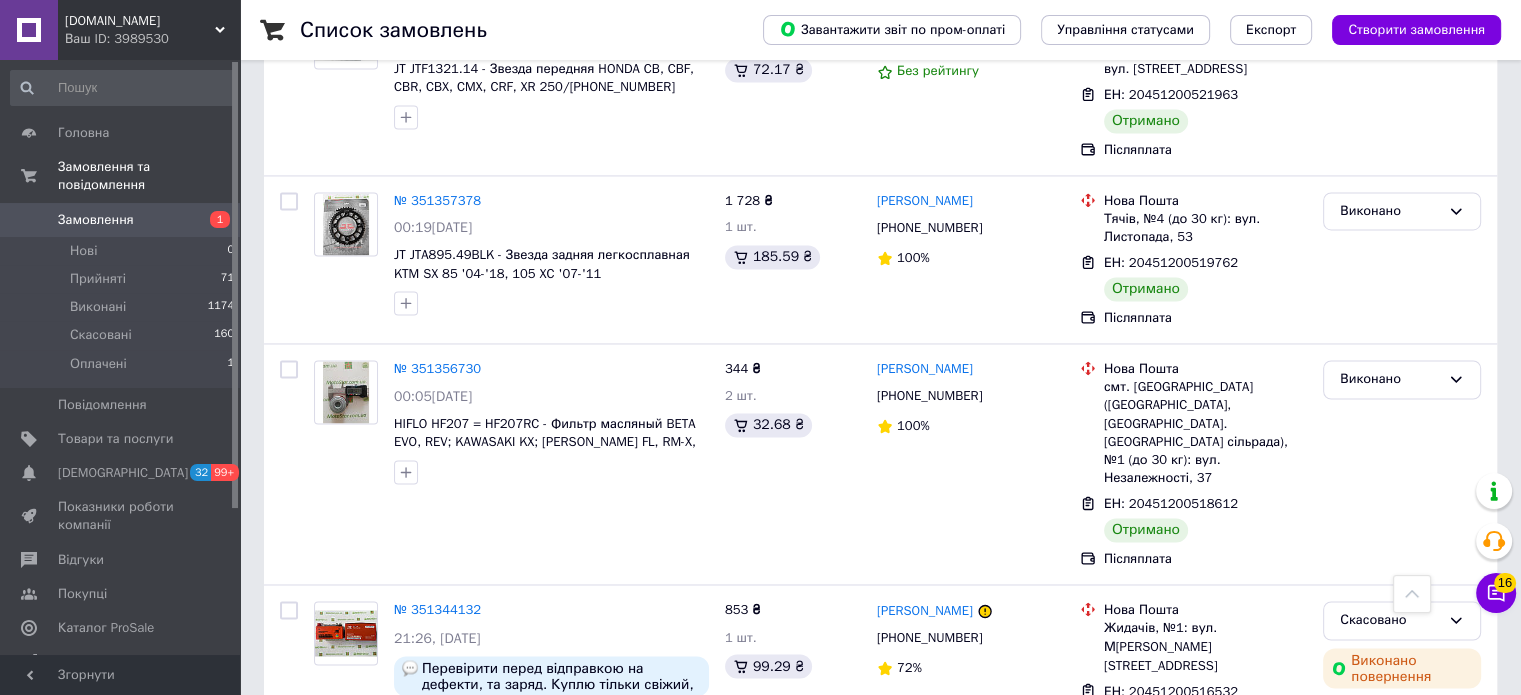 click on "Список замовлень   Завантажити звіт по пром-оплаті Управління статусами Експорт Створити замовлення Фільтри Збережені фільтри: Усі (1406) Замовлення Cума Покупець Доставка та оплата Статус № 351624964 19:27[DATE] [PERSON_NAME] MCB700EC - Тормозные колодки APRILIA ETV, RS, RSV, SL, TUONO; BENELLI TNT, TORNADO, TREK; BOMBARDIER 816 ₴ 1 шт. 87.64 ₴ [PERSON_NAME] [PHONE_NUMBER] 100% Нова Пошта м. [GEOGRAPHIC_DATA] ([GEOGRAPHIC_DATA].), №185 (до 200 кг): просп. [PERSON_NAME][STREET_ADDRESS] (літ. А, А1) ЕН: 20451202509463 Отримано Післяплата Виконано № 351619106 18:46[DATE] Мото аккумулятор гелевый, YTX12-BS MAXION (GEL) 12V, 12Ah, EN 180А, 150x87x130 мм 1 440 ₴ 1 шт. 167.62 ₴ [PERSON_NAME] 98% 1 шт." at bounding box center [880, -1146] 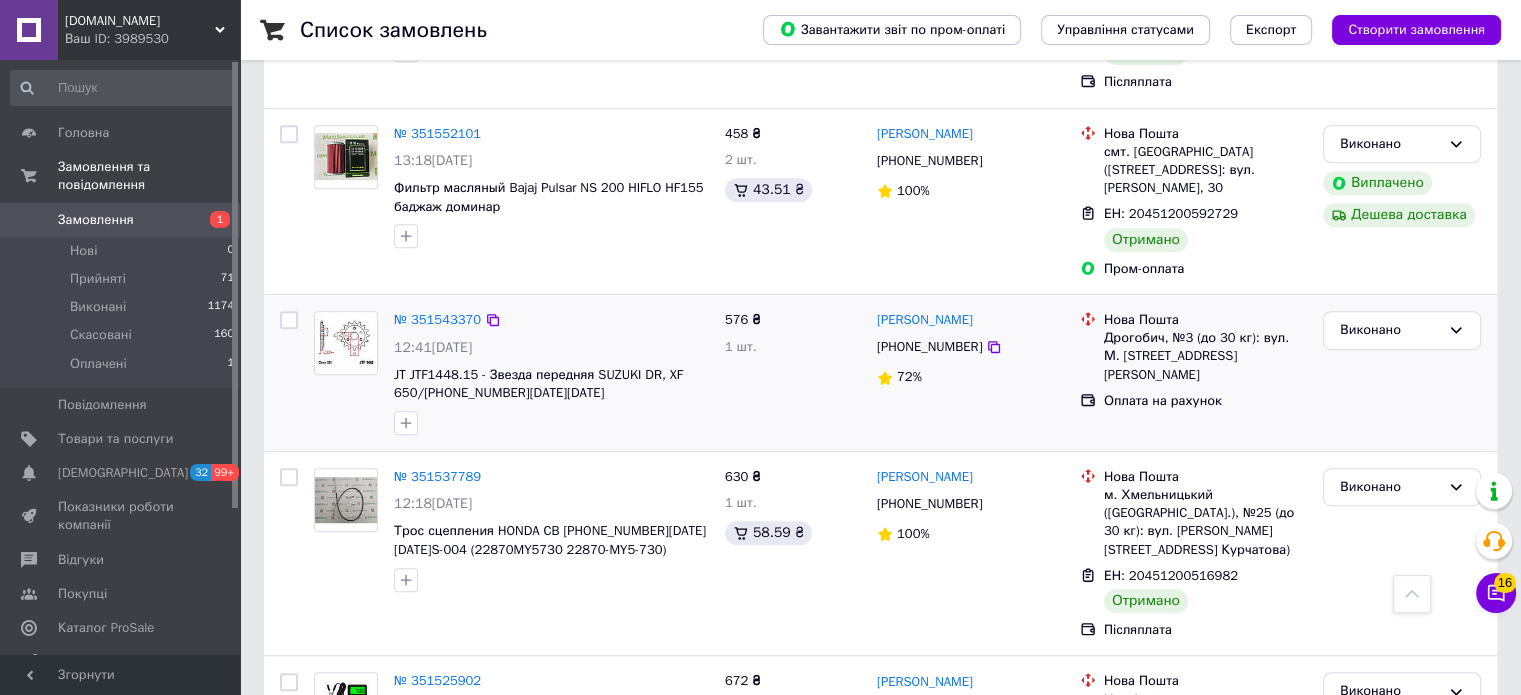 scroll, scrollTop: 0, scrollLeft: 0, axis: both 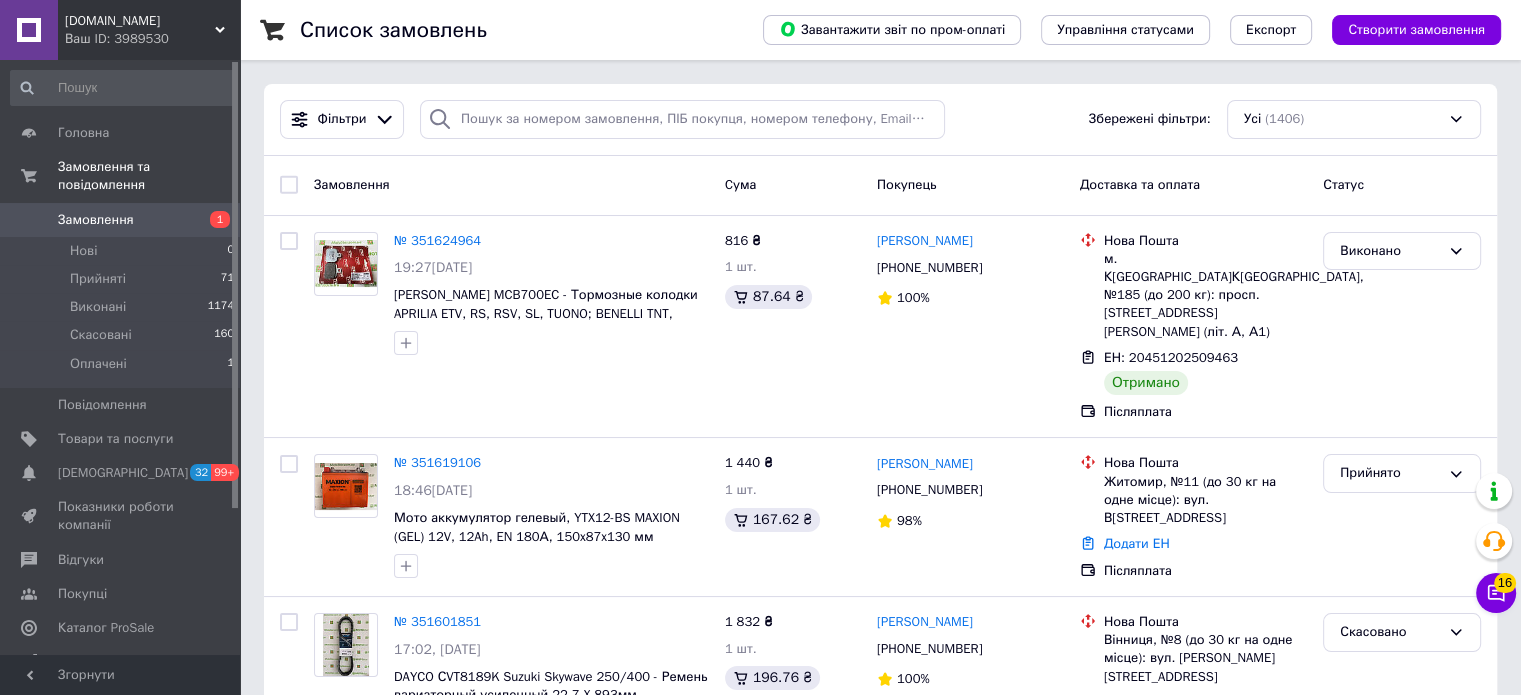 click on "Список замовлень   Завантажити звіт по пром-оплаті Управління статусами Експорт Створити замовлення Фільтри Збережені фільтри: Усі (1406) Замовлення Cума Покупець Доставка та оплата Статус № 351624964 19:27[DATE] [PERSON_NAME] MCB700EC - Тормозные колодки APRILIA ETV, RS, RSV, SL, TUONO; BENELLI TNT, TORNADO, TREK; BOMBARDIER 816 ₴ 1 шт. 87.64 ₴ [PERSON_NAME] [PHONE_NUMBER] 100% Нова Пошта м. [GEOGRAPHIC_DATA] ([GEOGRAPHIC_DATA].), №185 (до 200 кг): просп. [PERSON_NAME][STREET_ADDRESS] (літ. А, А1) ЕН: 20451202509463 Отримано Післяплата Виконано № 351619106 18:46[DATE] Мото аккумулятор гелевый, YTX12-BS MAXION (GEL) 12V, 12Ah, EN 180А, 150x87x130 мм 1 440 ₴ 1 шт. 167.62 ₴ [PERSON_NAME] 98% 1 шт." at bounding box center [880, 2020] 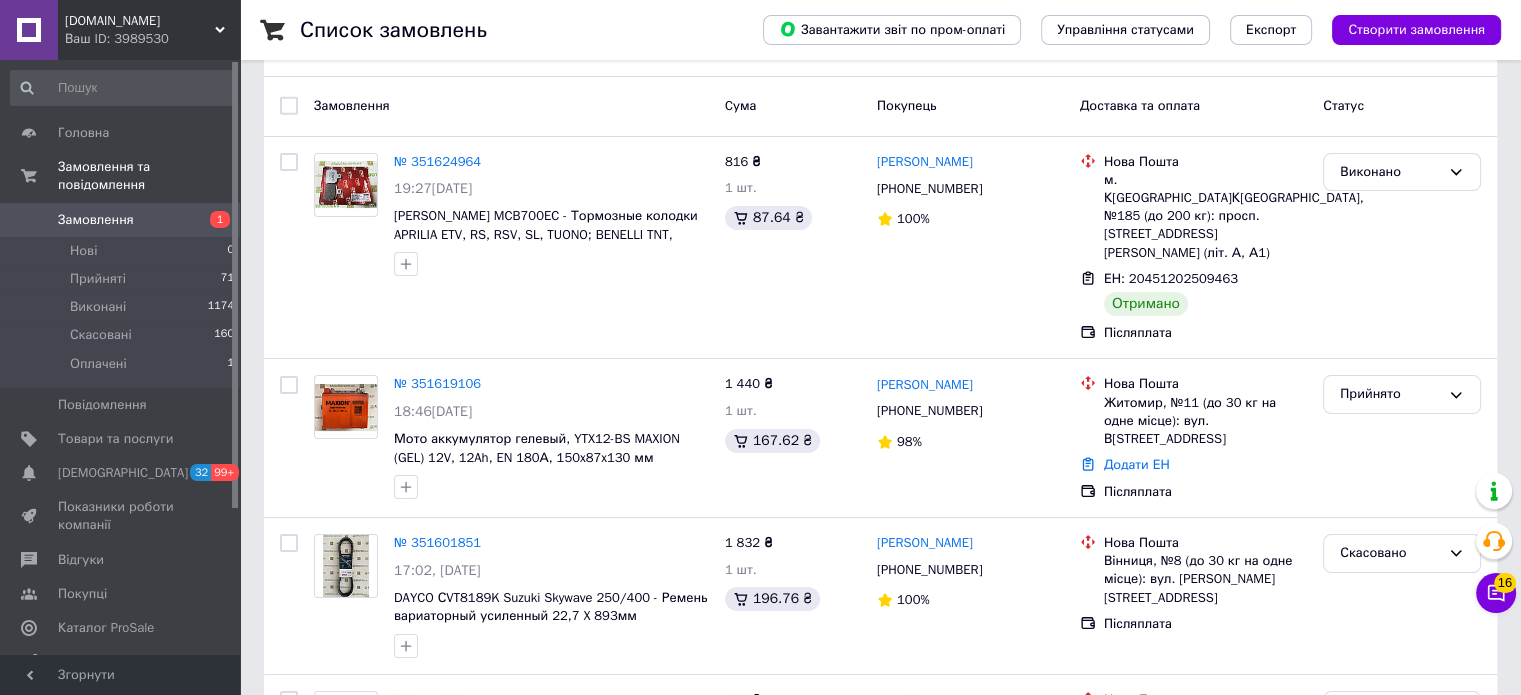scroll, scrollTop: 166, scrollLeft: 0, axis: vertical 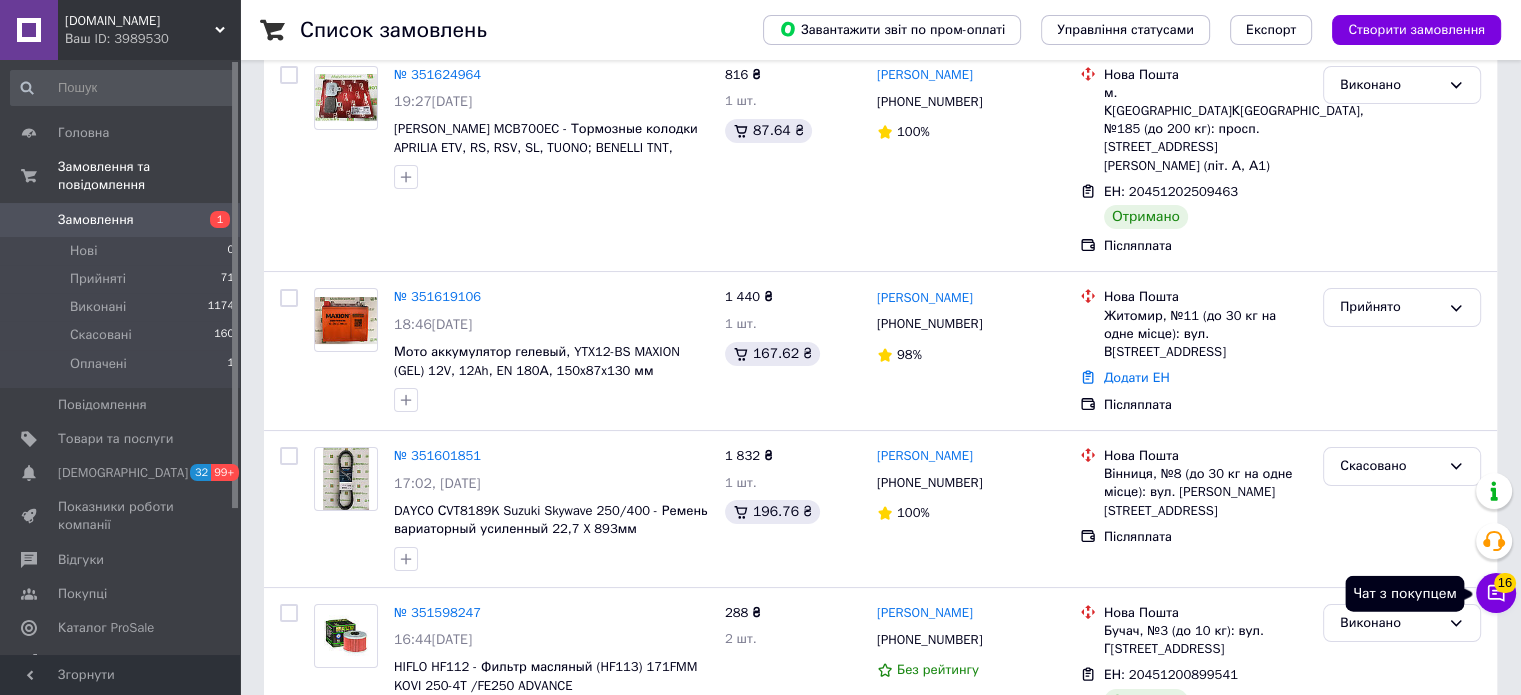click on "16" at bounding box center (1505, 583) 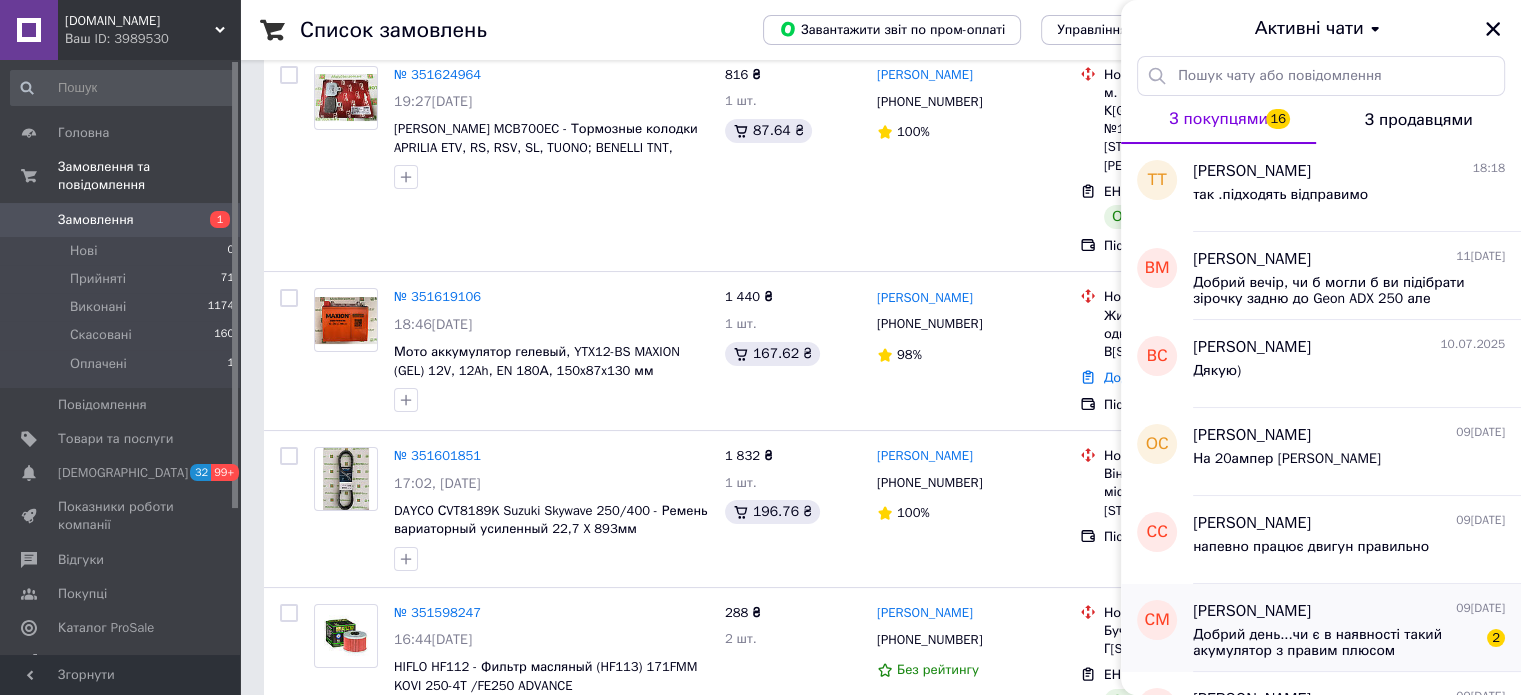 click on "[PERSON_NAME] 09[DATE]�брий день...чи є в наявності такий акумулятор з правим плюсом 2" at bounding box center (1357, 628) 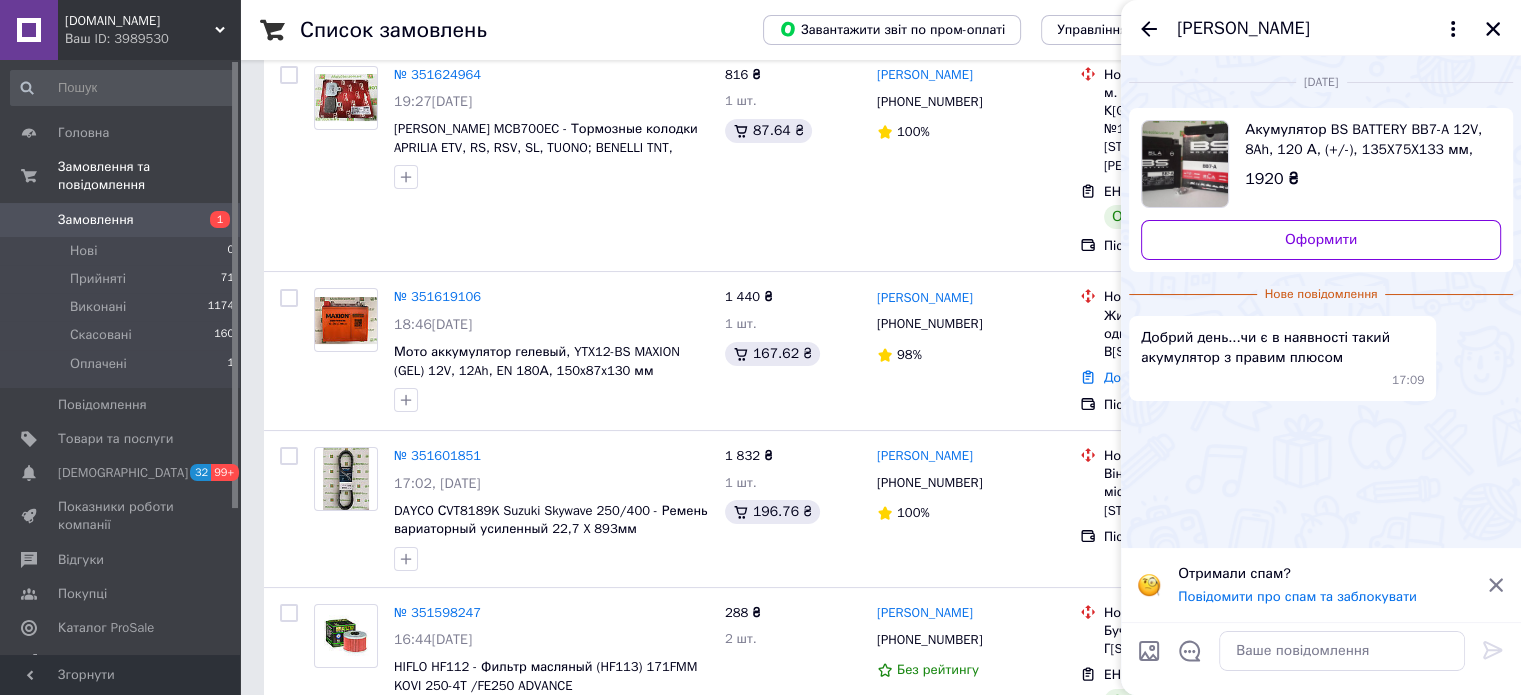 click on "Отримали спам? Повідомити про спам та заблокувати" at bounding box center [1321, 585] 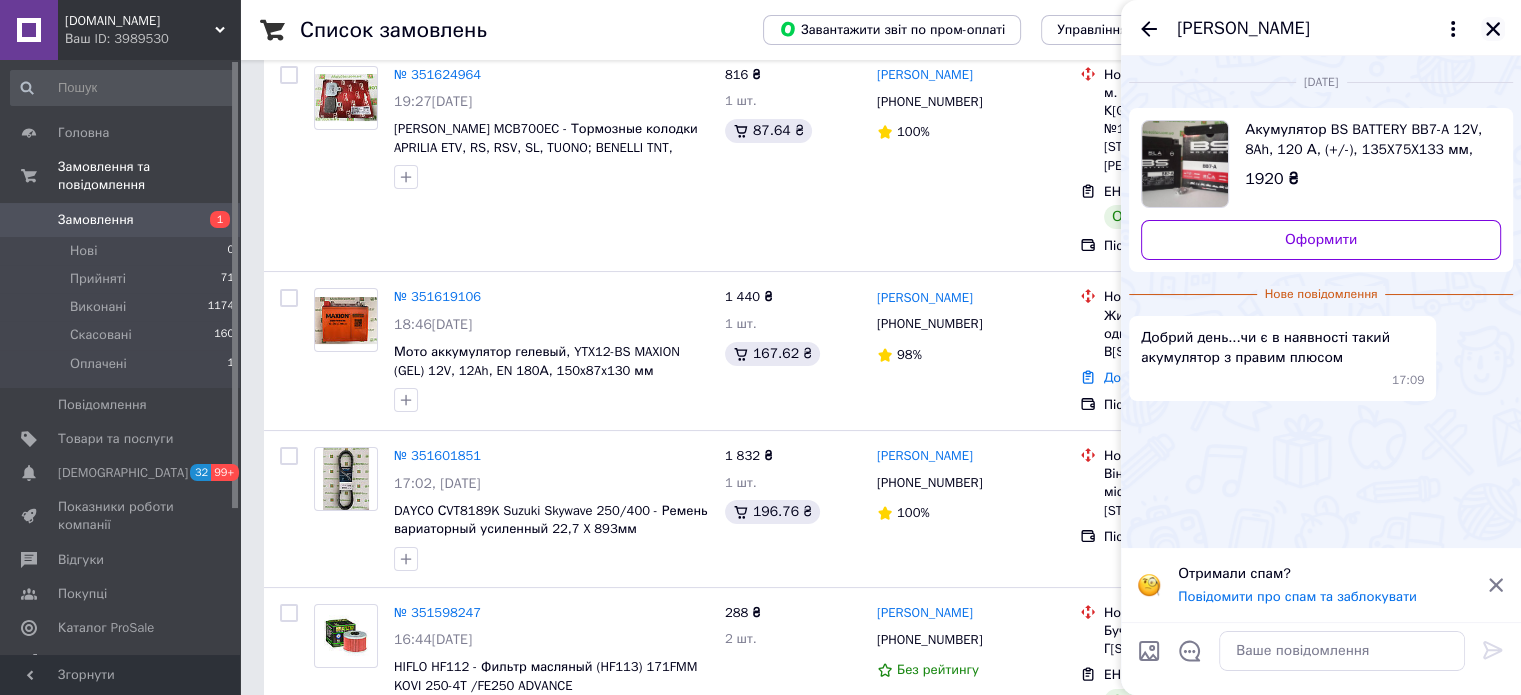 click 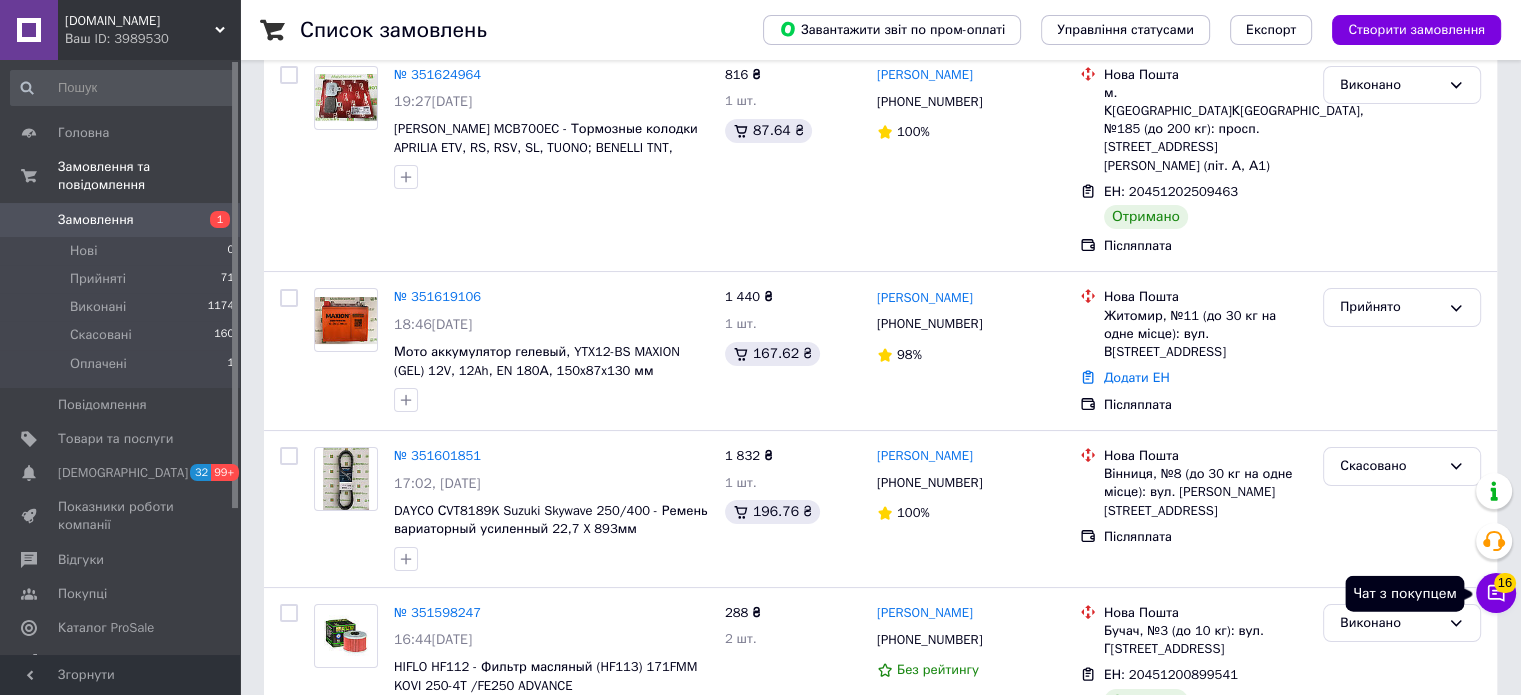 click 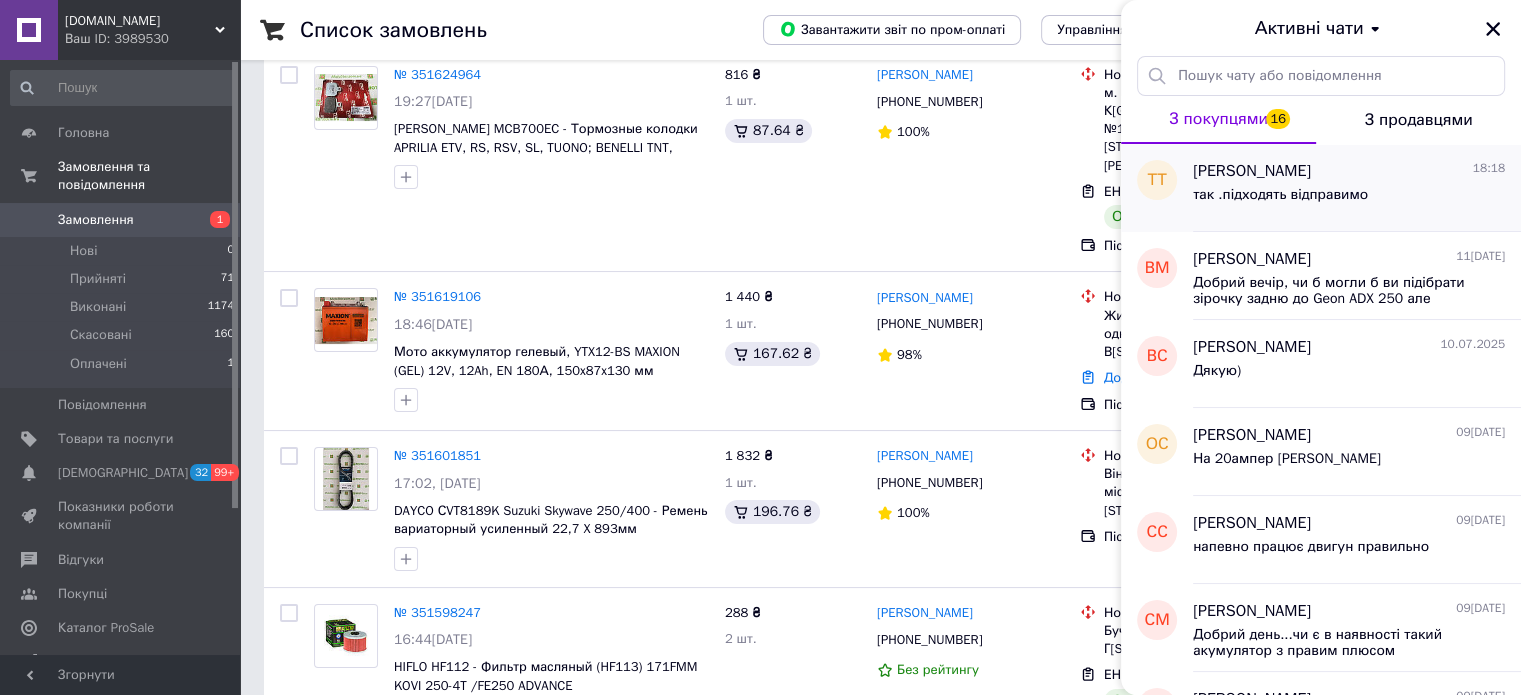 click on "так .підходять відправимо" at bounding box center [1280, 195] 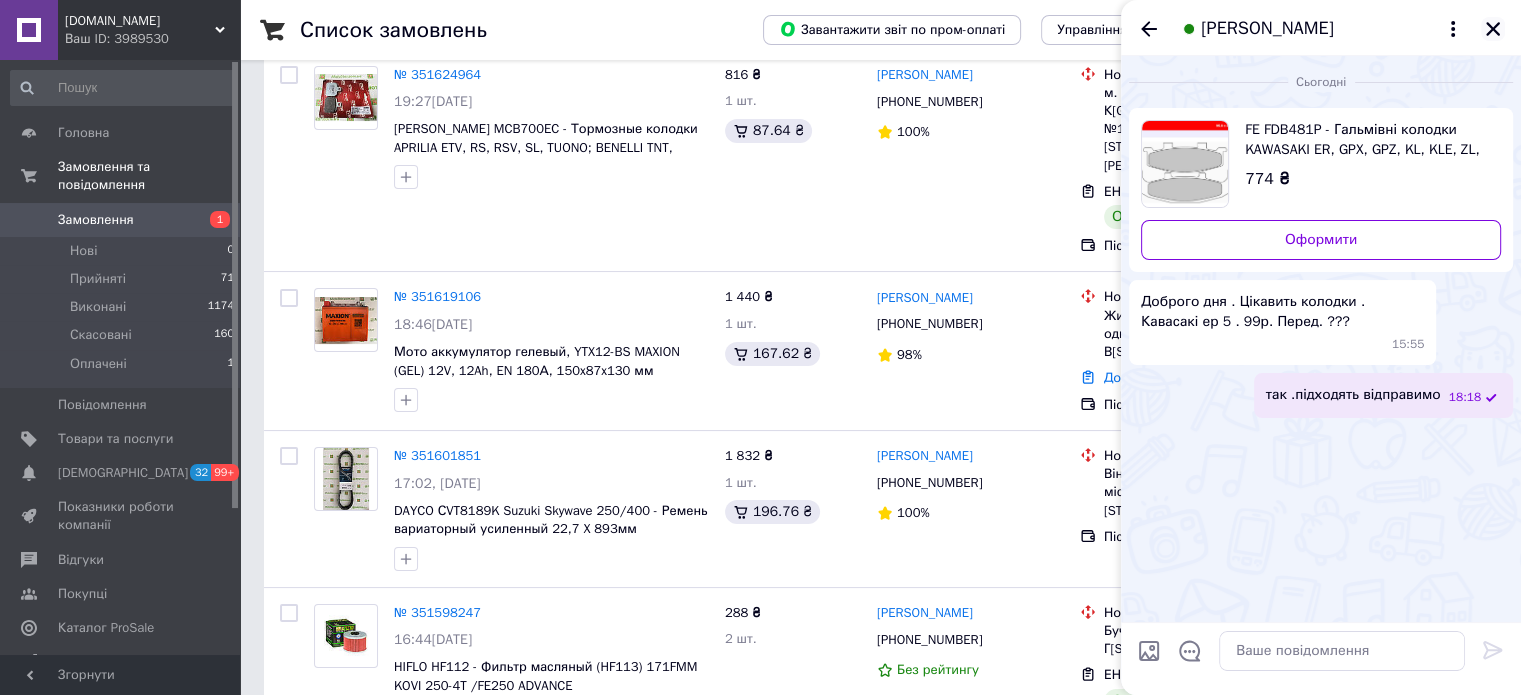 click 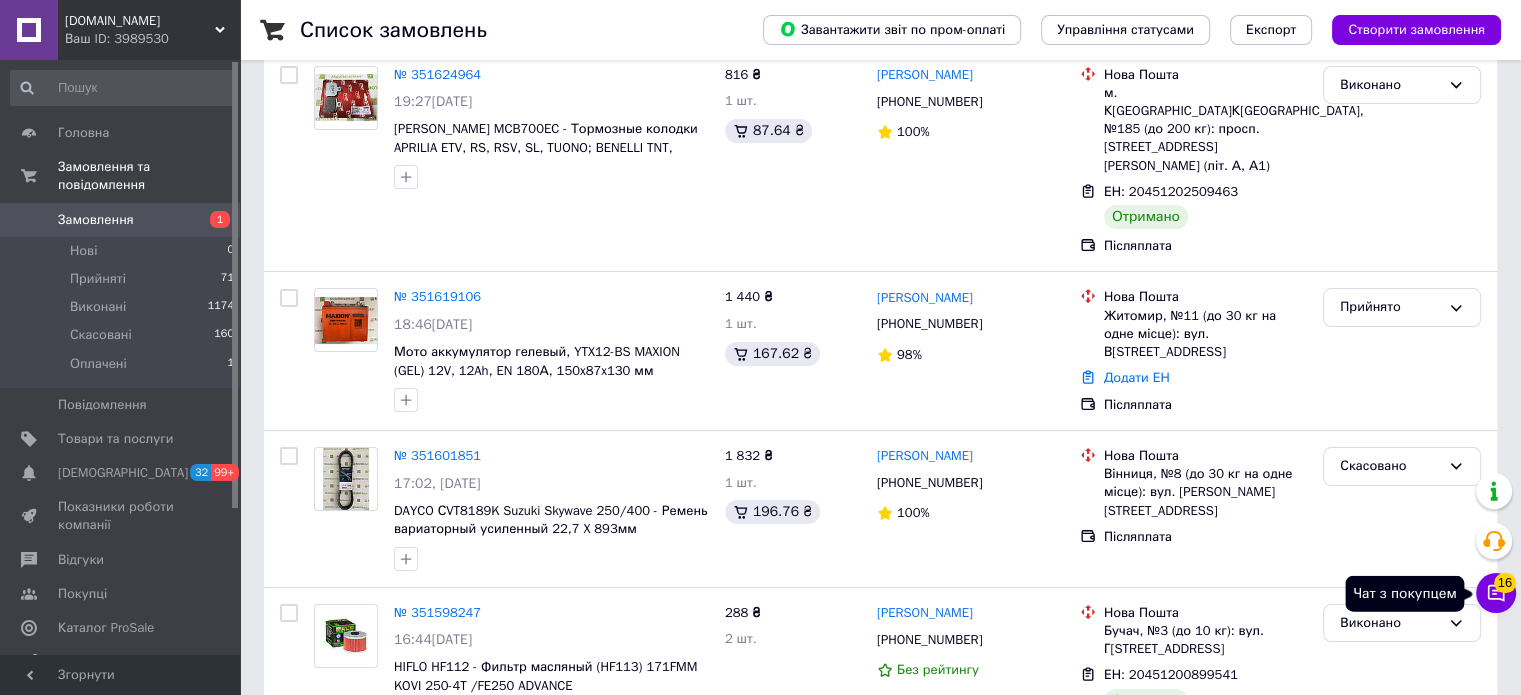 click 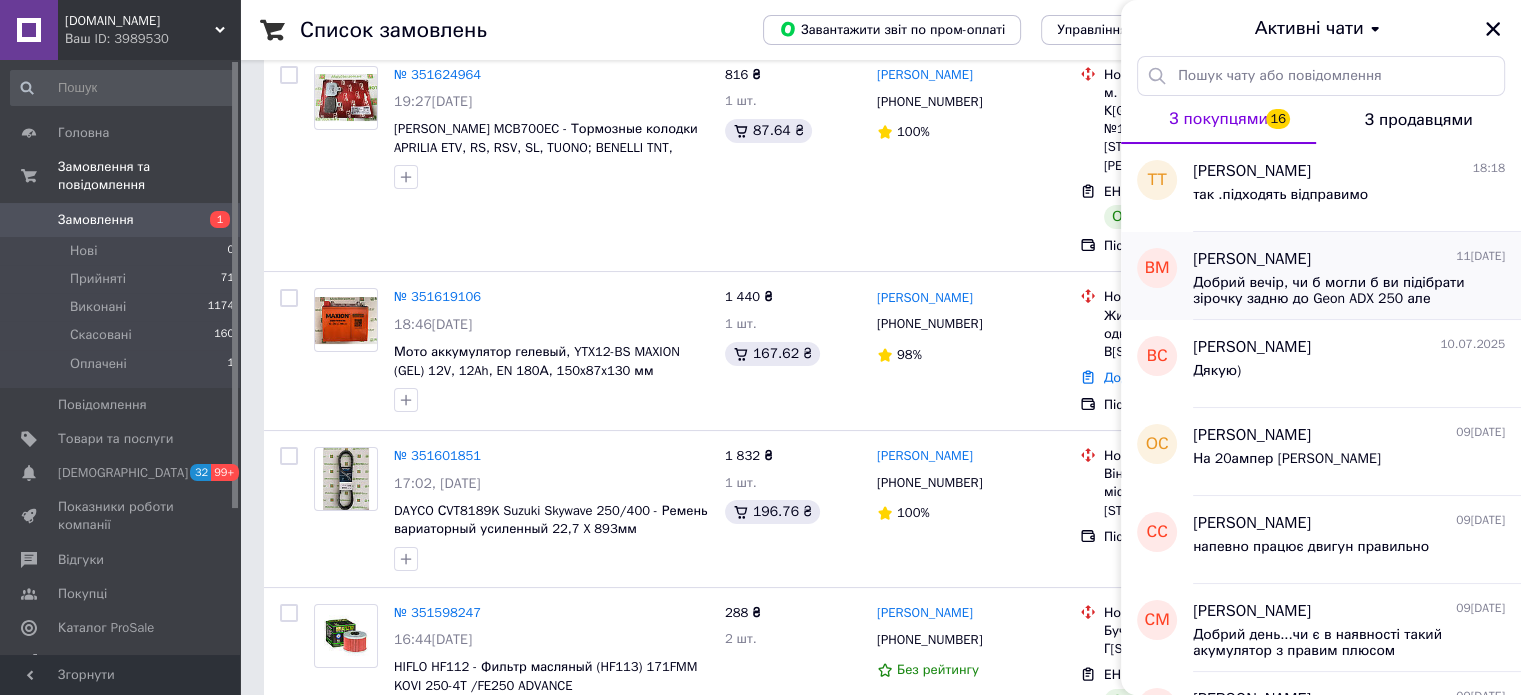 click on "Добрий вечір, чи б могли б ви підібрати зірочку задню до Geon ADX 250 але збільшену щоб посилити тягу?" at bounding box center [1335, 291] 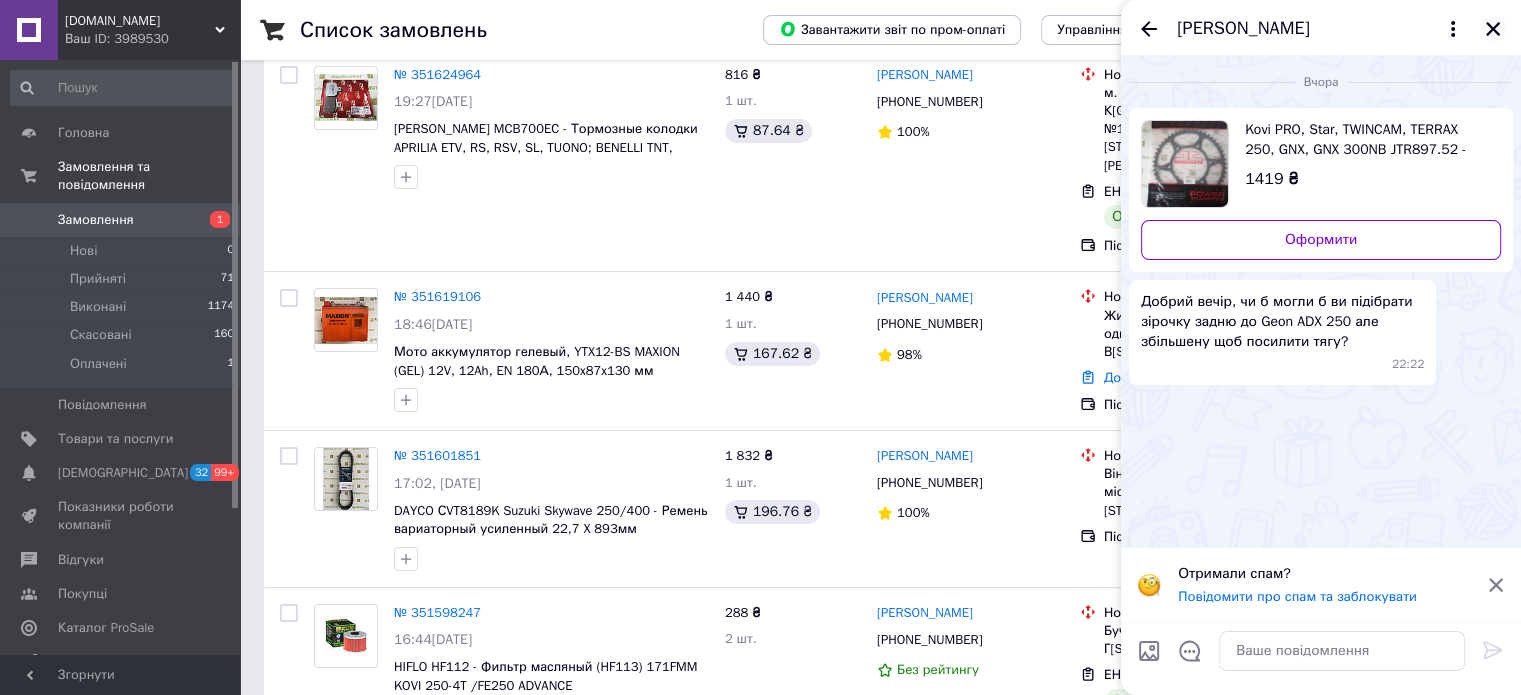 click 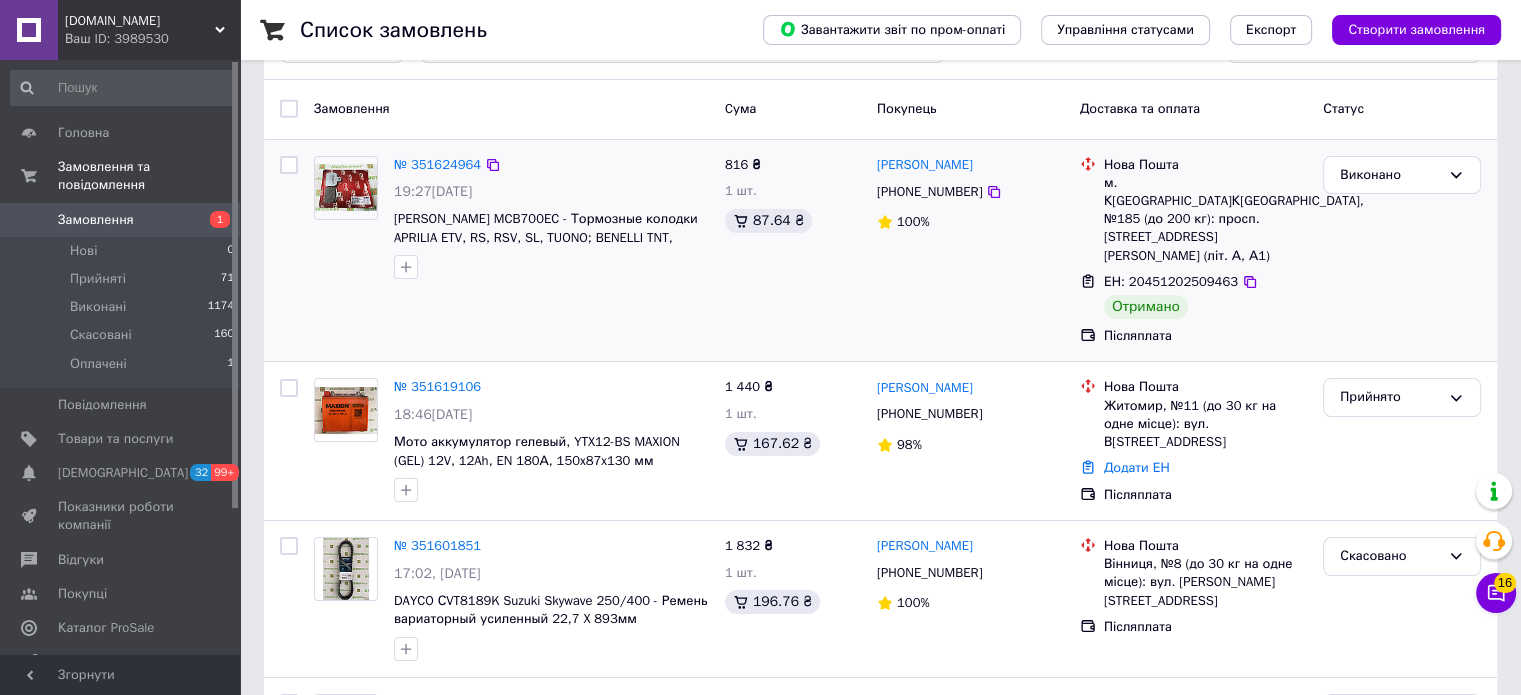 scroll, scrollTop: 0, scrollLeft: 0, axis: both 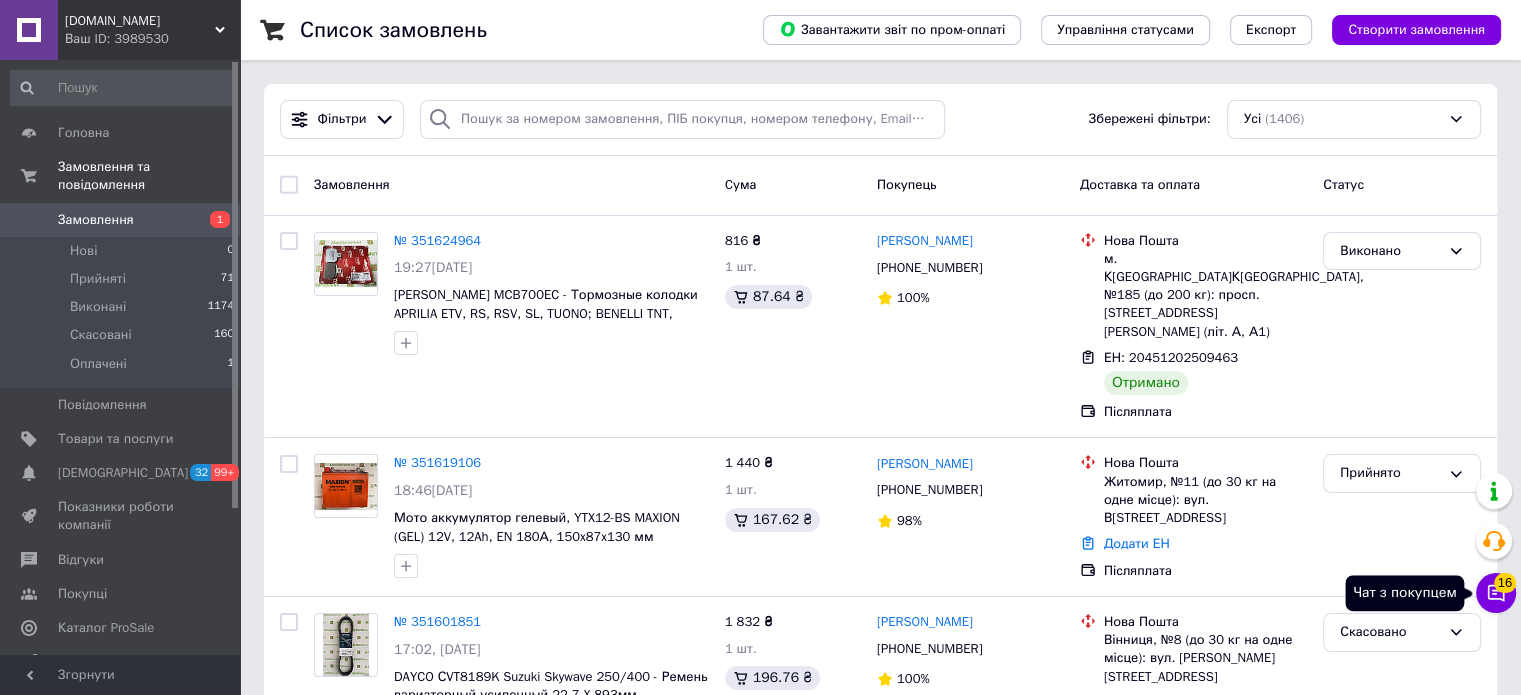 click 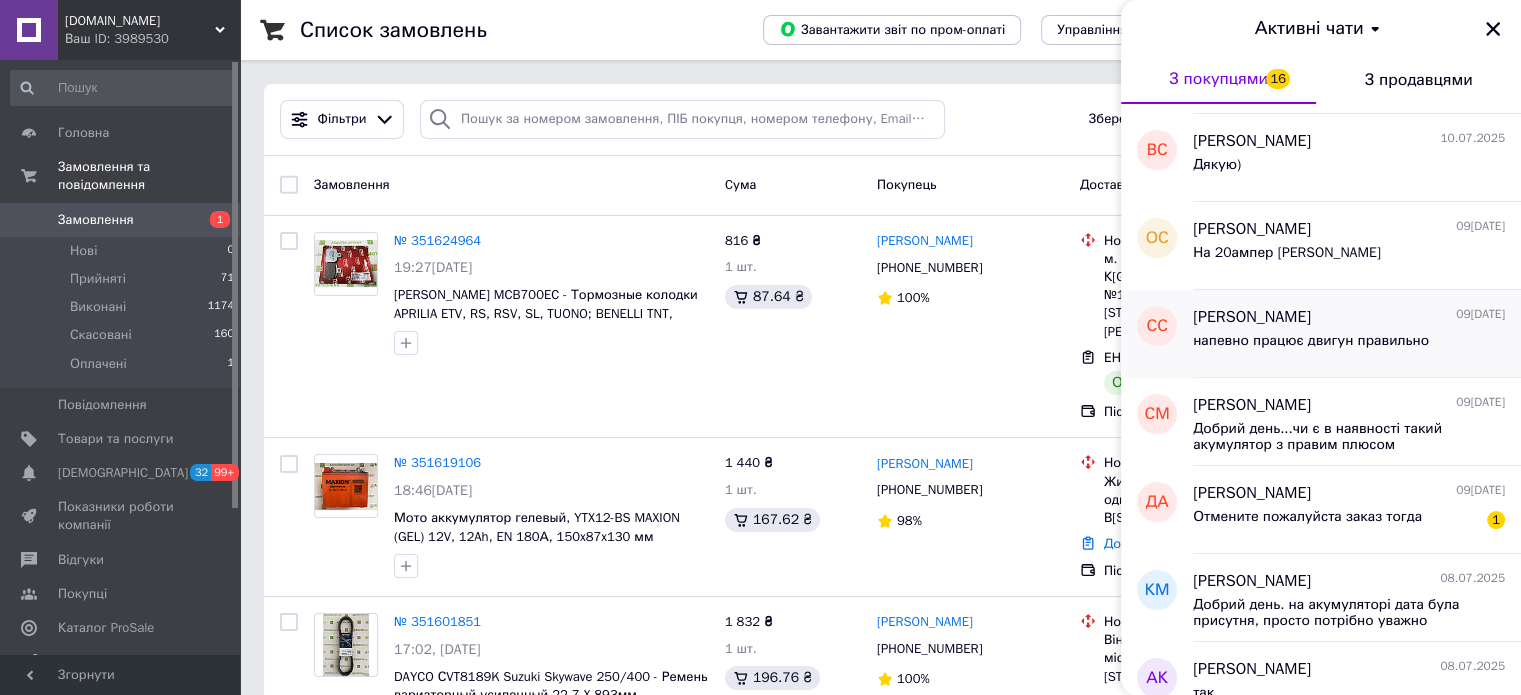 scroll, scrollTop: 0, scrollLeft: 0, axis: both 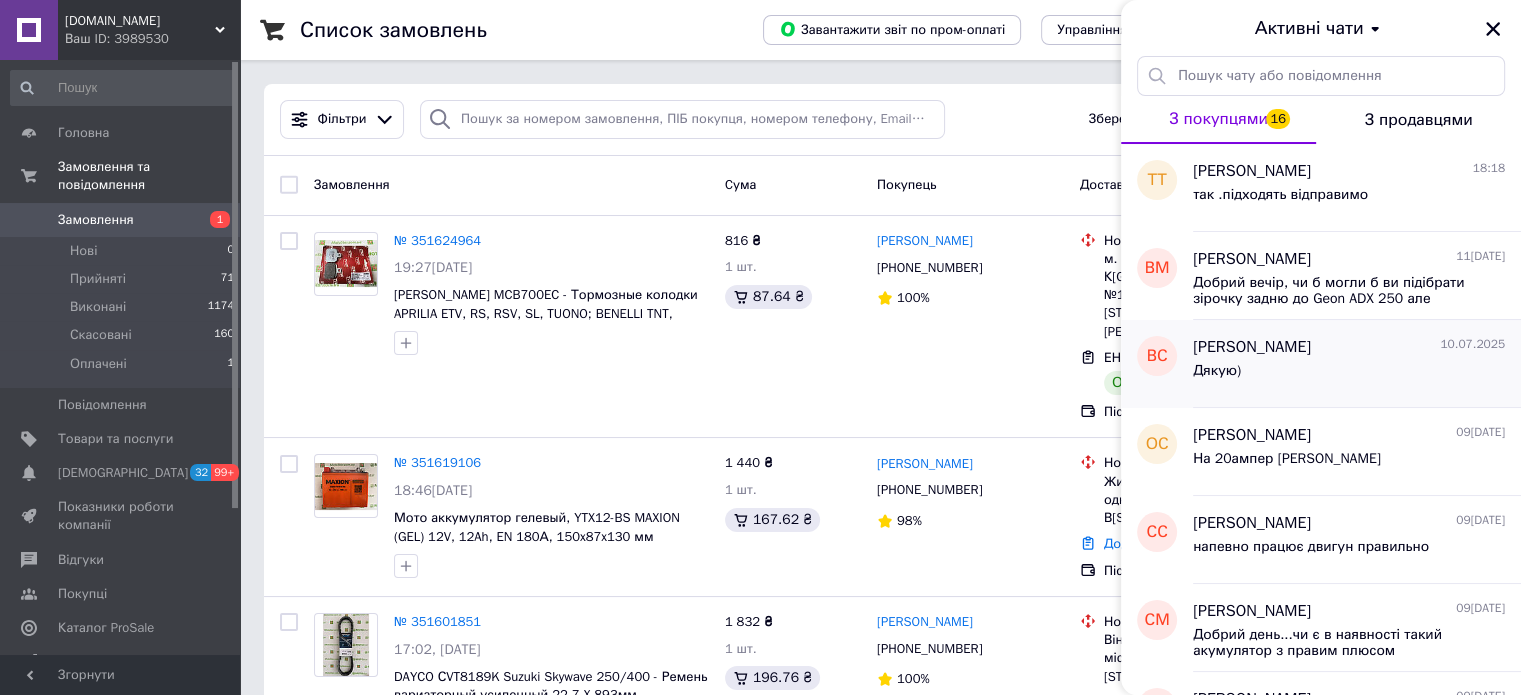 click on "Дякую)" at bounding box center [1349, 375] 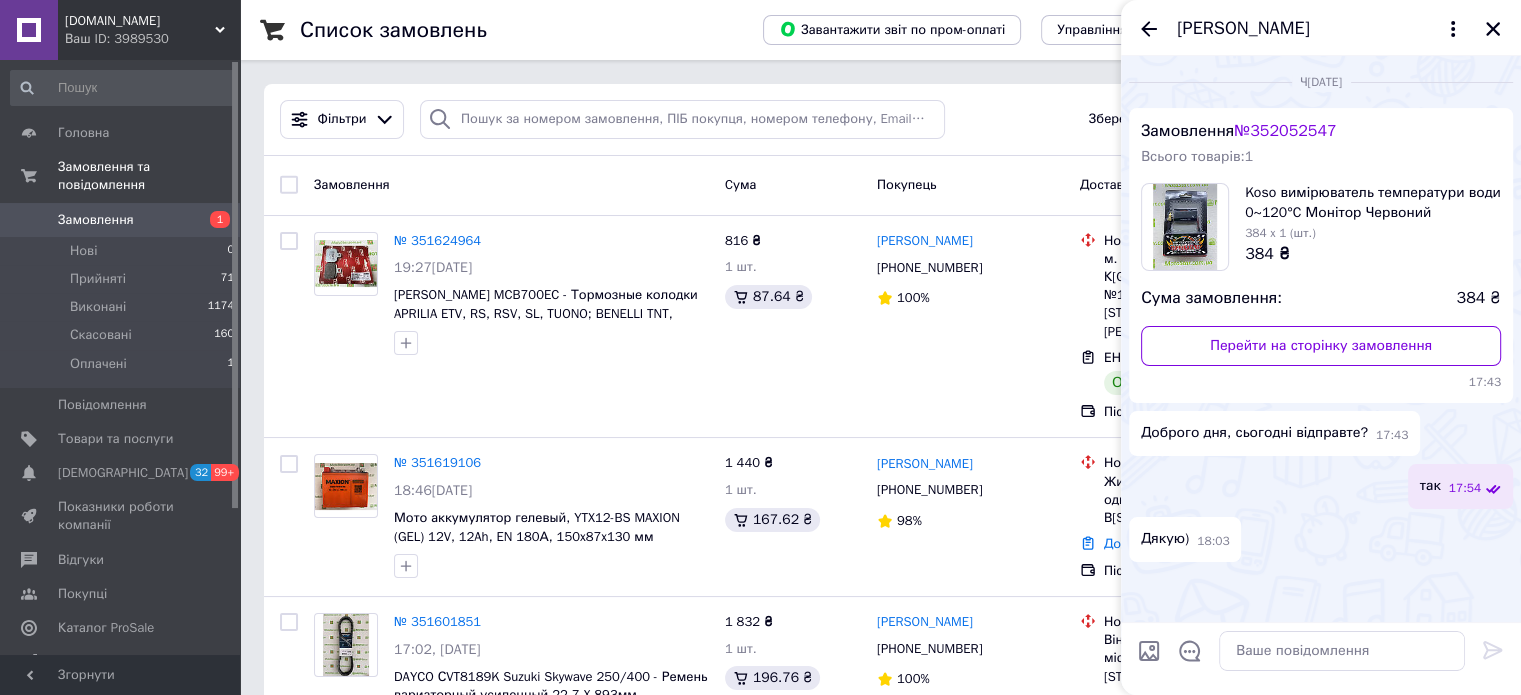 click on "Замовлення" at bounding box center (96, 220) 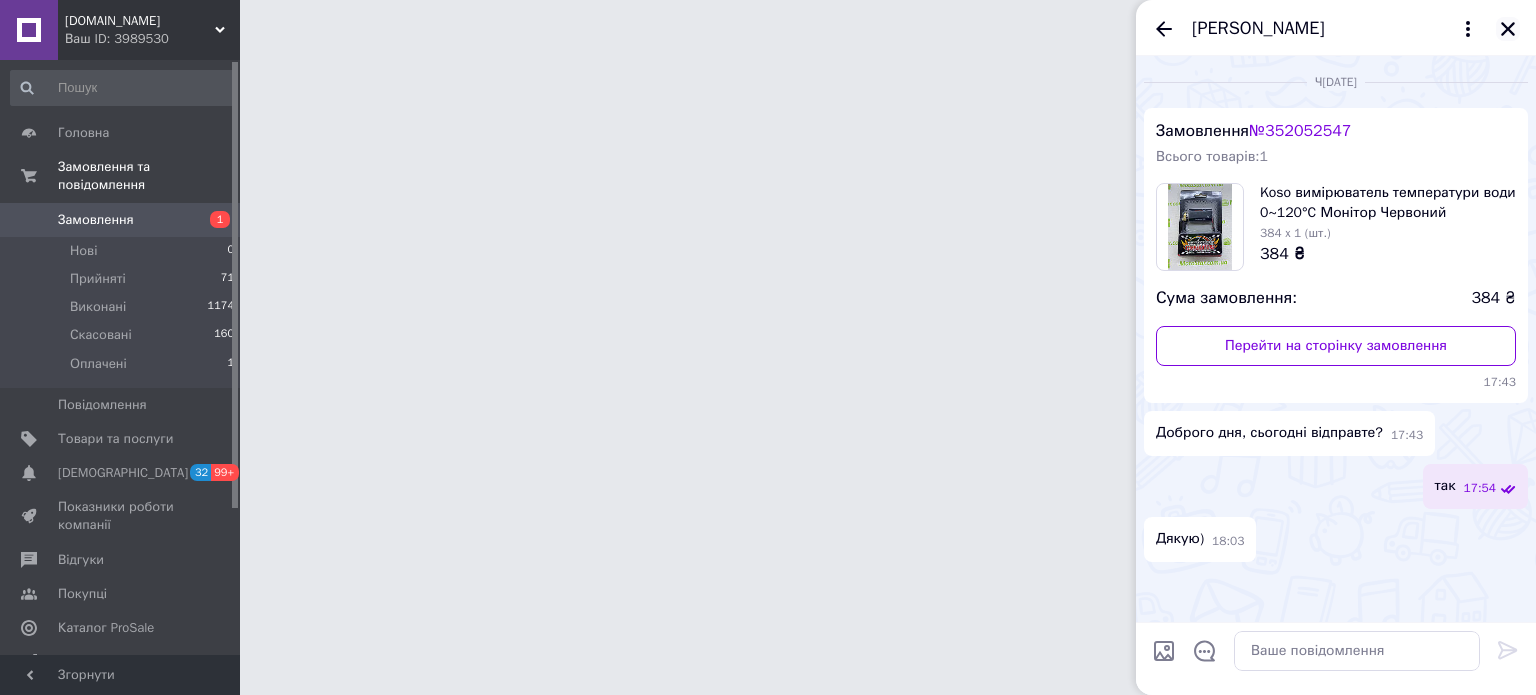 click at bounding box center (1508, 29) 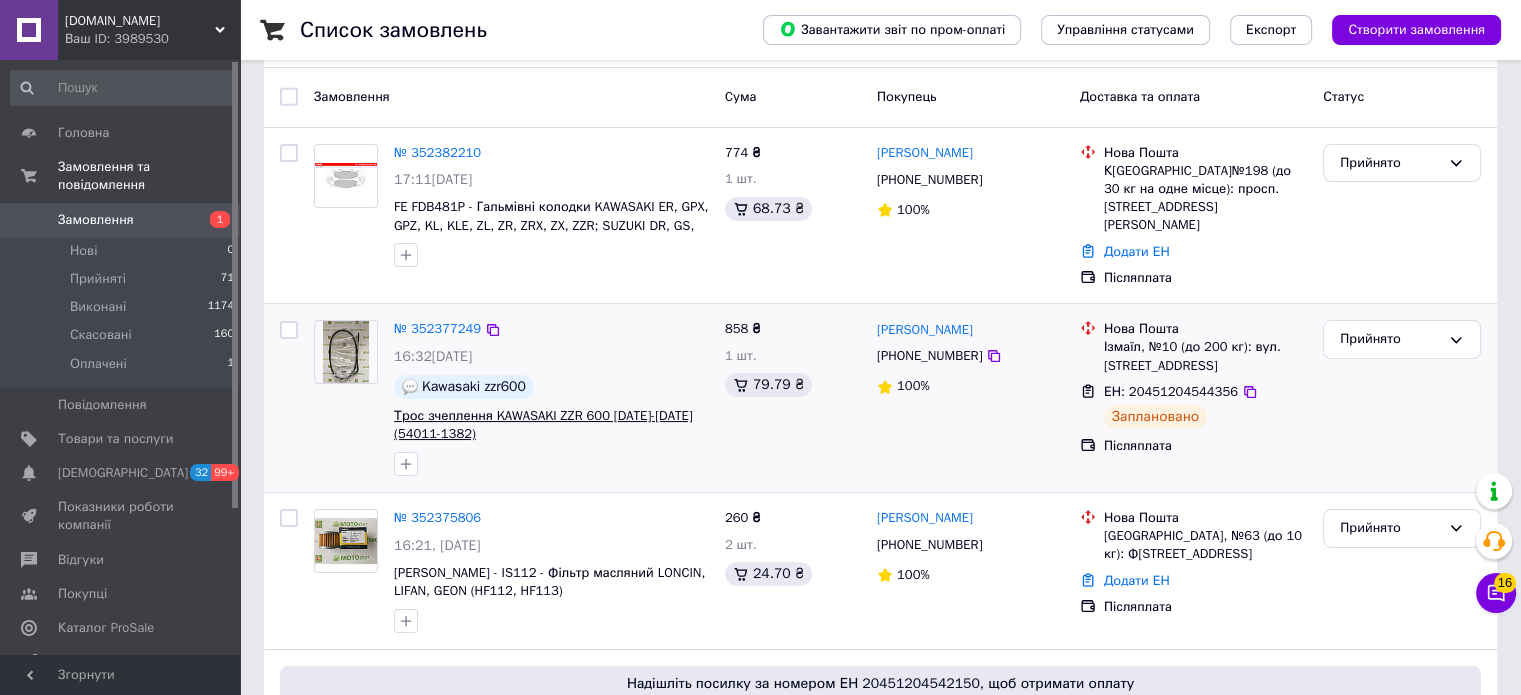 scroll, scrollTop: 166, scrollLeft: 0, axis: vertical 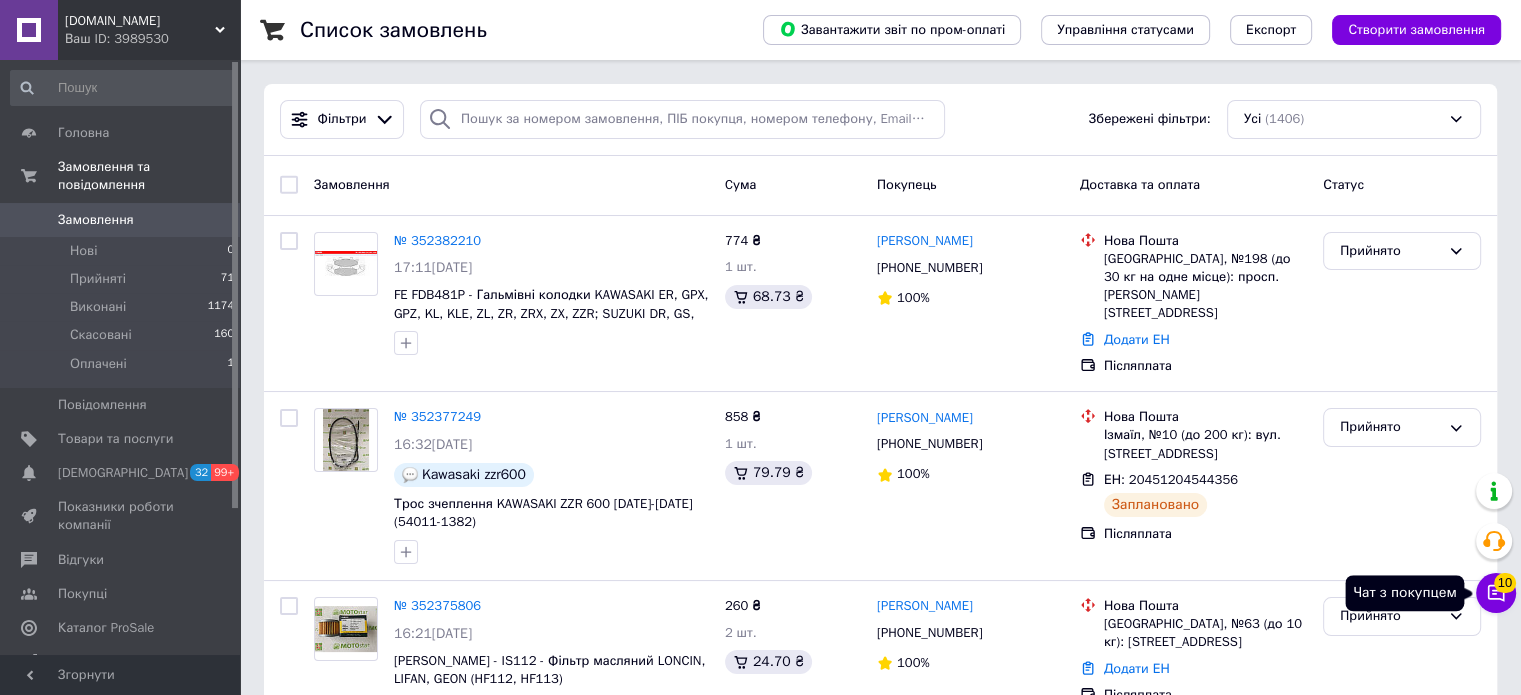 click 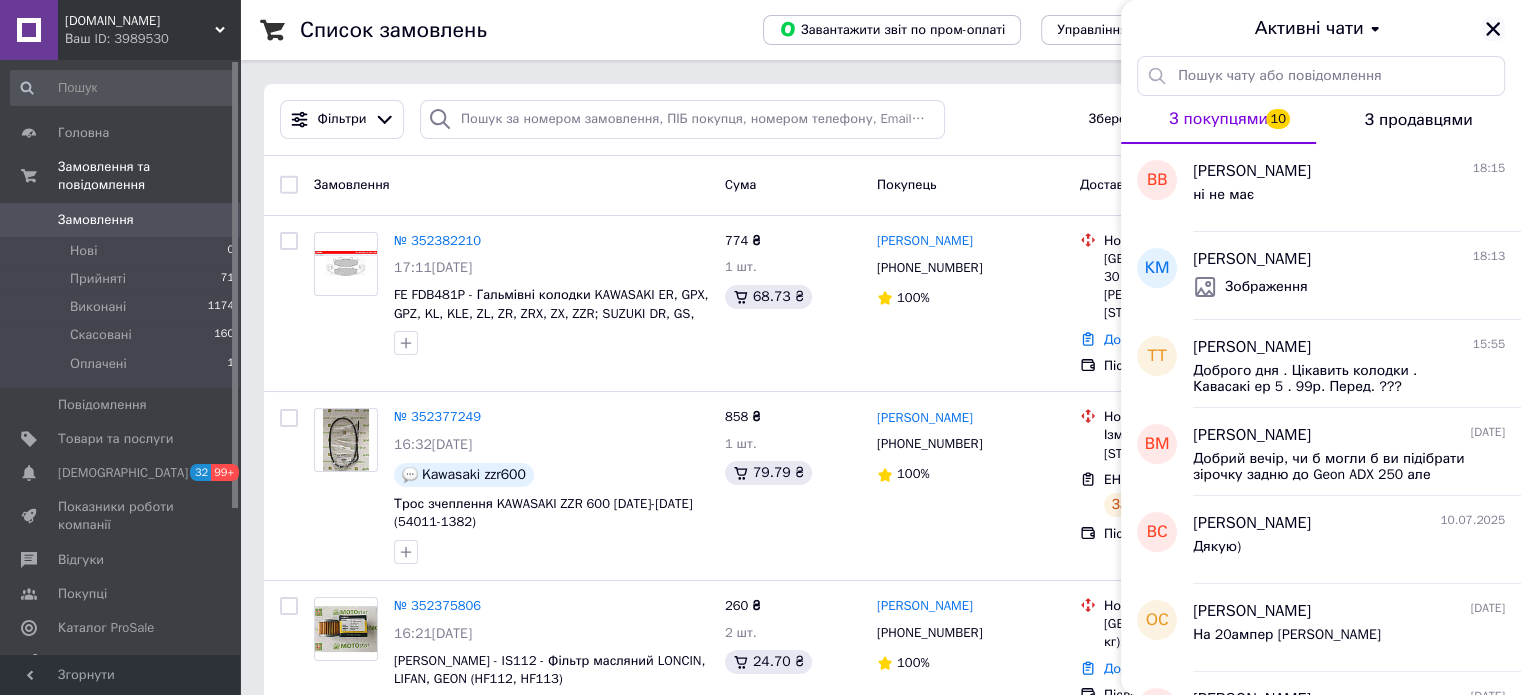 click 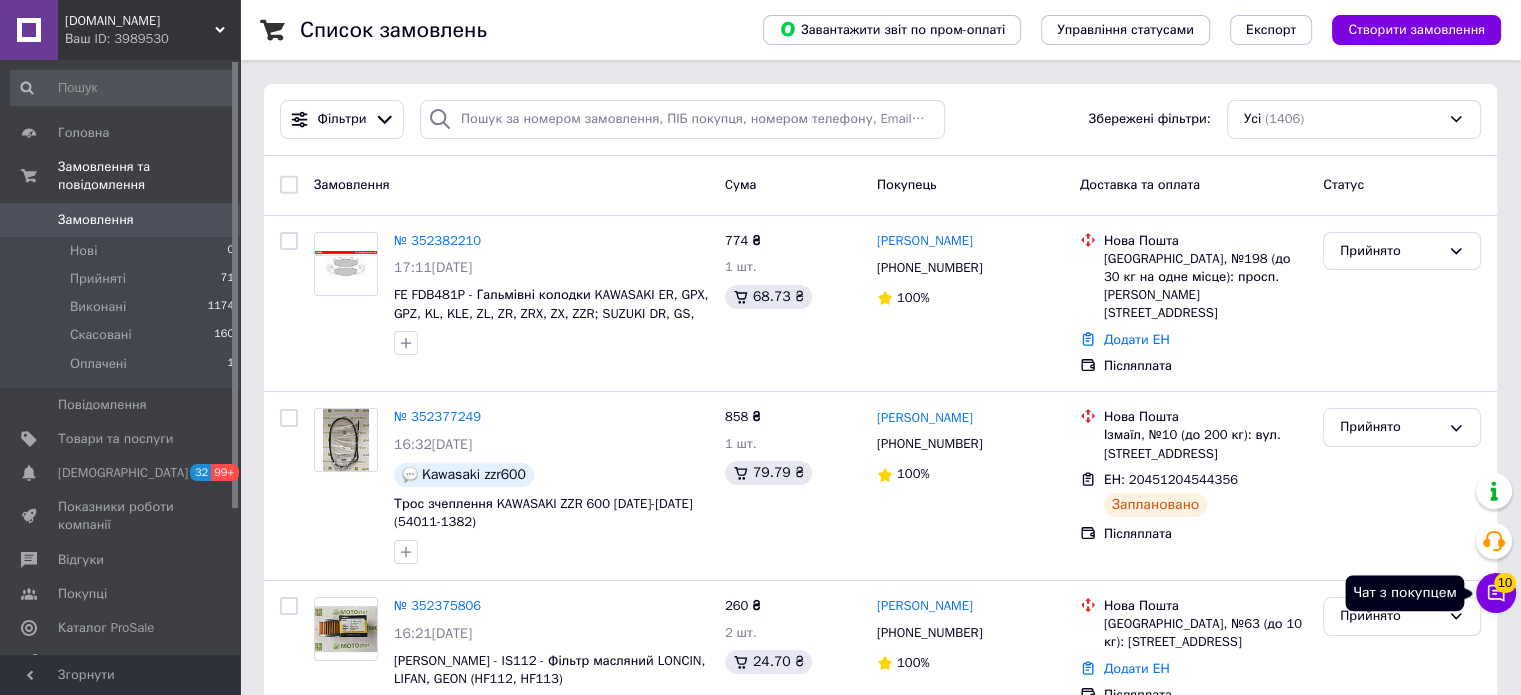 click 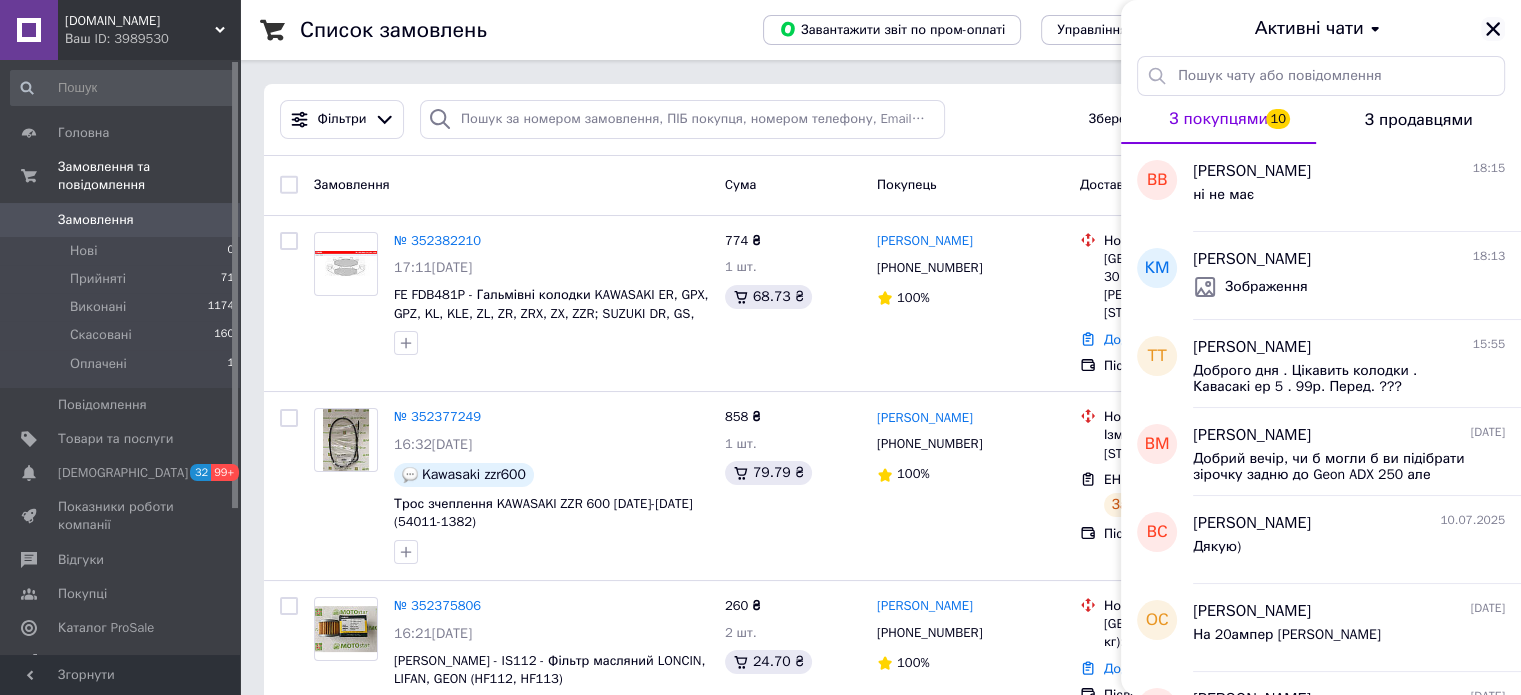 click 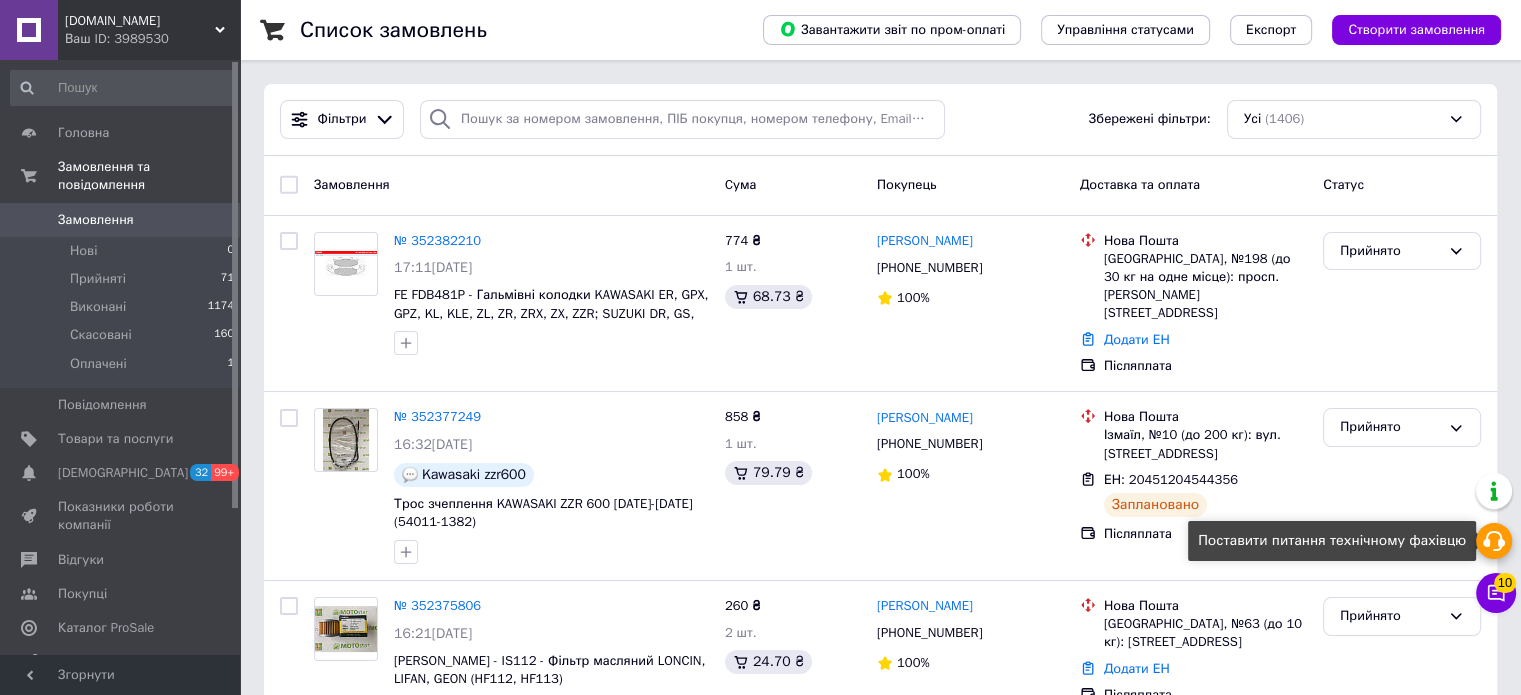 click 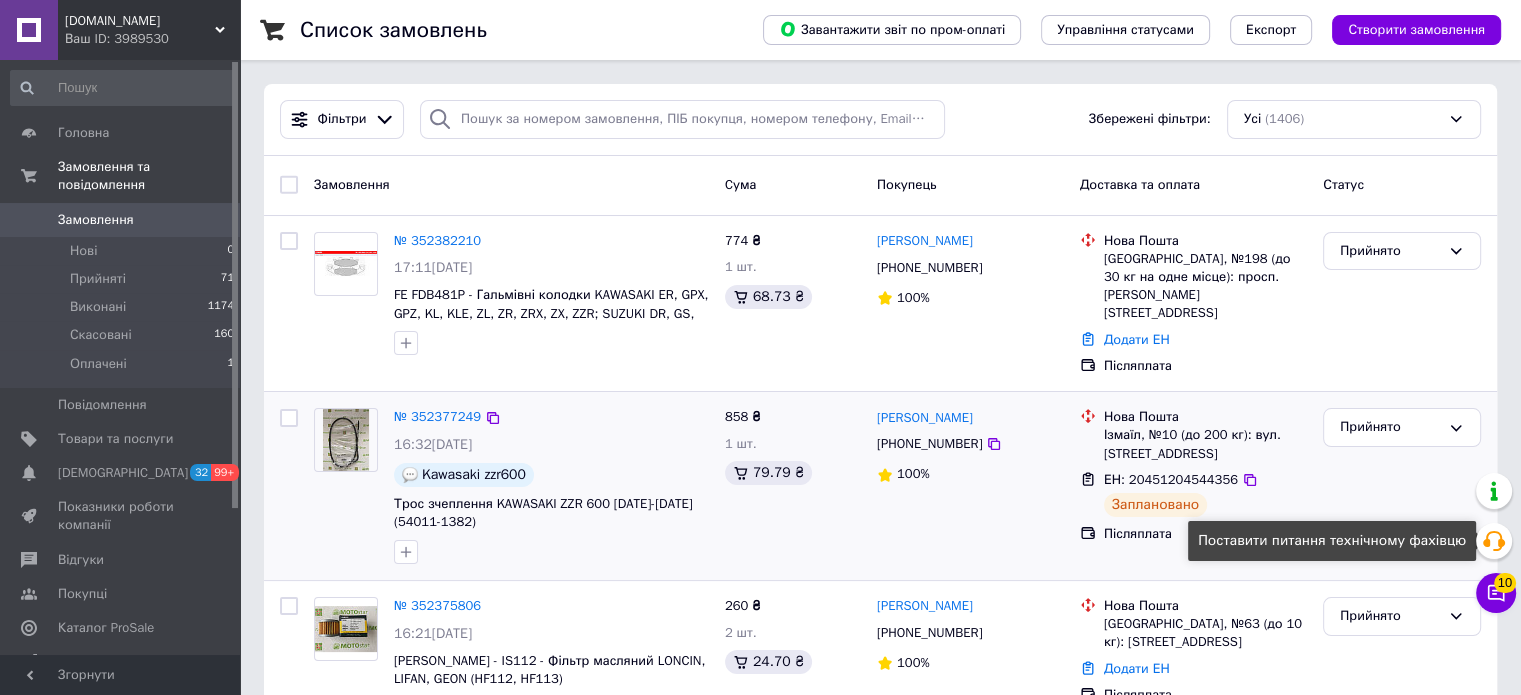 click 